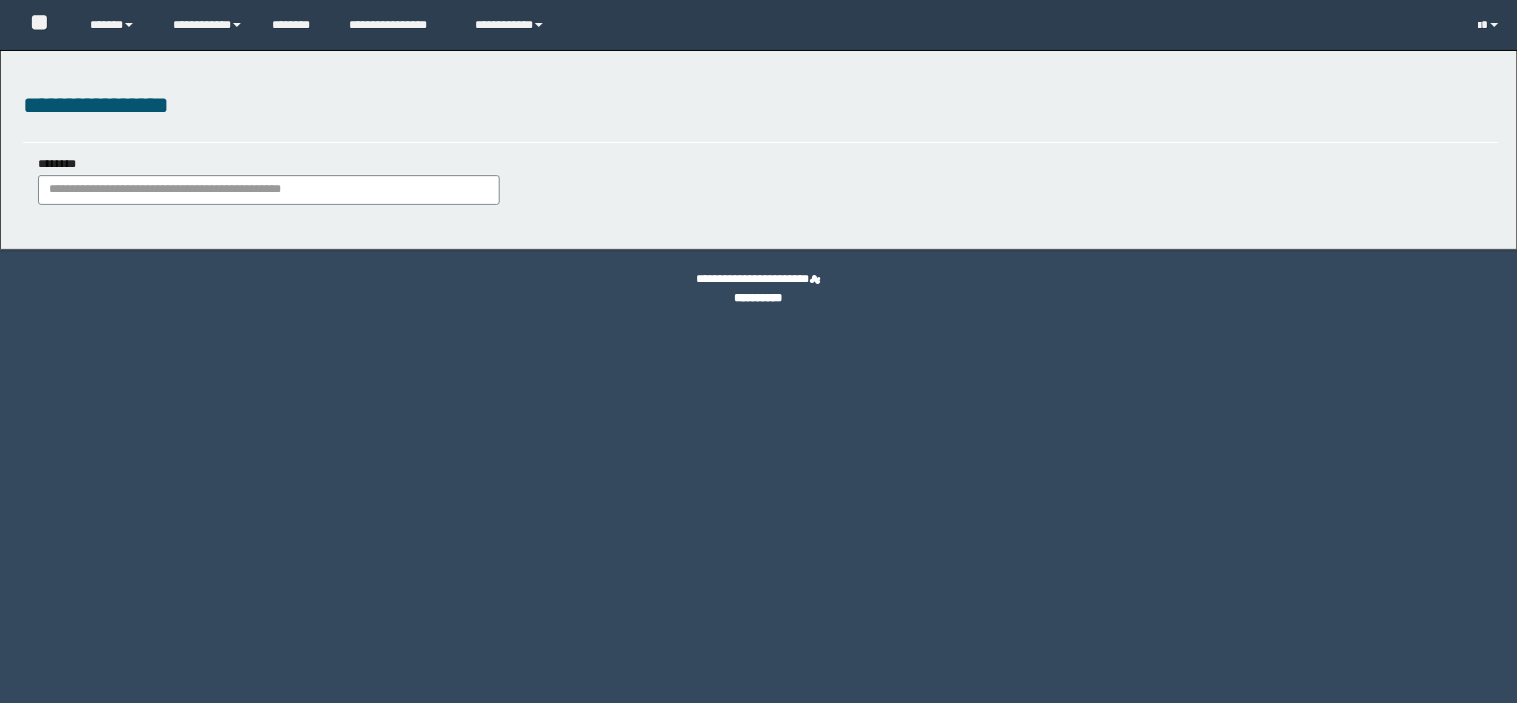 scroll, scrollTop: 0, scrollLeft: 0, axis: both 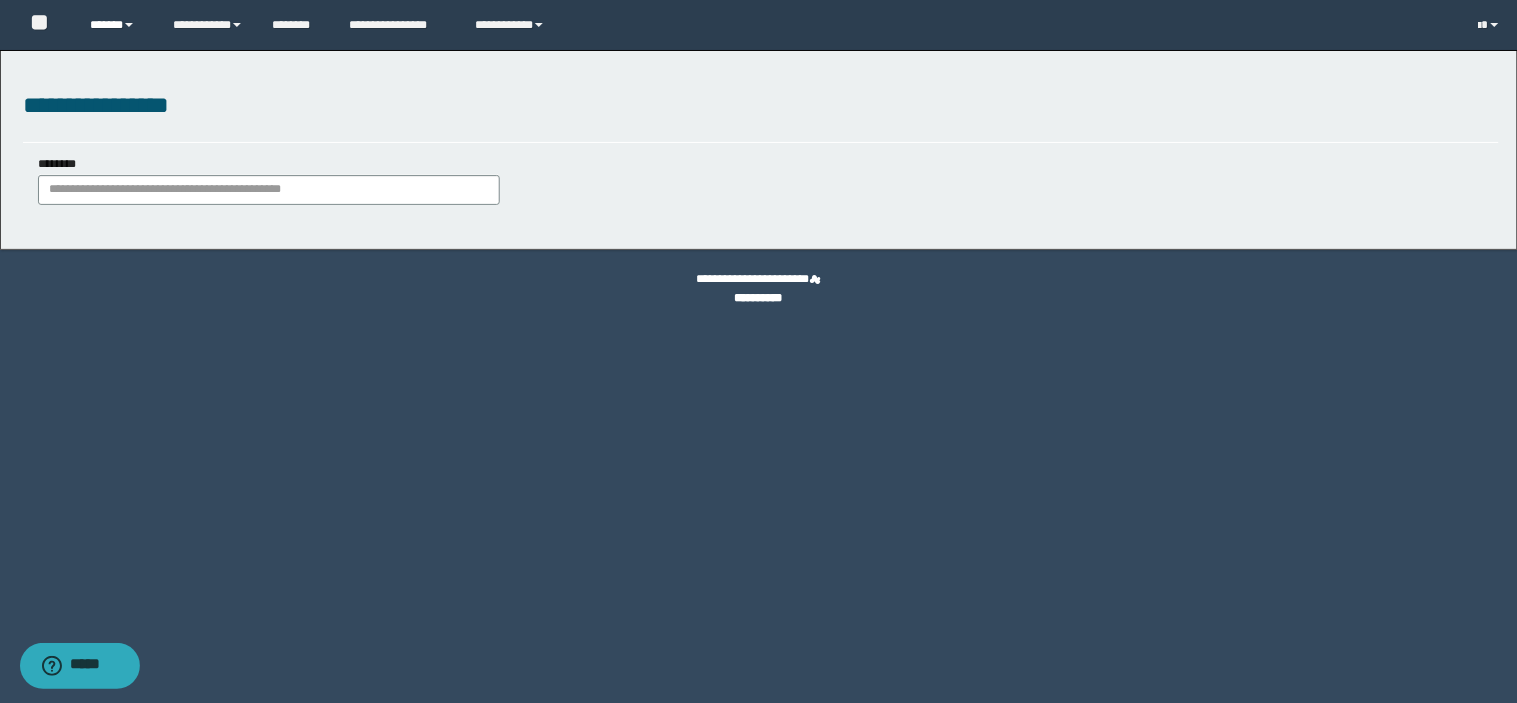click on "******" at bounding box center (116, 25) 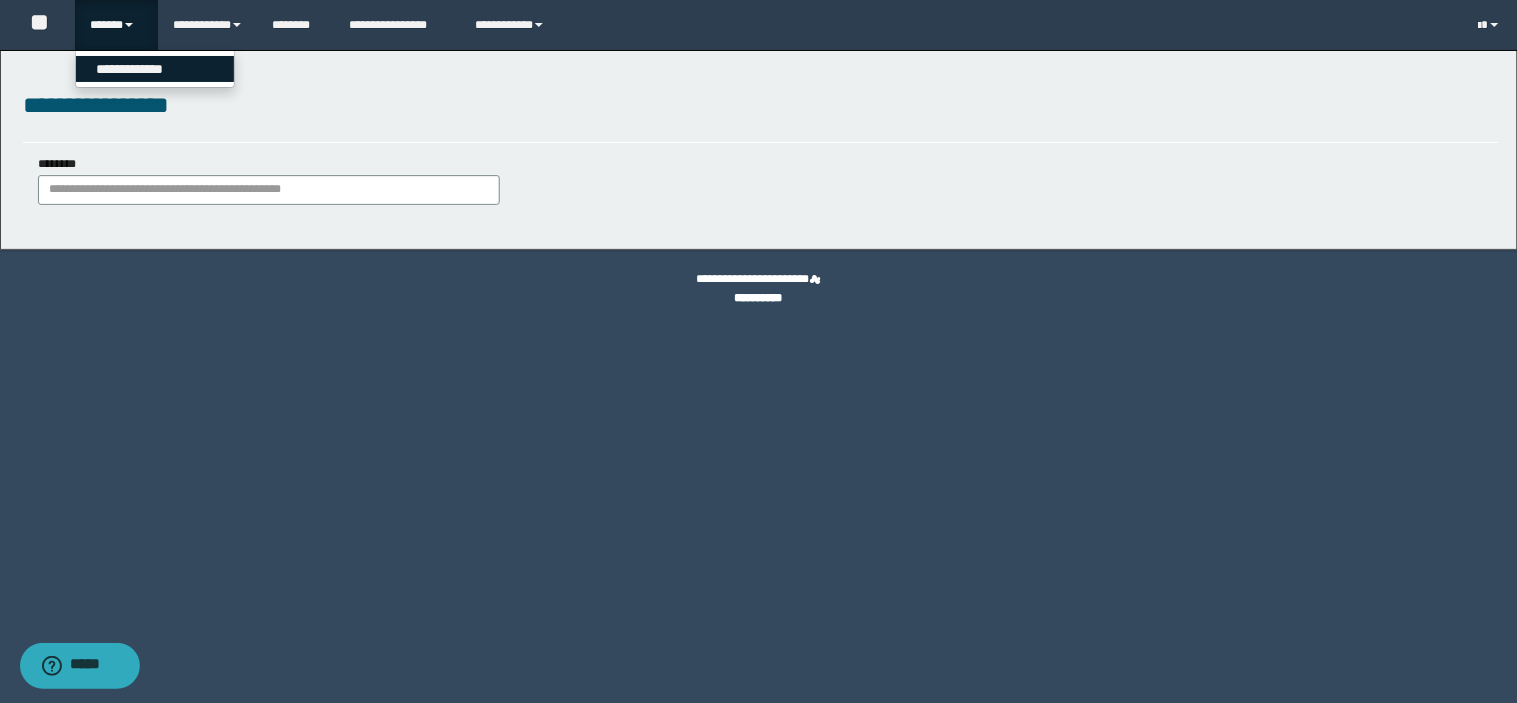 click on "**********" at bounding box center (155, 69) 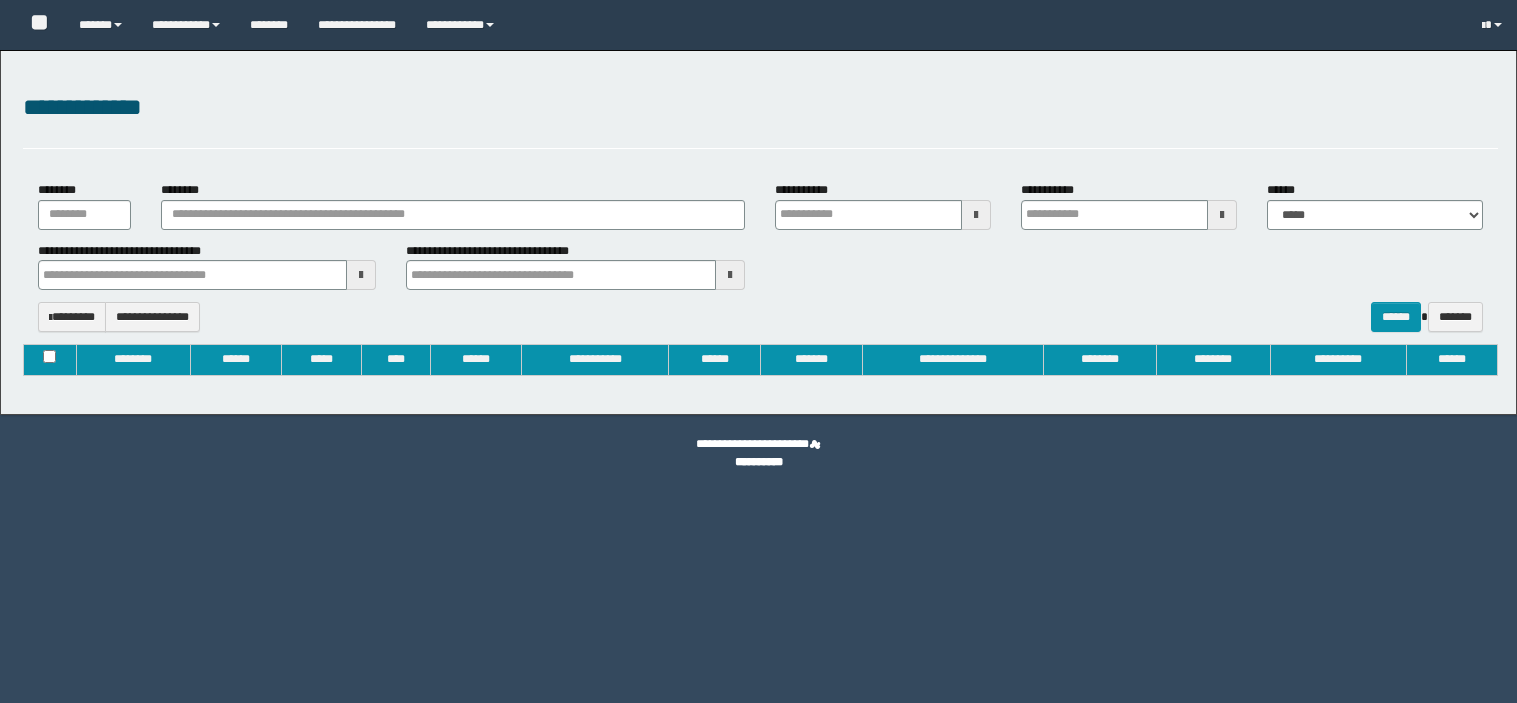 type on "**********" 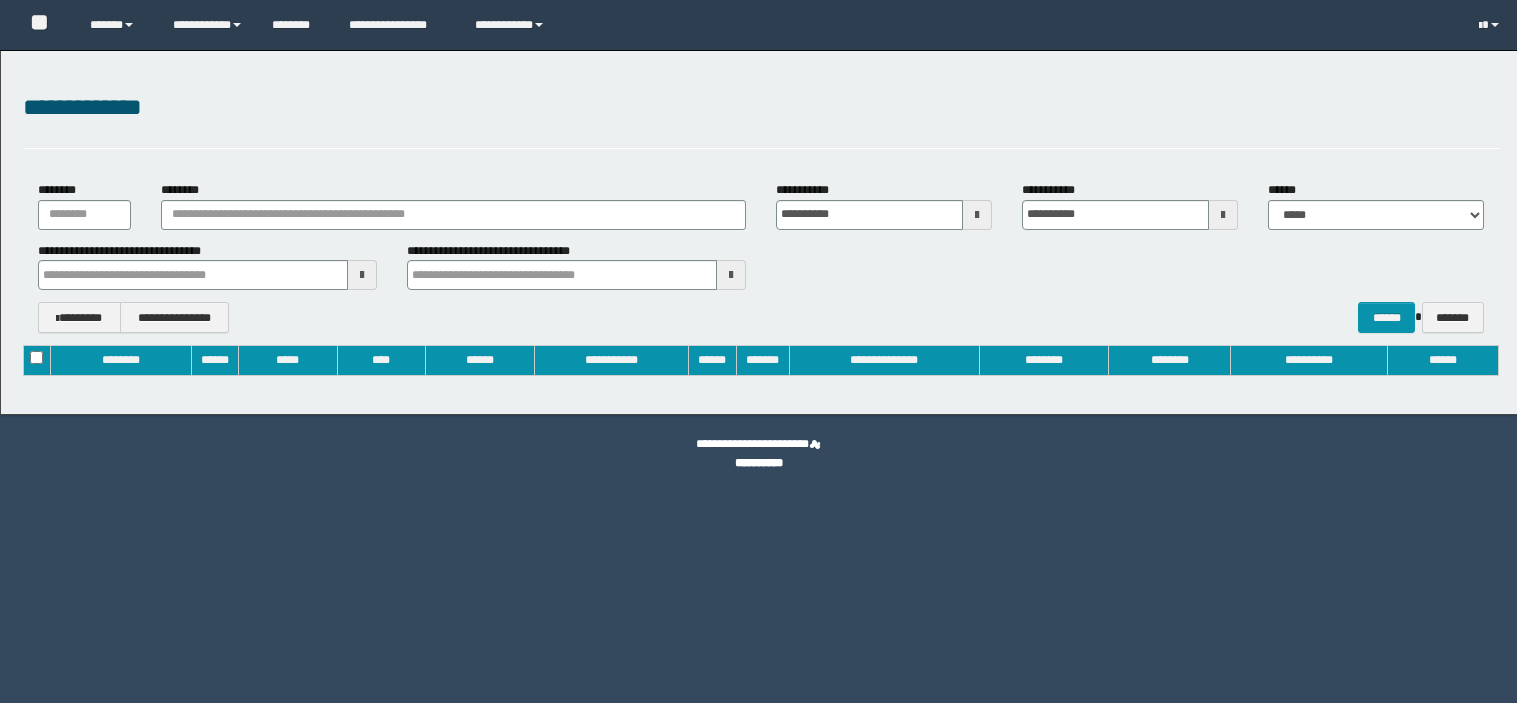 scroll, scrollTop: 0, scrollLeft: 0, axis: both 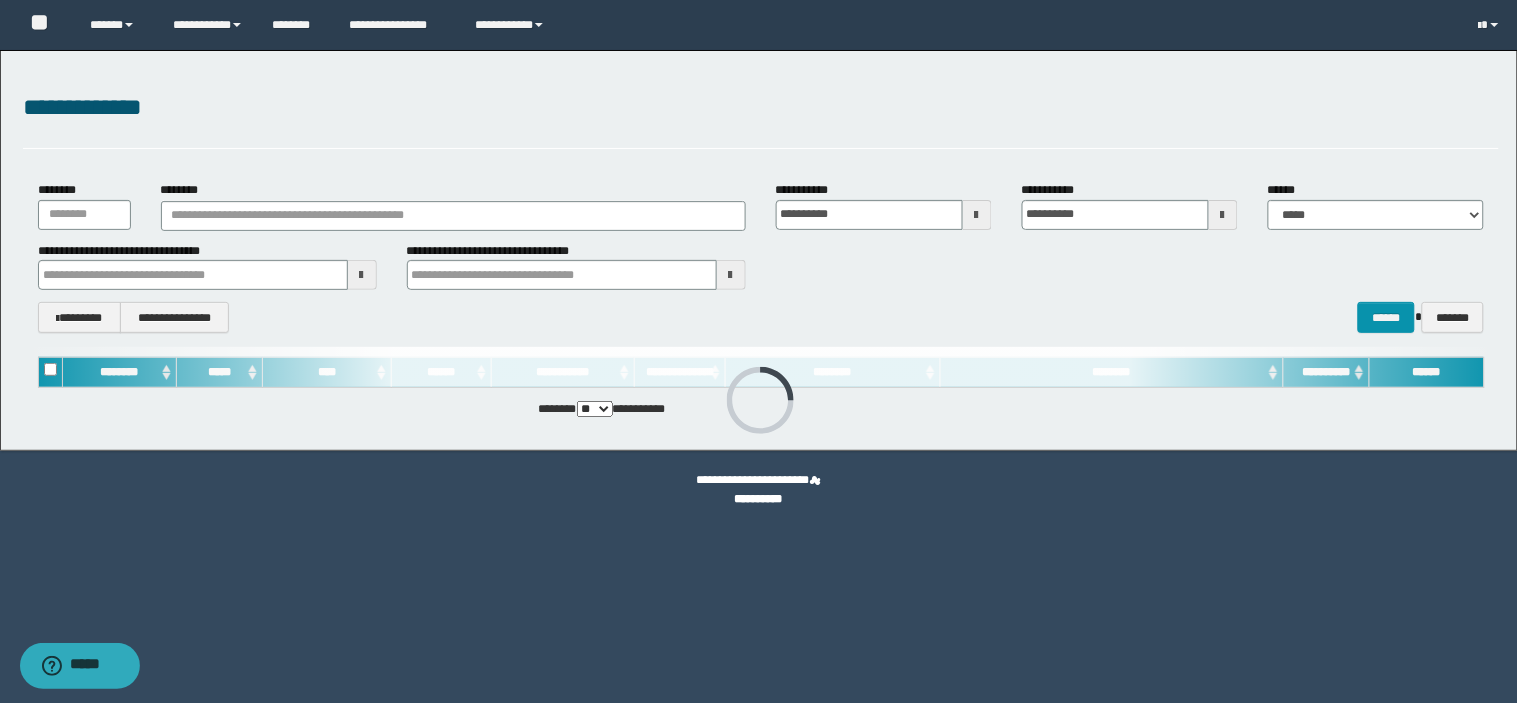 click at bounding box center (362, 275) 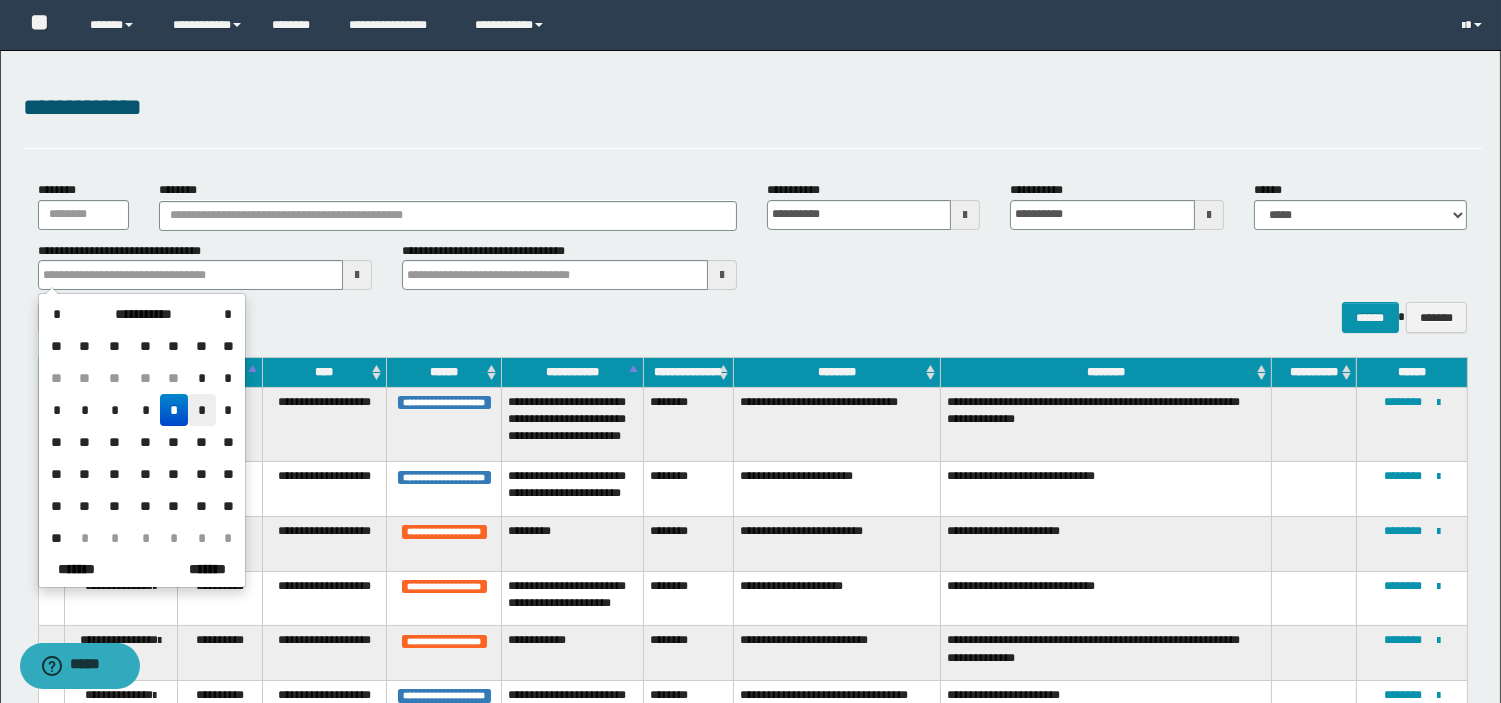 click on "*" at bounding box center [202, 410] 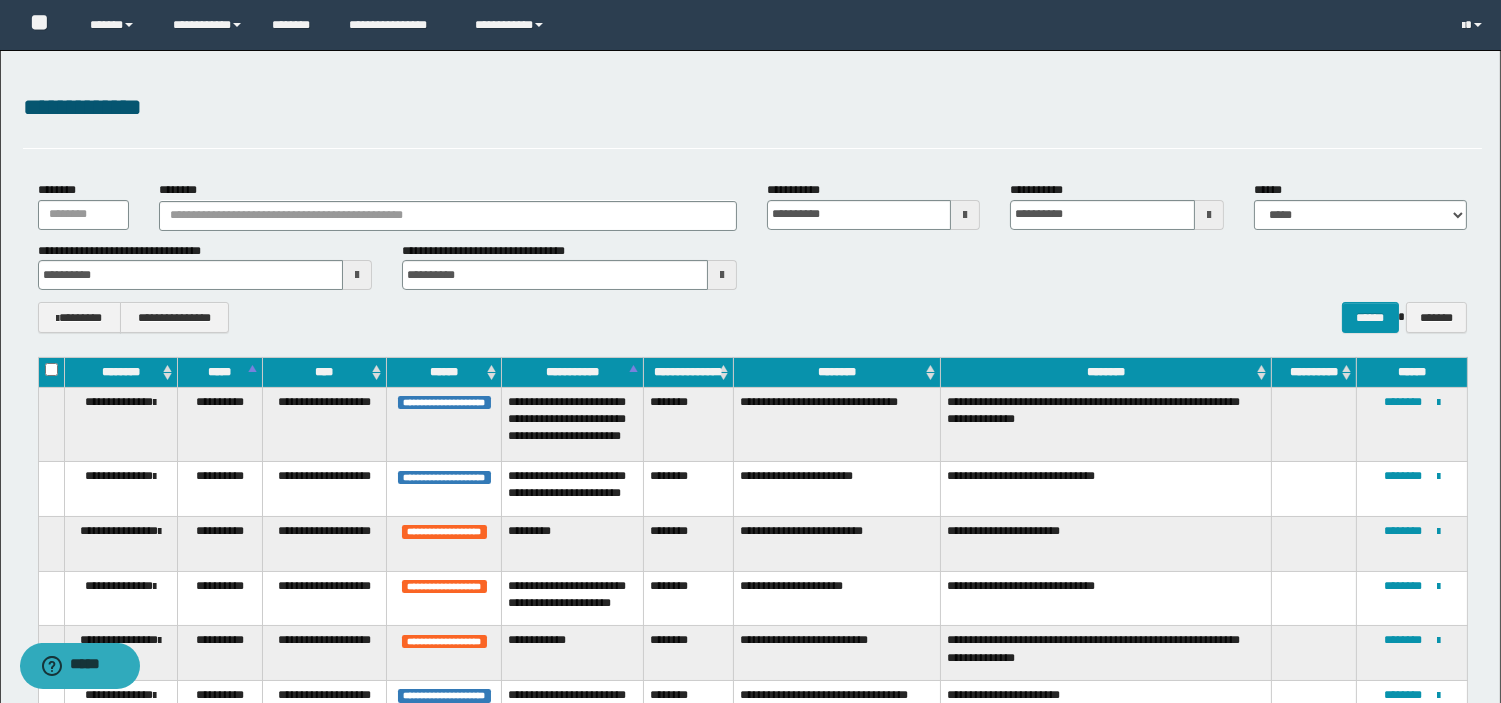 click at bounding box center [722, 275] 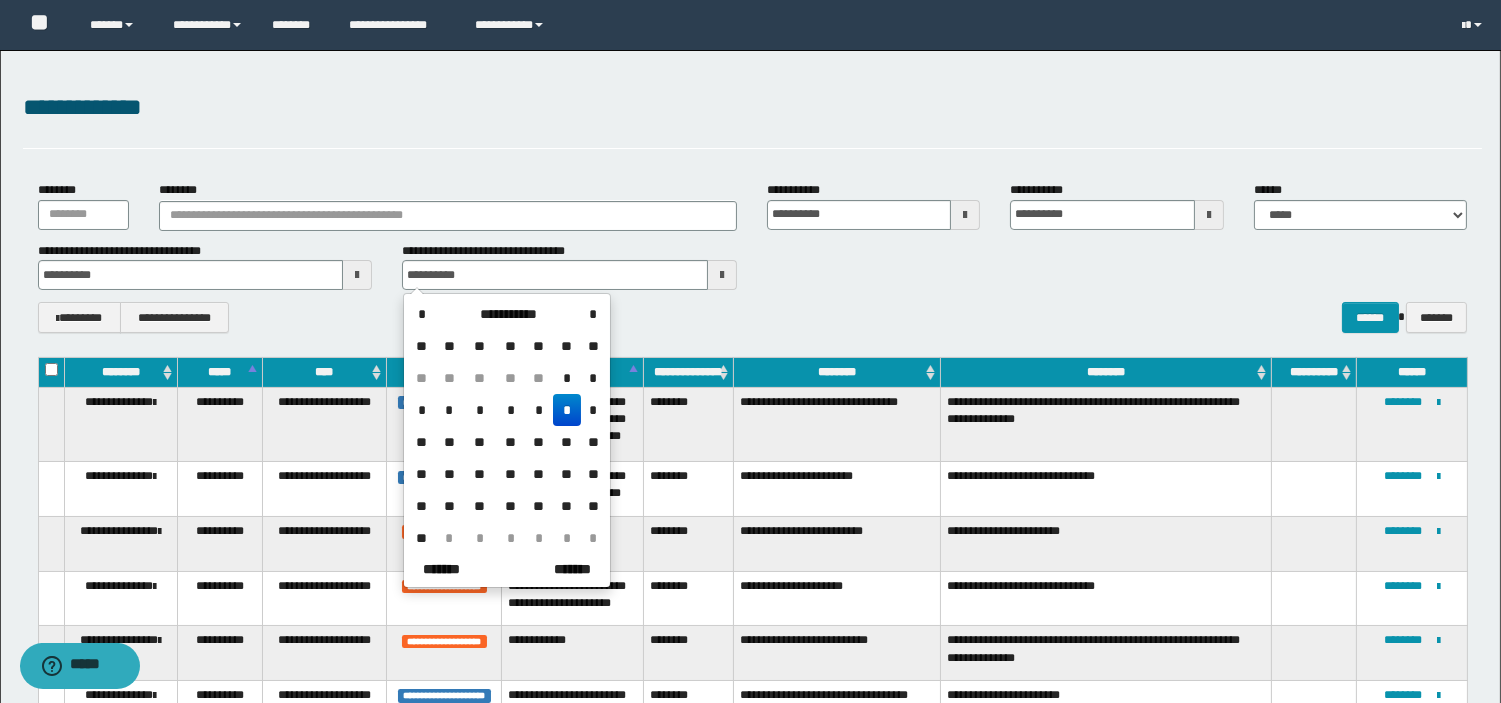 click on "*" at bounding box center [567, 410] 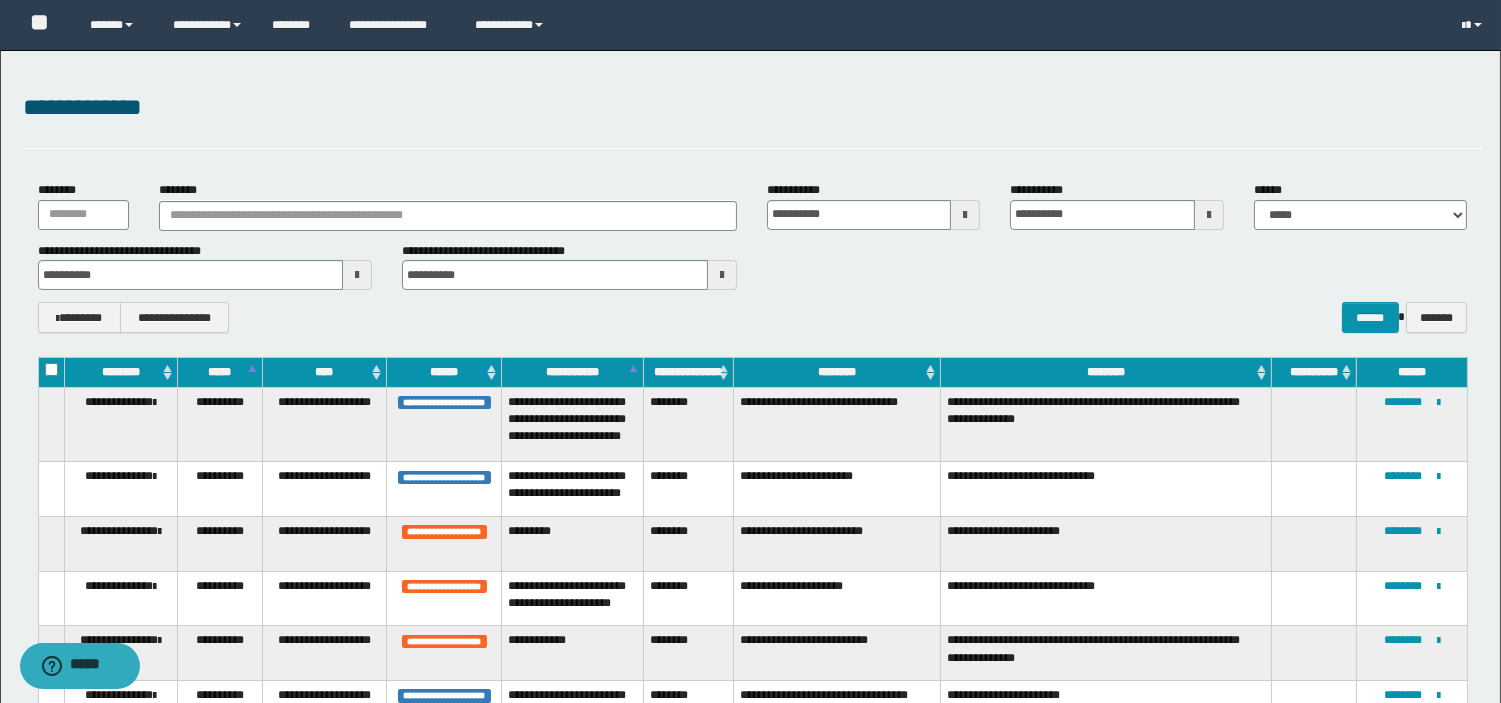 click on "******
*******" at bounding box center [1360, 317] 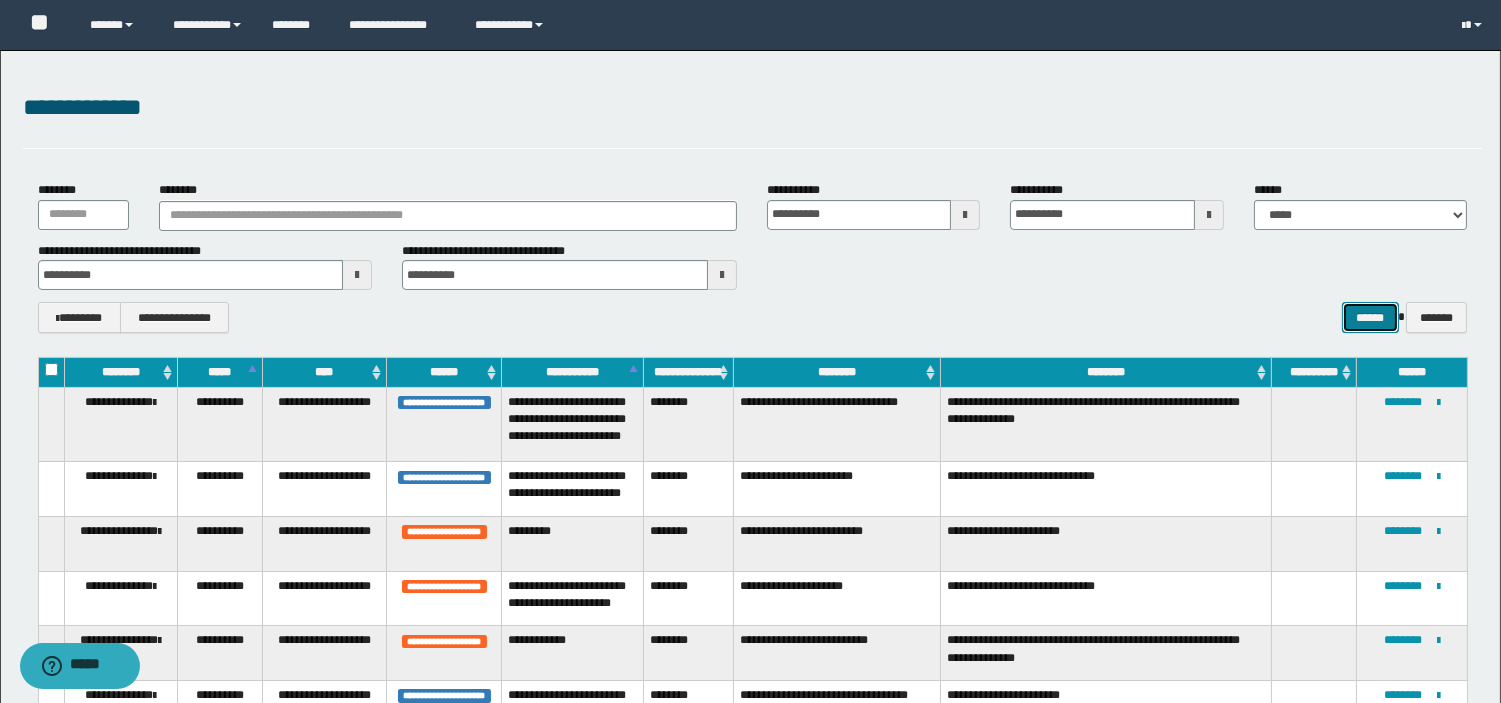 click on "******" at bounding box center (1370, 317) 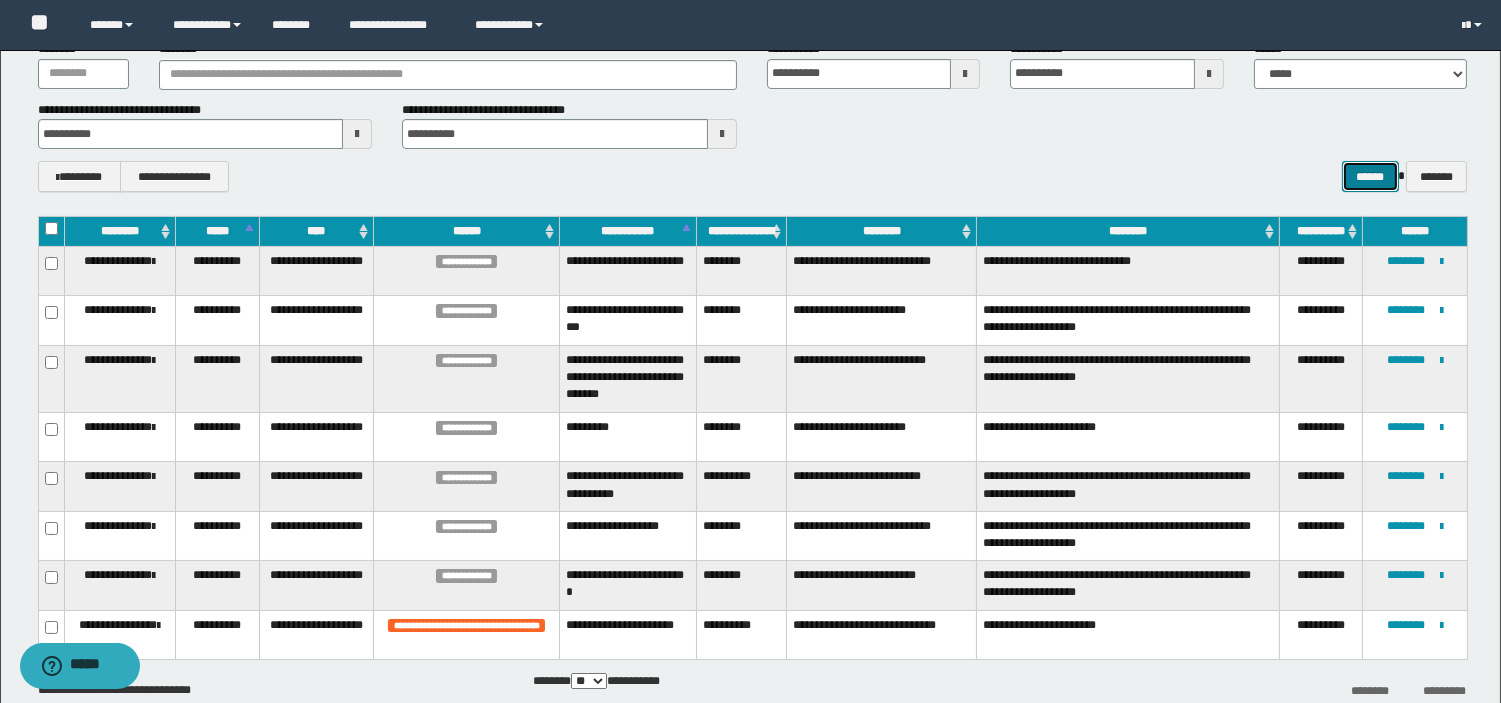scroll, scrollTop: 147, scrollLeft: 0, axis: vertical 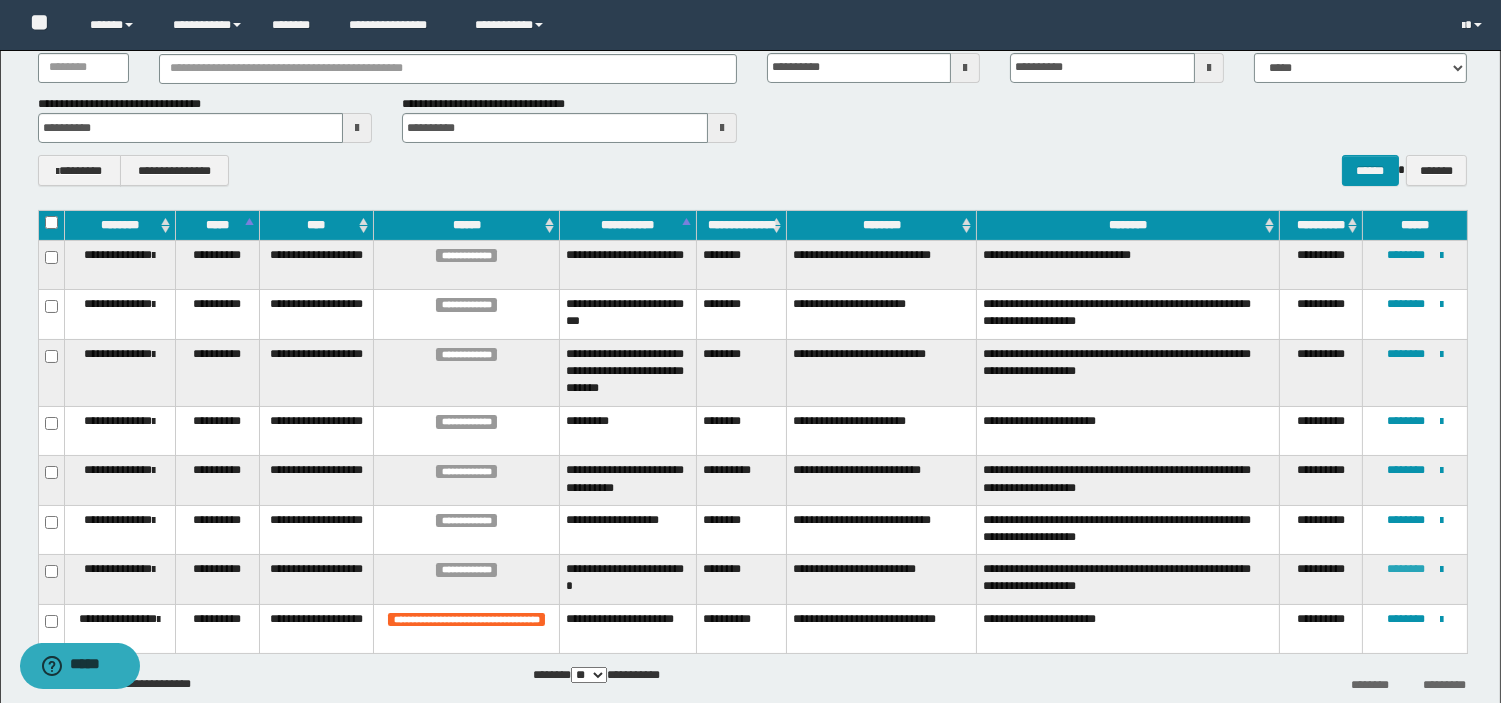 click on "********" at bounding box center (1406, 569) 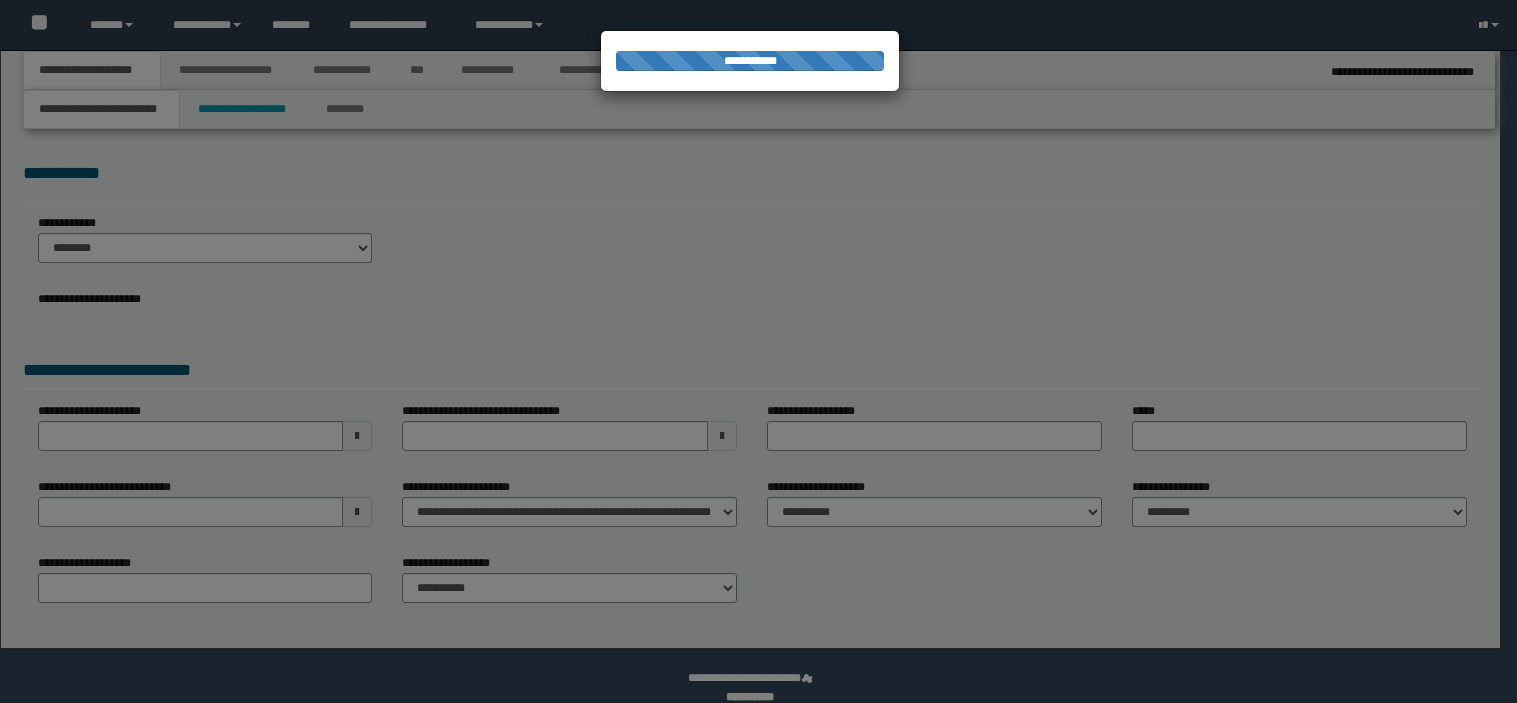 scroll, scrollTop: 0, scrollLeft: 0, axis: both 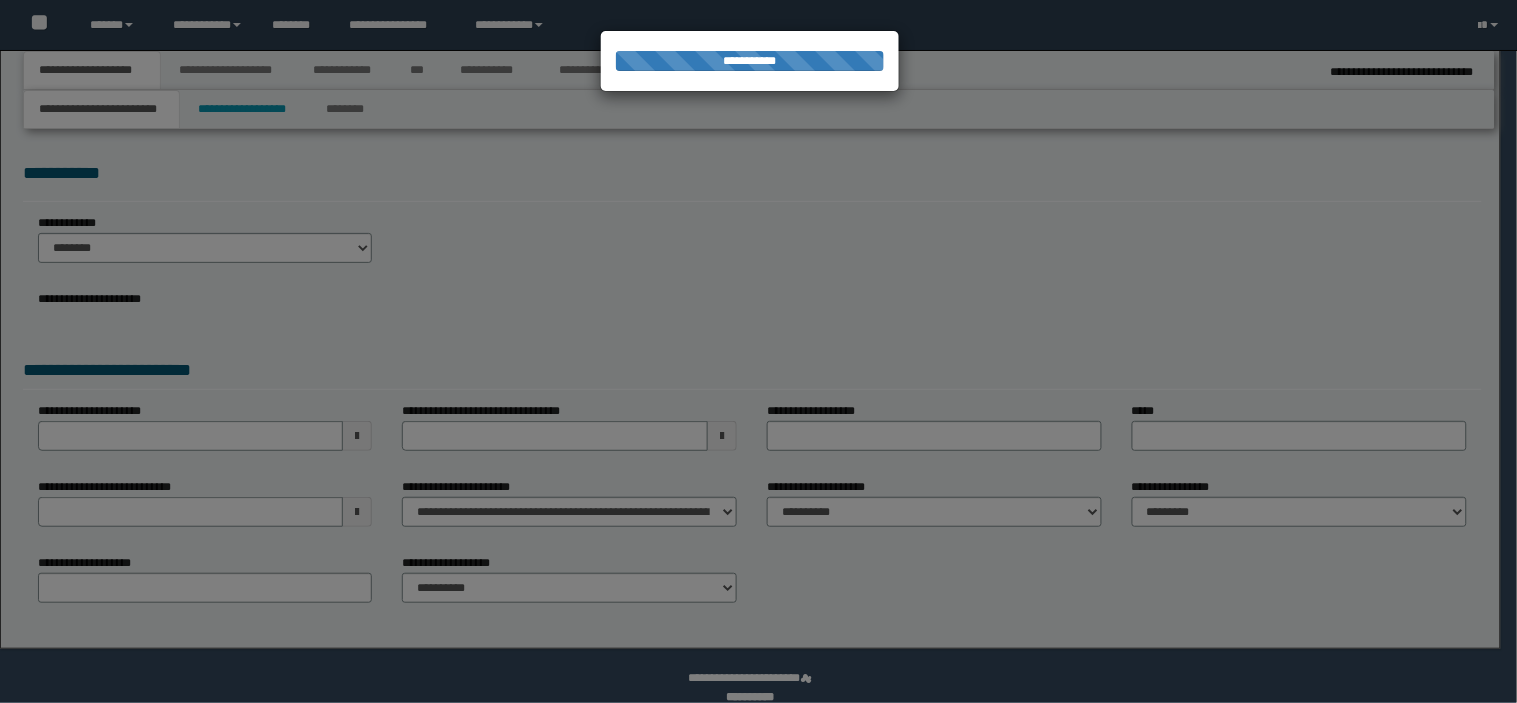 type on "**********" 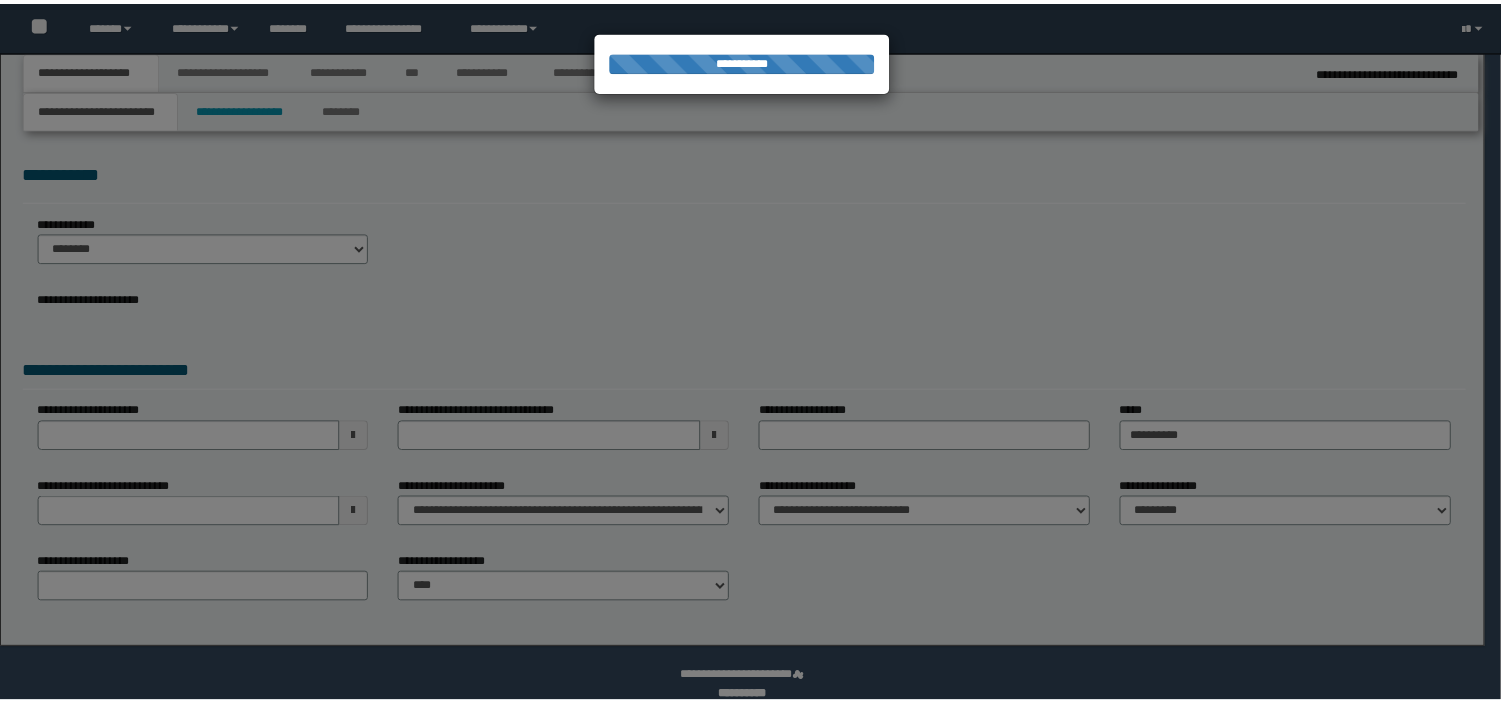 scroll, scrollTop: 0, scrollLeft: 0, axis: both 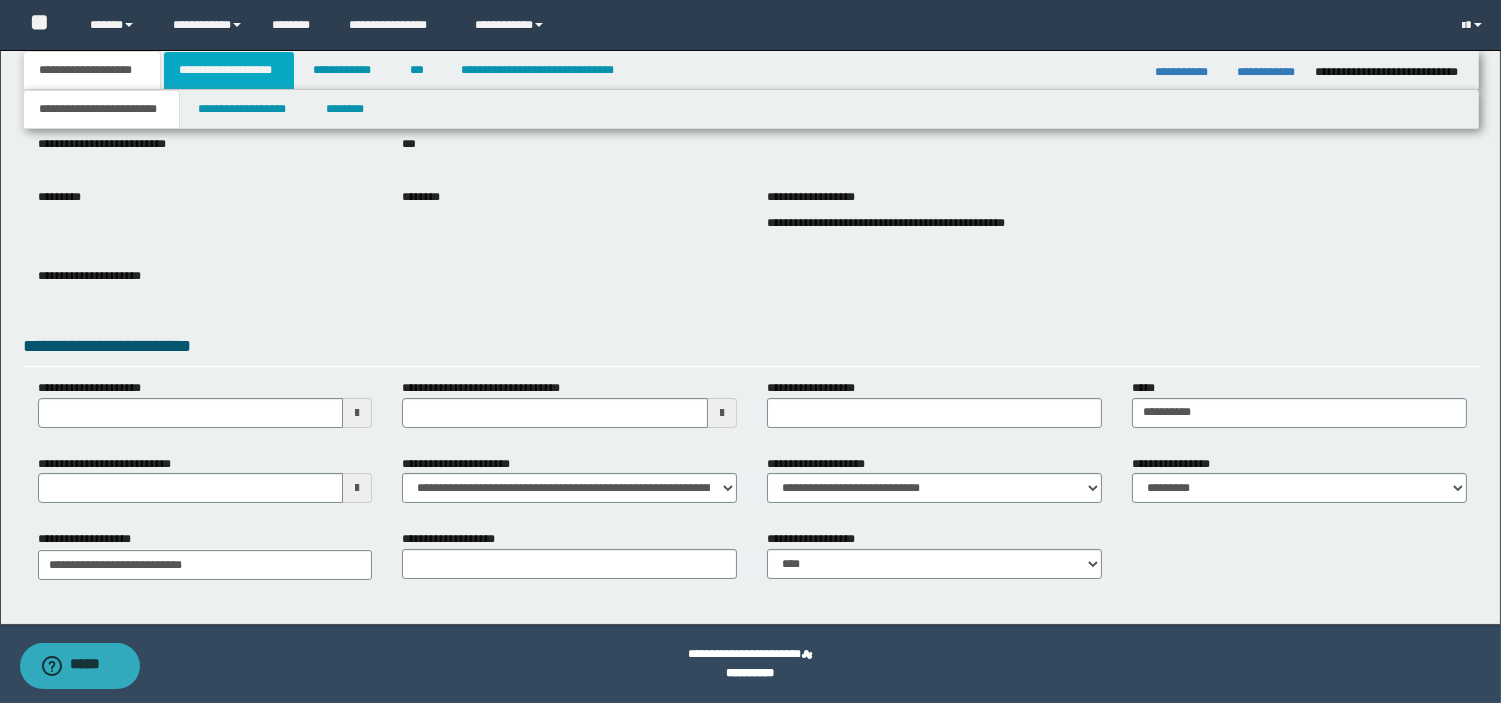 click on "**********" at bounding box center [229, 70] 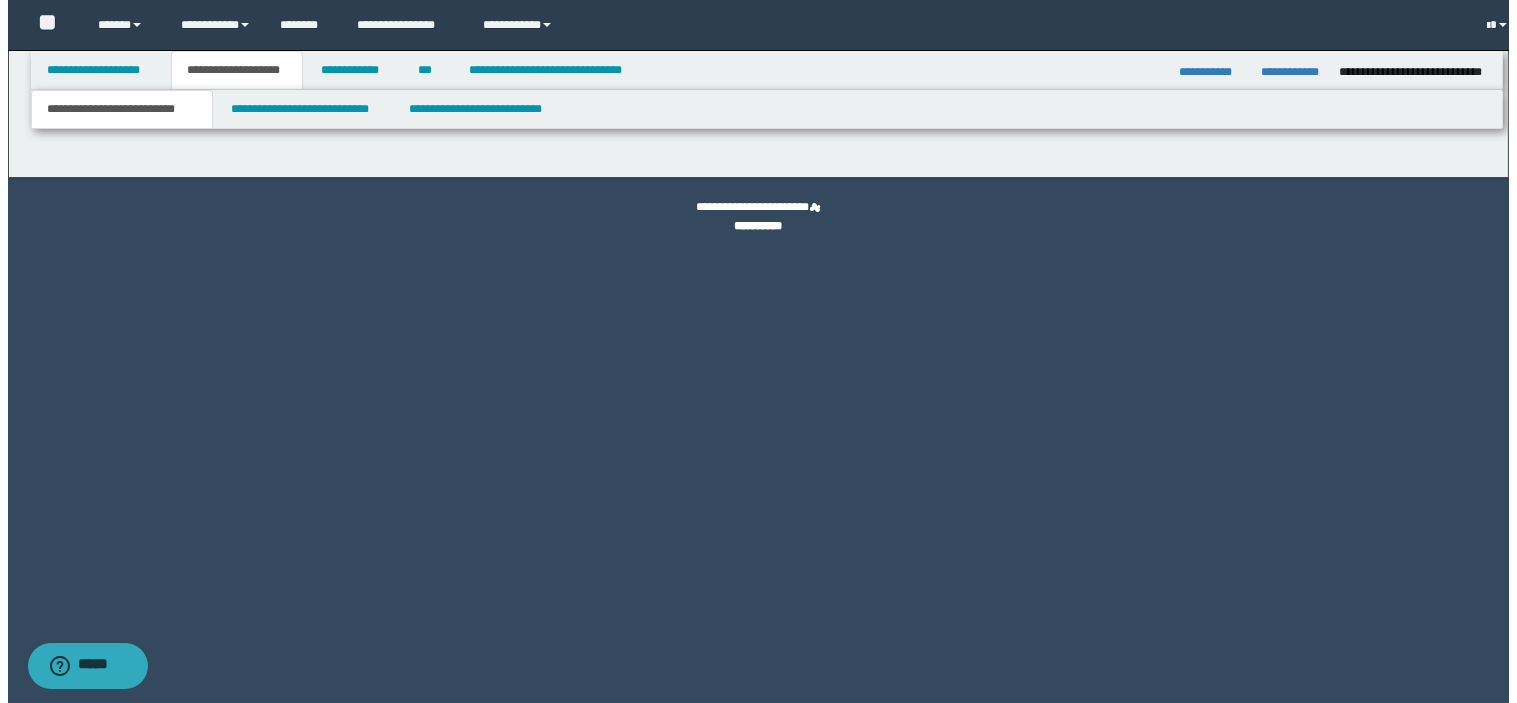 scroll, scrollTop: 0, scrollLeft: 0, axis: both 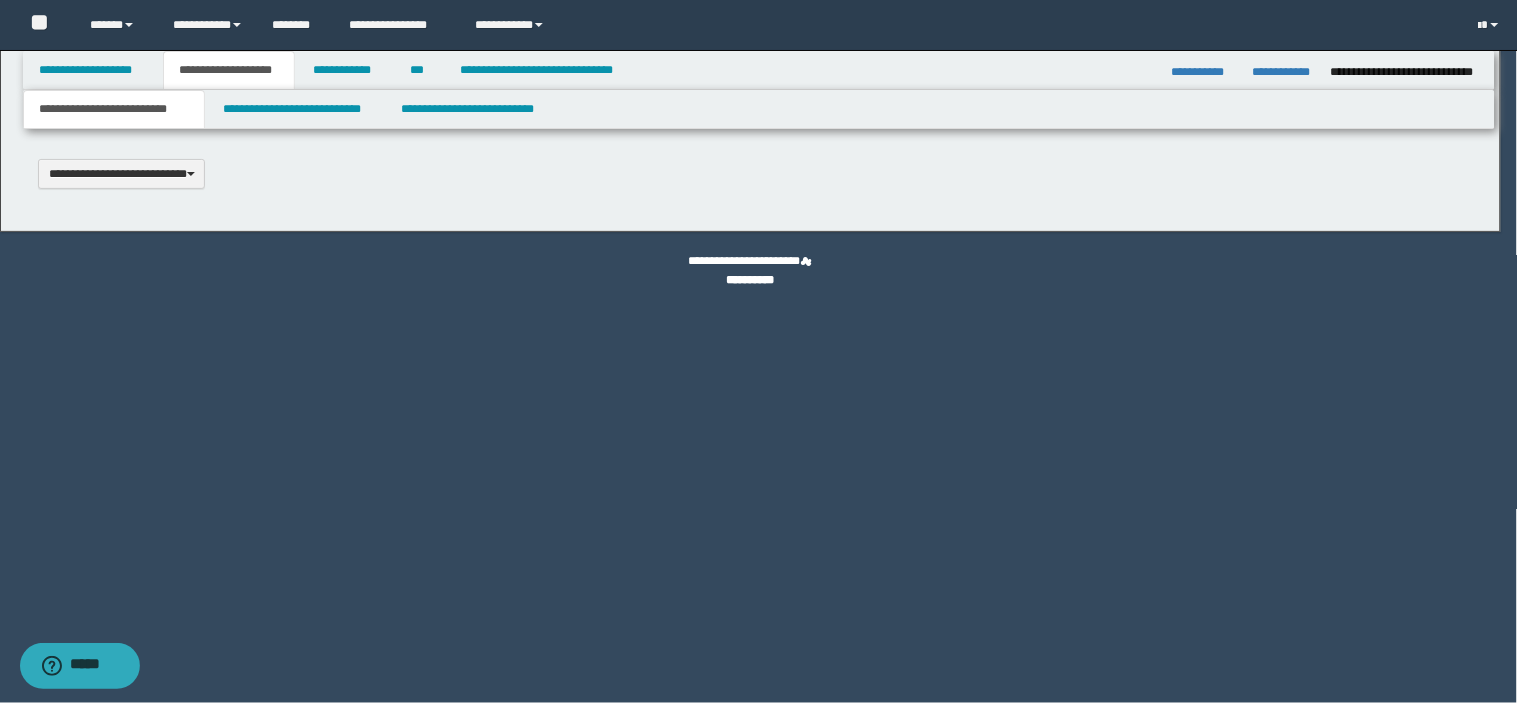 type 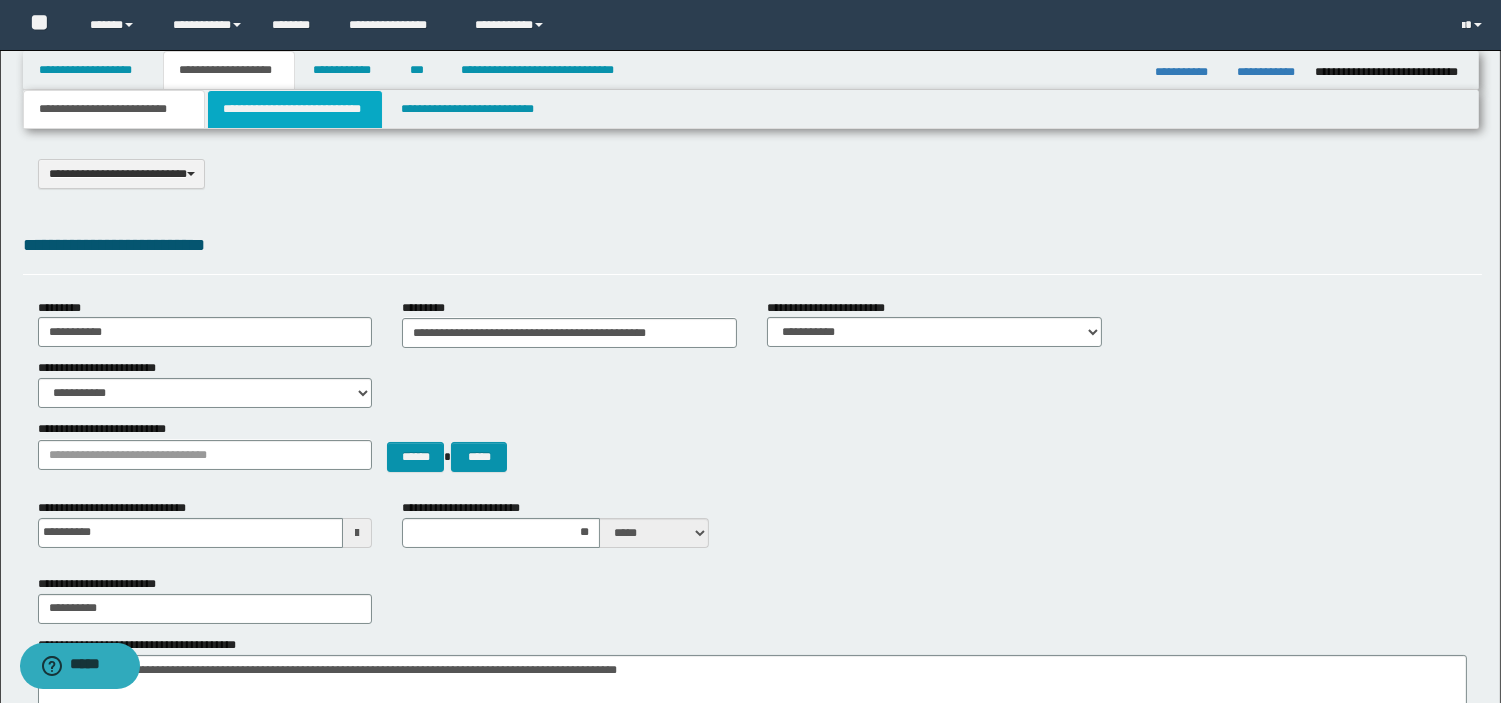 click on "**********" at bounding box center [295, 109] 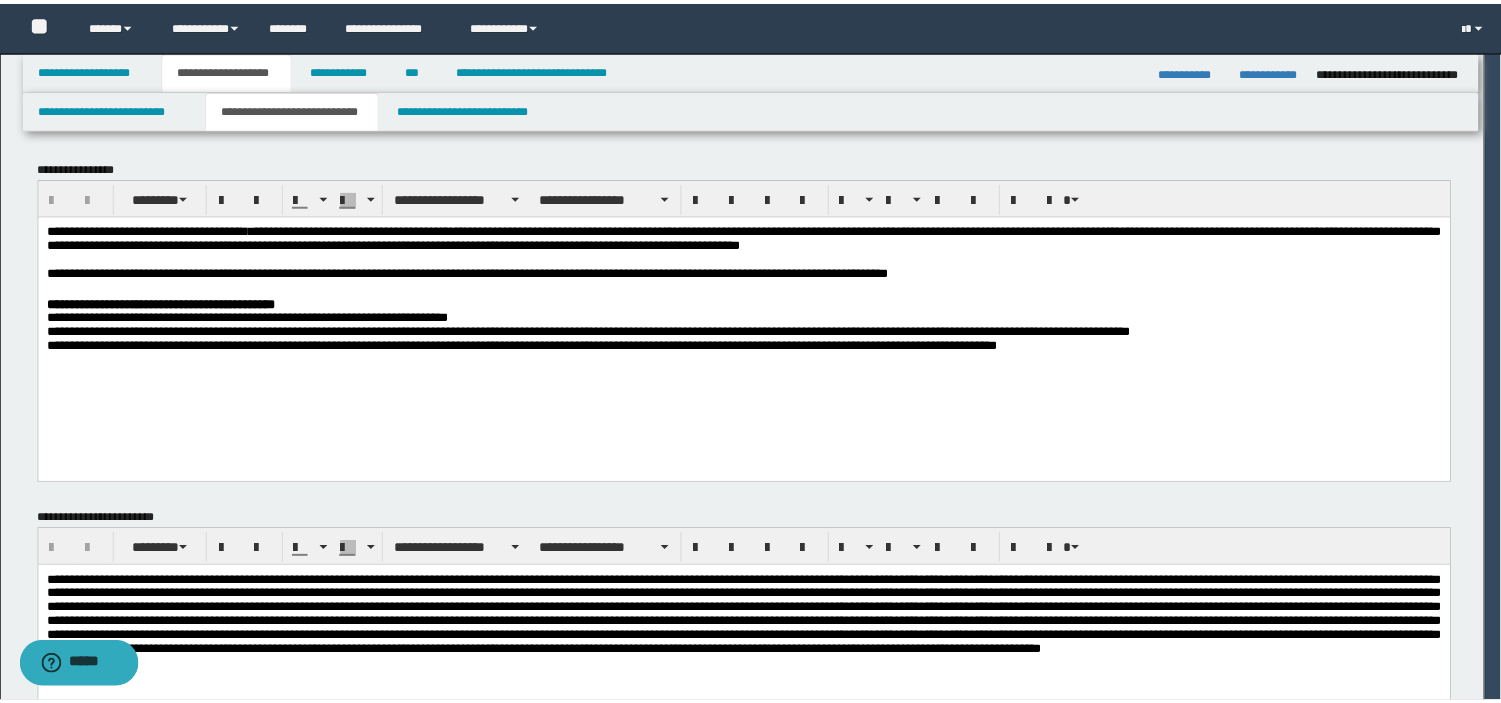 scroll, scrollTop: 0, scrollLeft: 0, axis: both 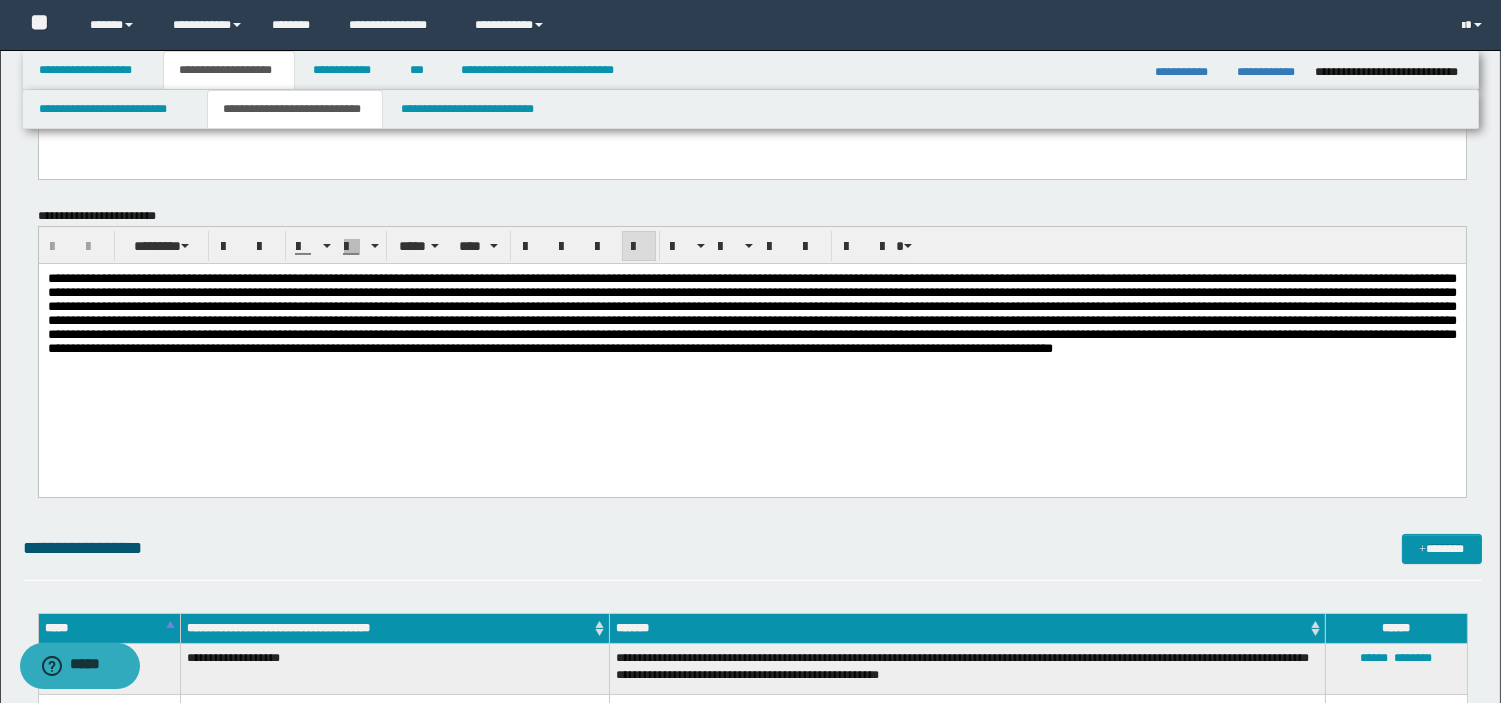 click at bounding box center [751, 313] 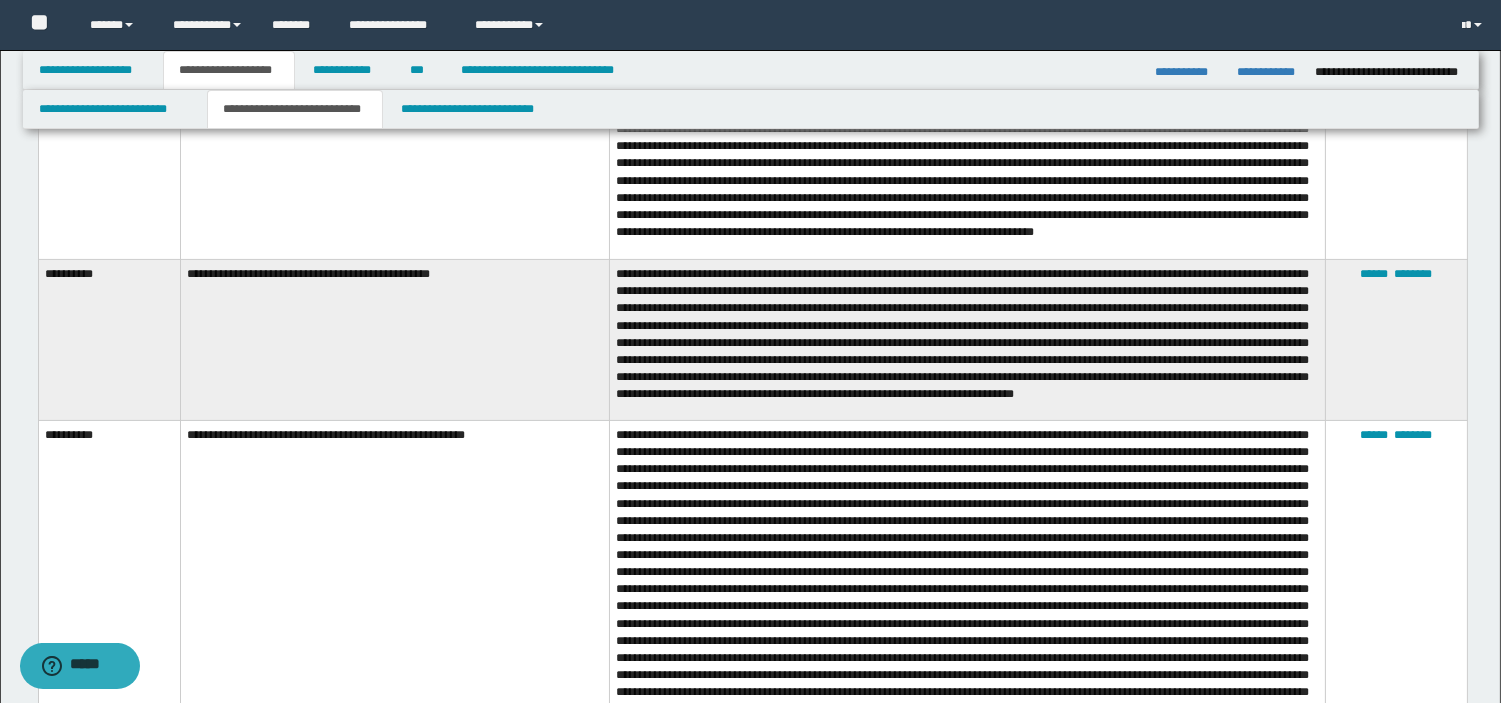 scroll, scrollTop: 1532, scrollLeft: 0, axis: vertical 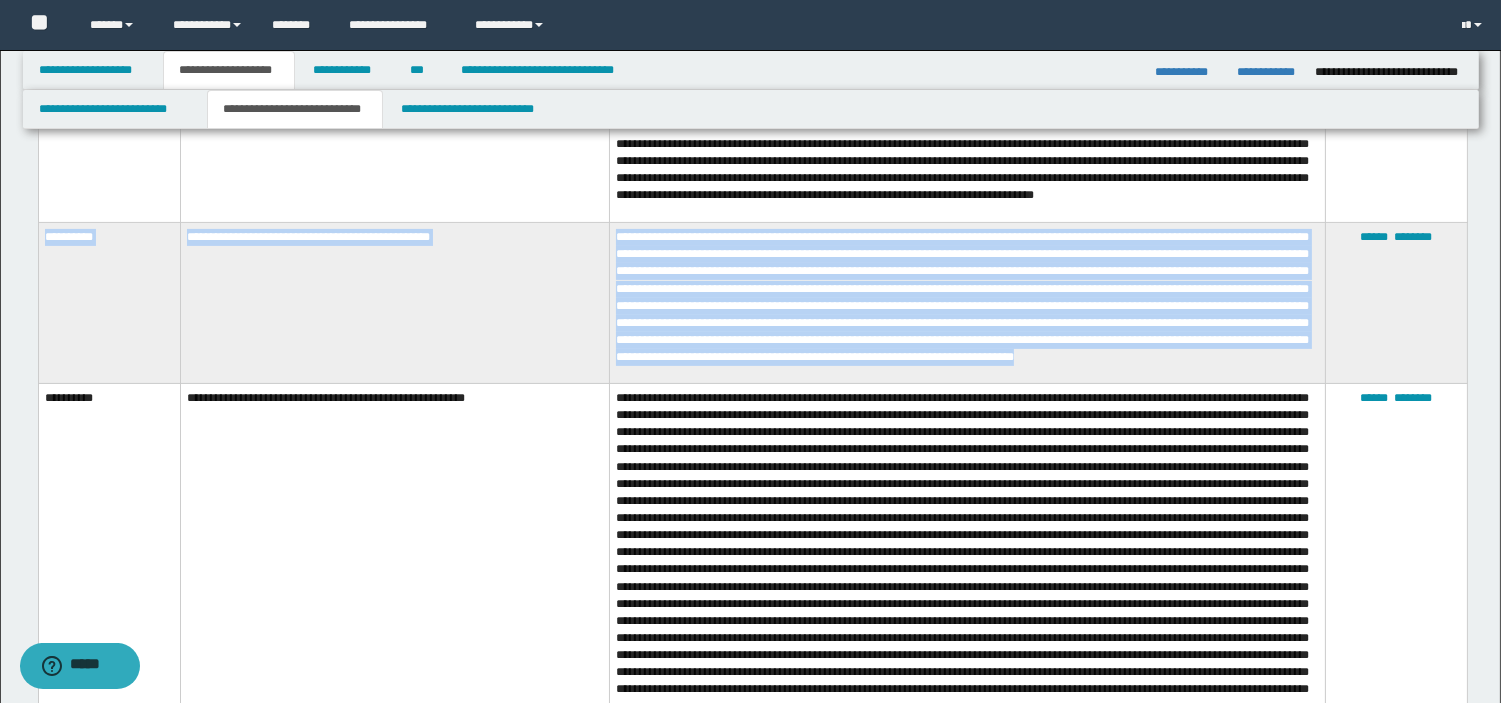 drag, startPoint x: 46, startPoint y: 238, endPoint x: 1268, endPoint y: 355, distance: 1227.5883 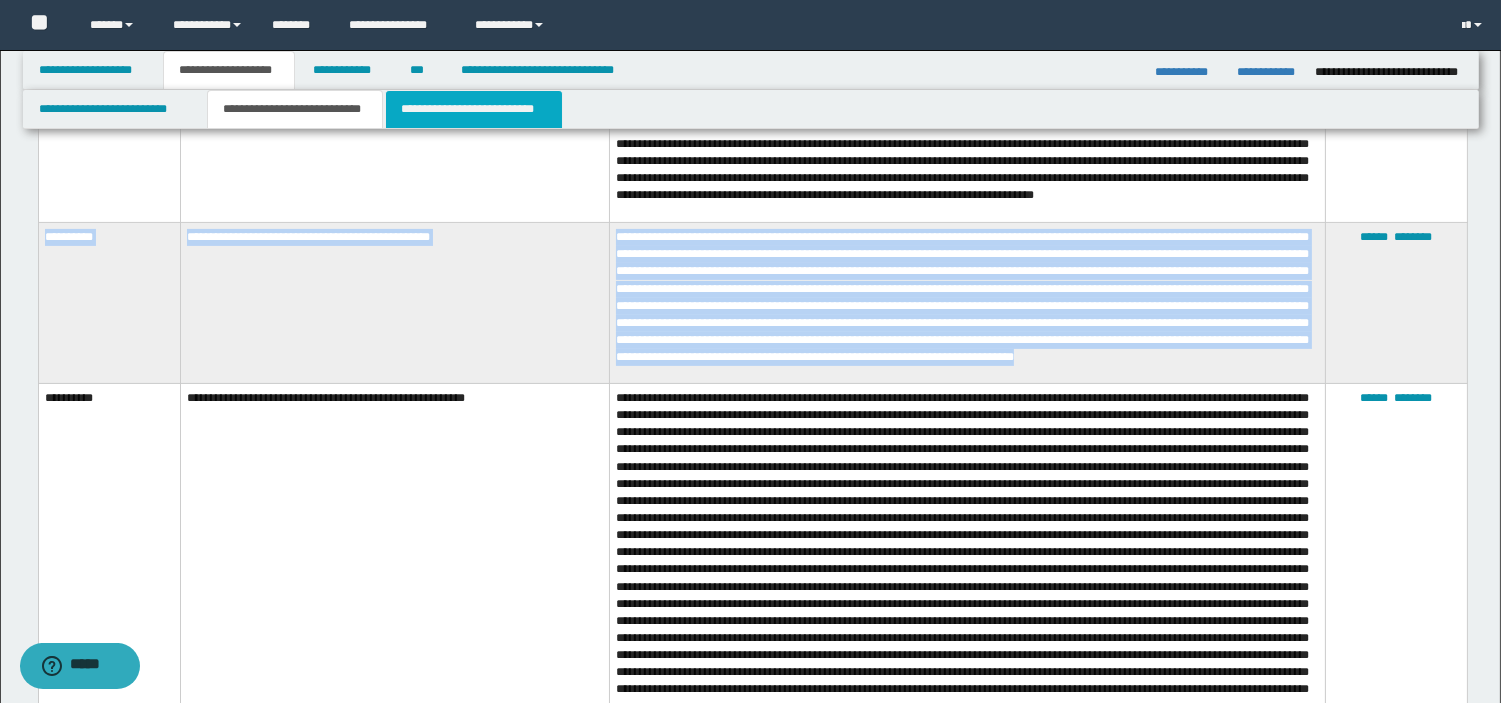 click on "**********" at bounding box center [474, 109] 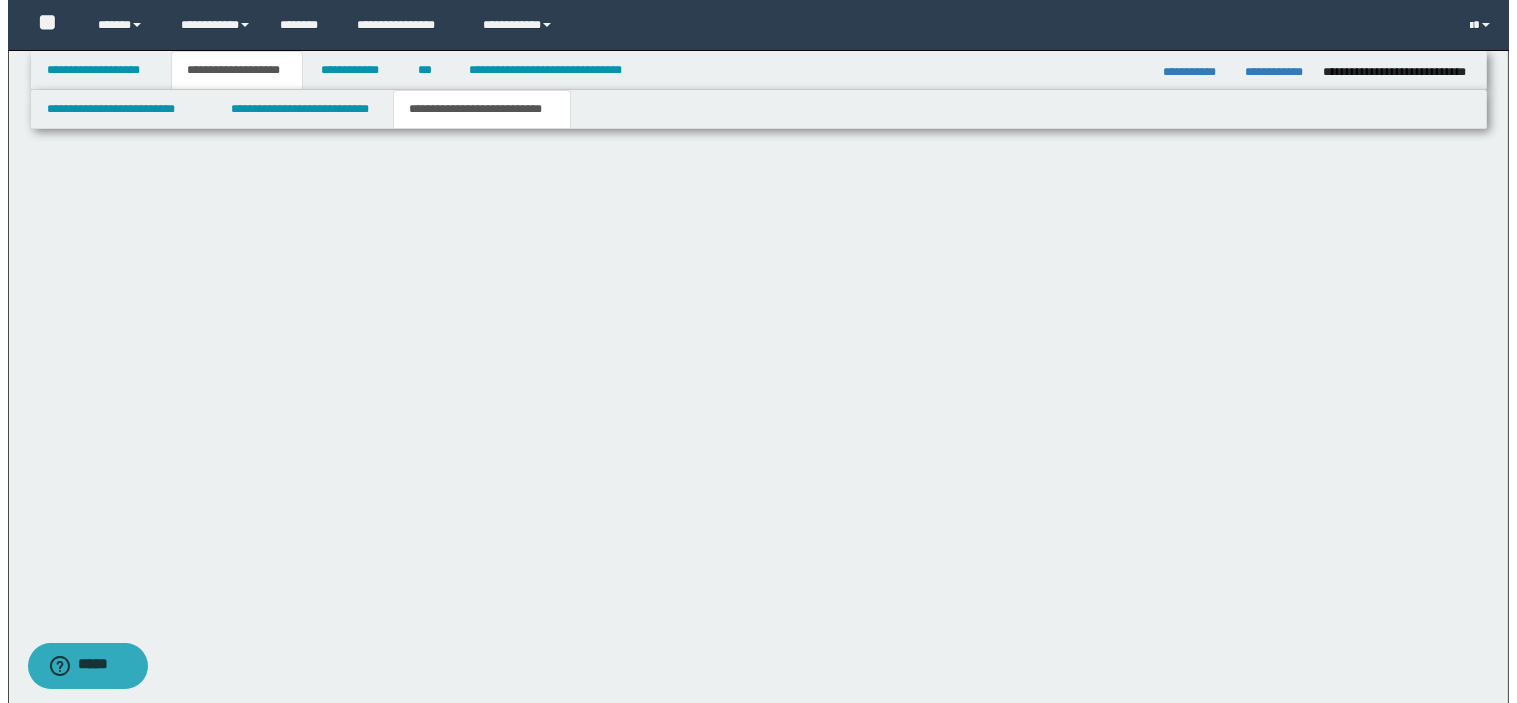 scroll, scrollTop: 0, scrollLeft: 0, axis: both 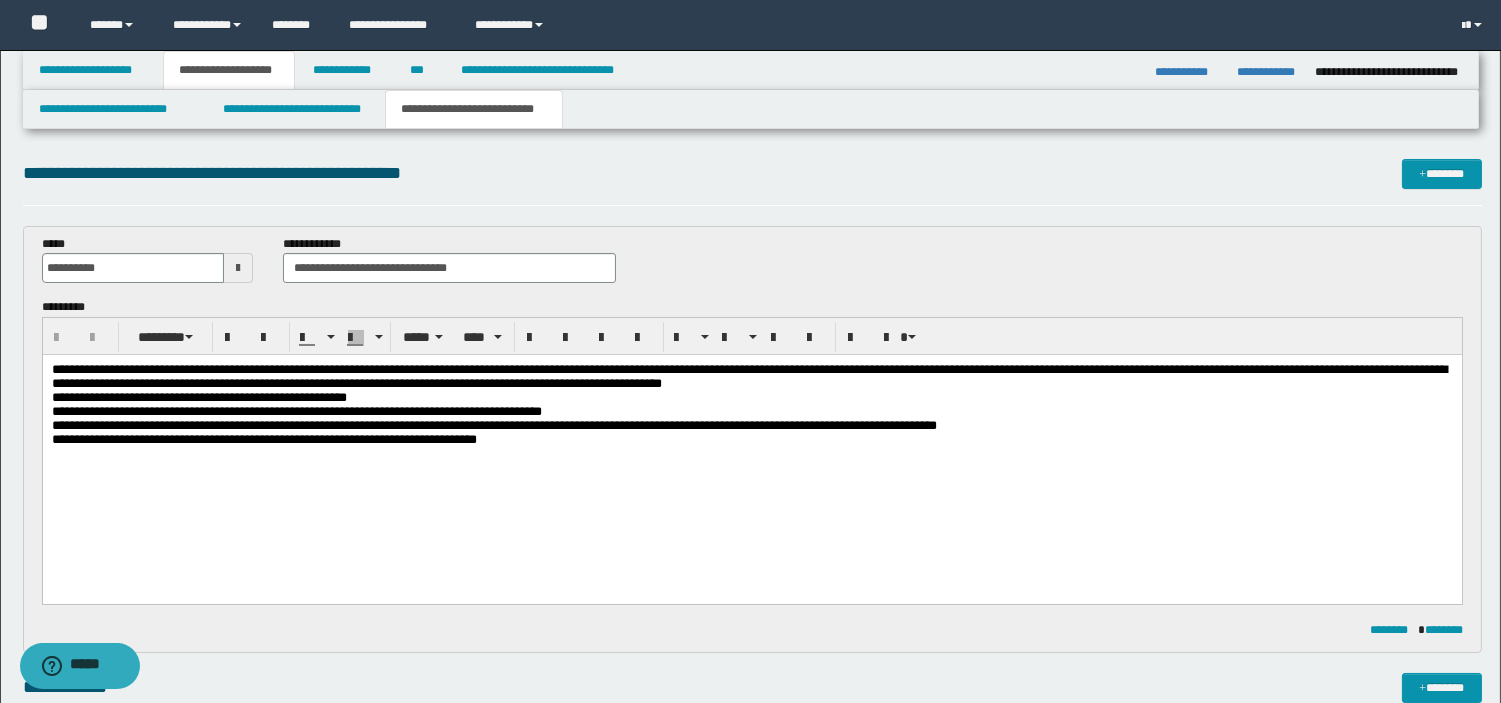 click on "**********" at bounding box center (263, 439) 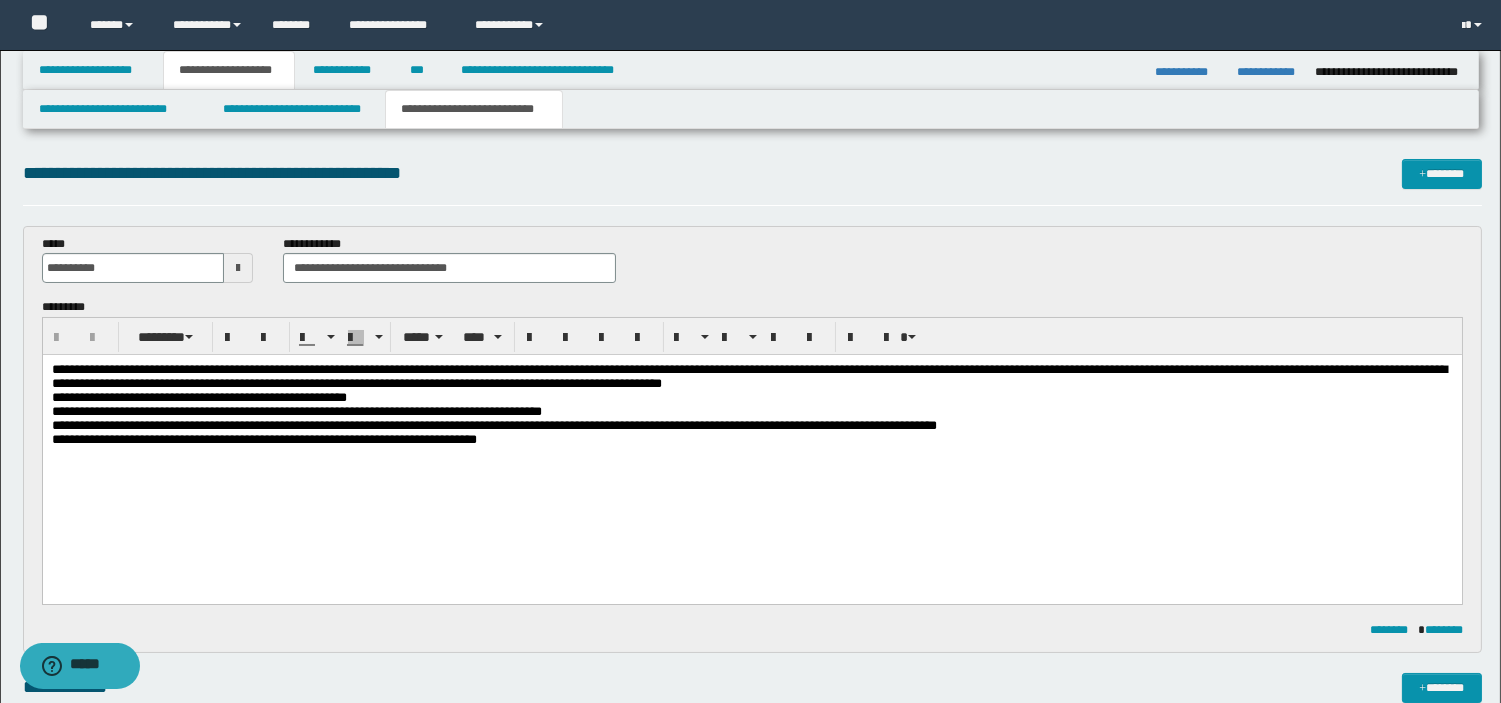 type 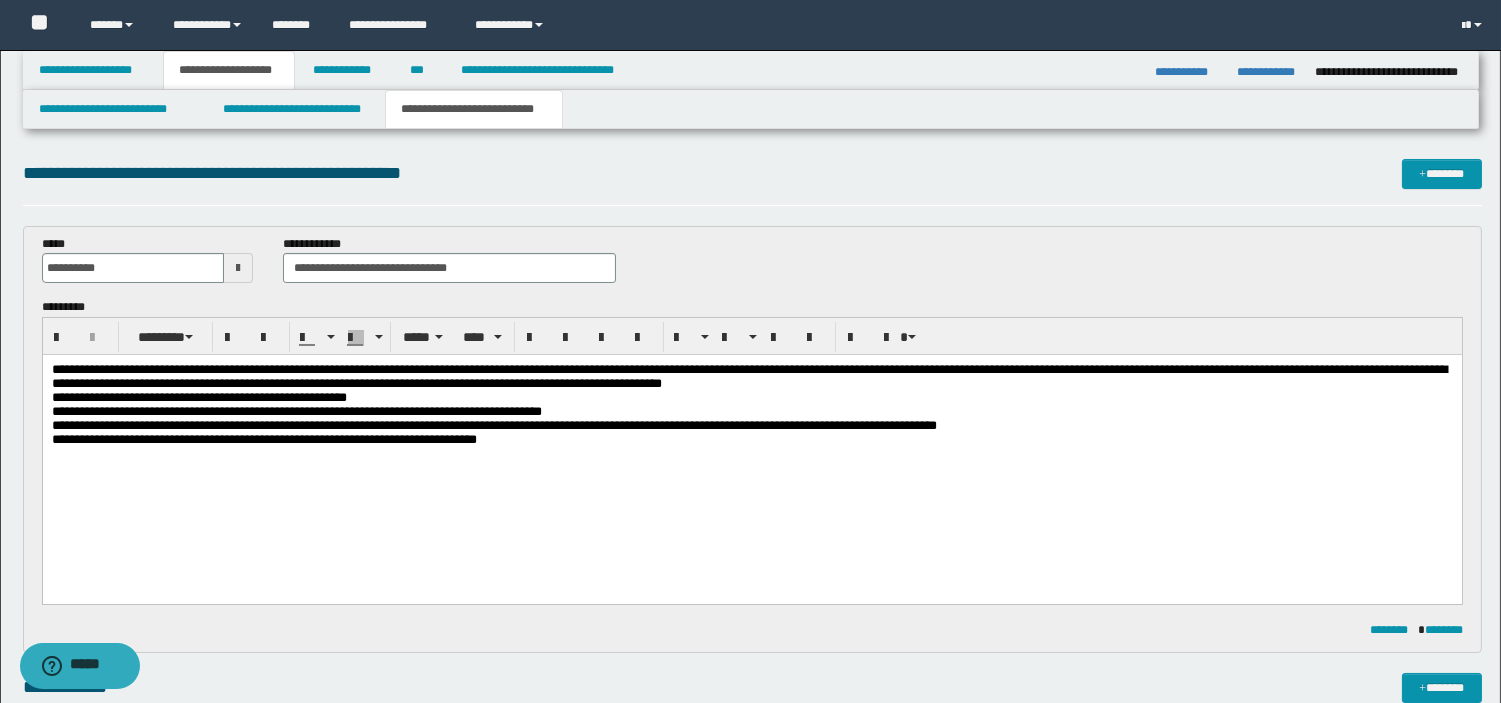 scroll, scrollTop: 614, scrollLeft: 0, axis: vertical 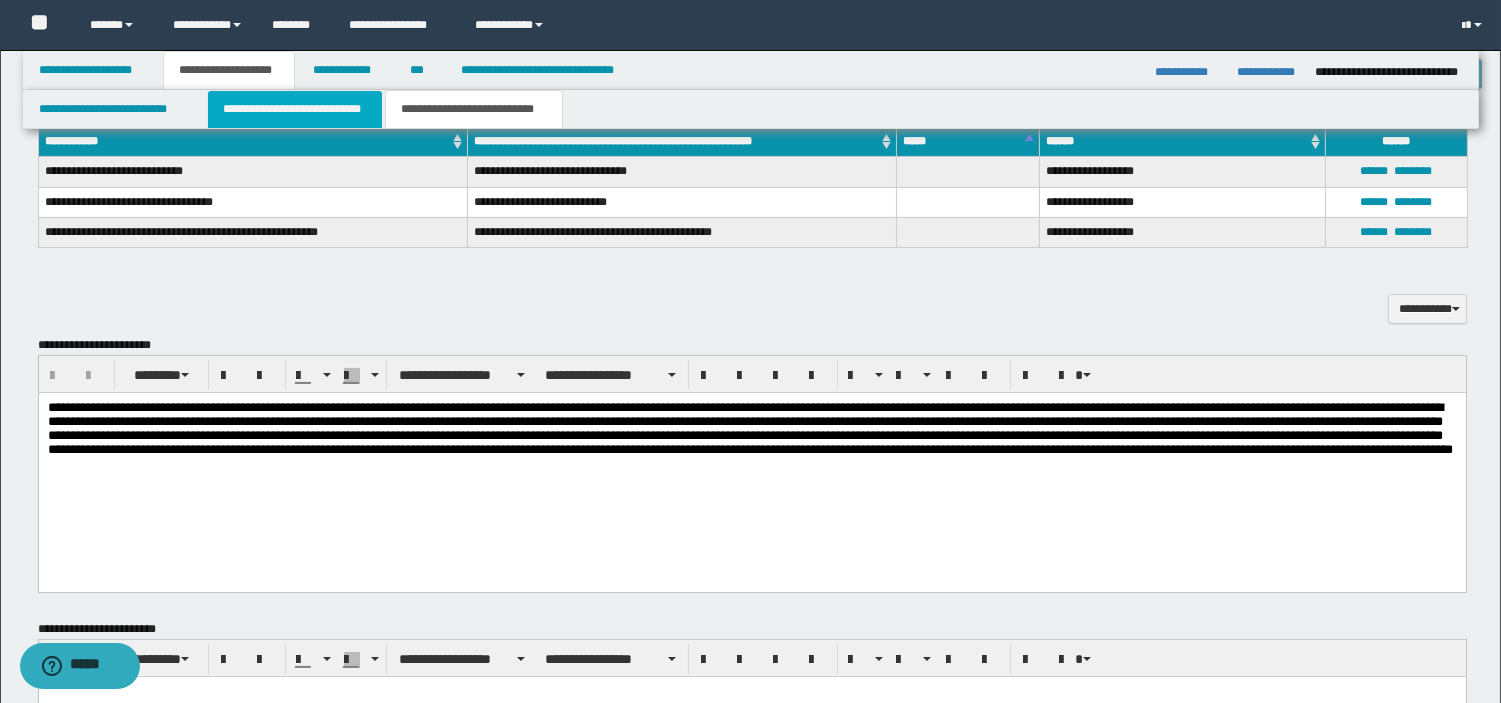 click on "**********" at bounding box center [295, 109] 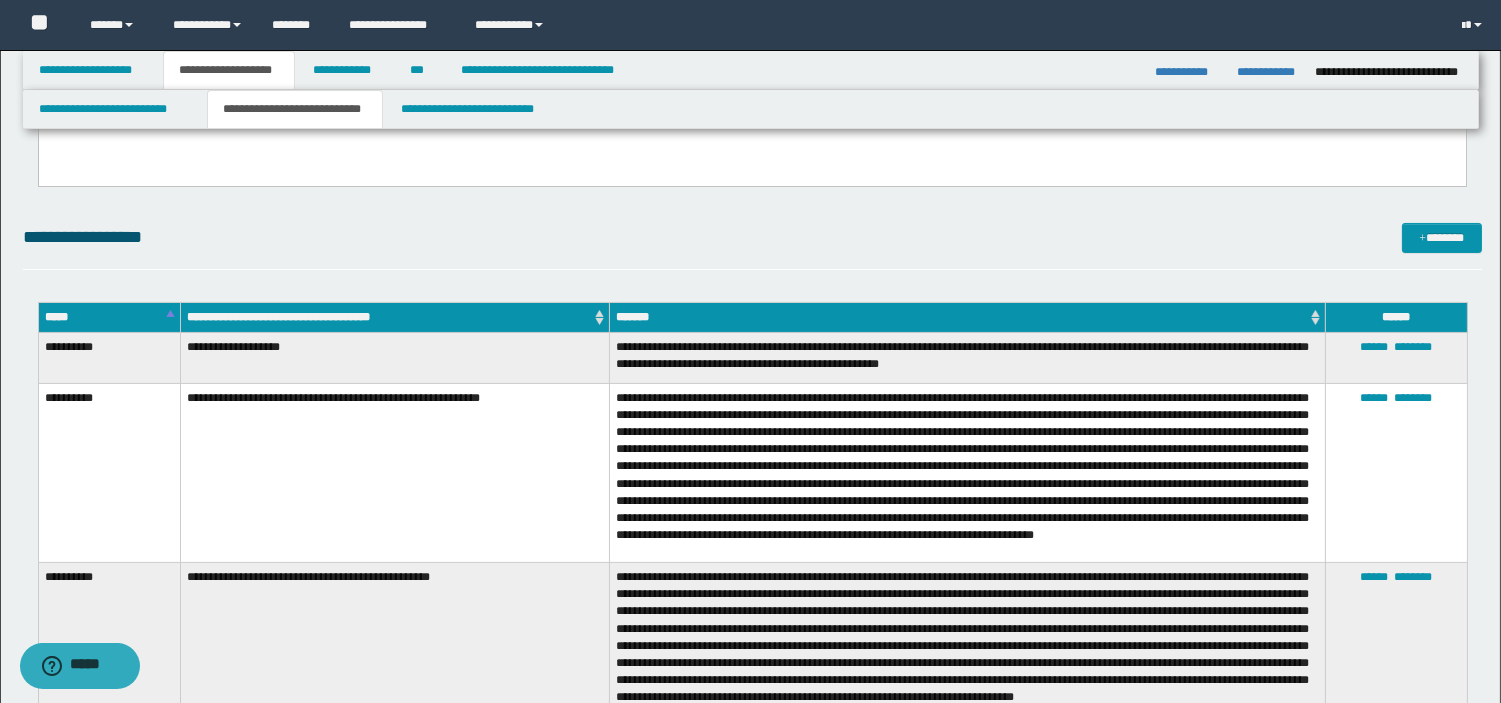 click on "******    ********" at bounding box center [1396, 643] 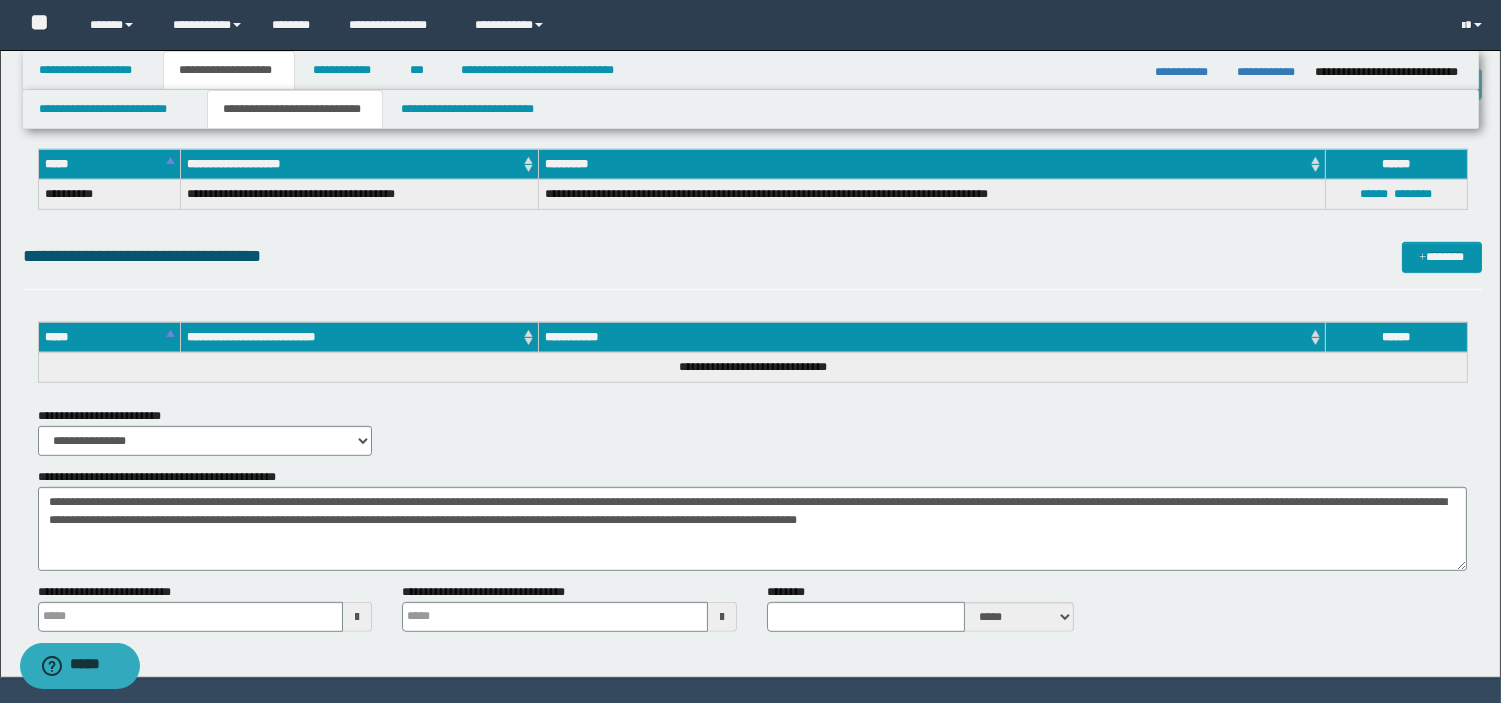 scroll, scrollTop: 1955, scrollLeft: 0, axis: vertical 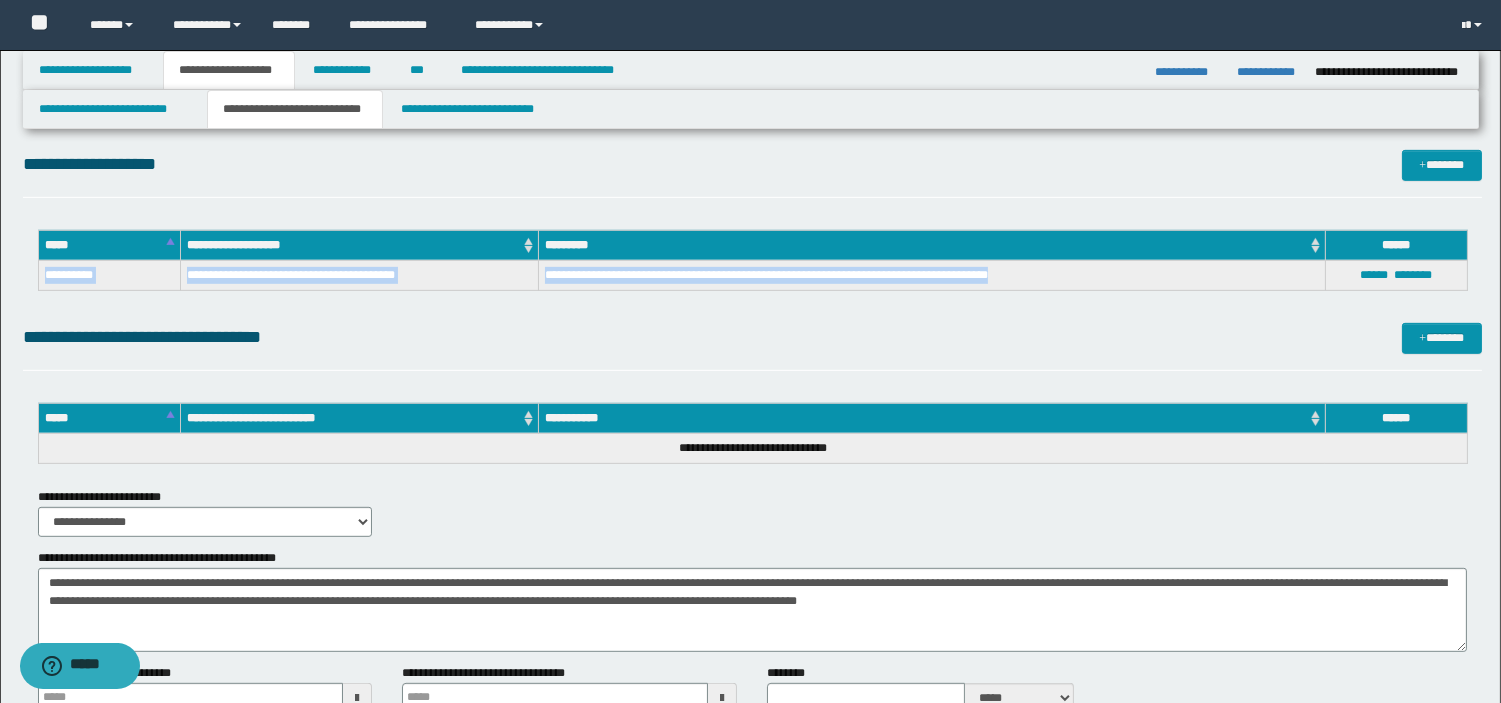 drag, startPoint x: 43, startPoint y: 270, endPoint x: 1053, endPoint y: 284, distance: 1010.09705 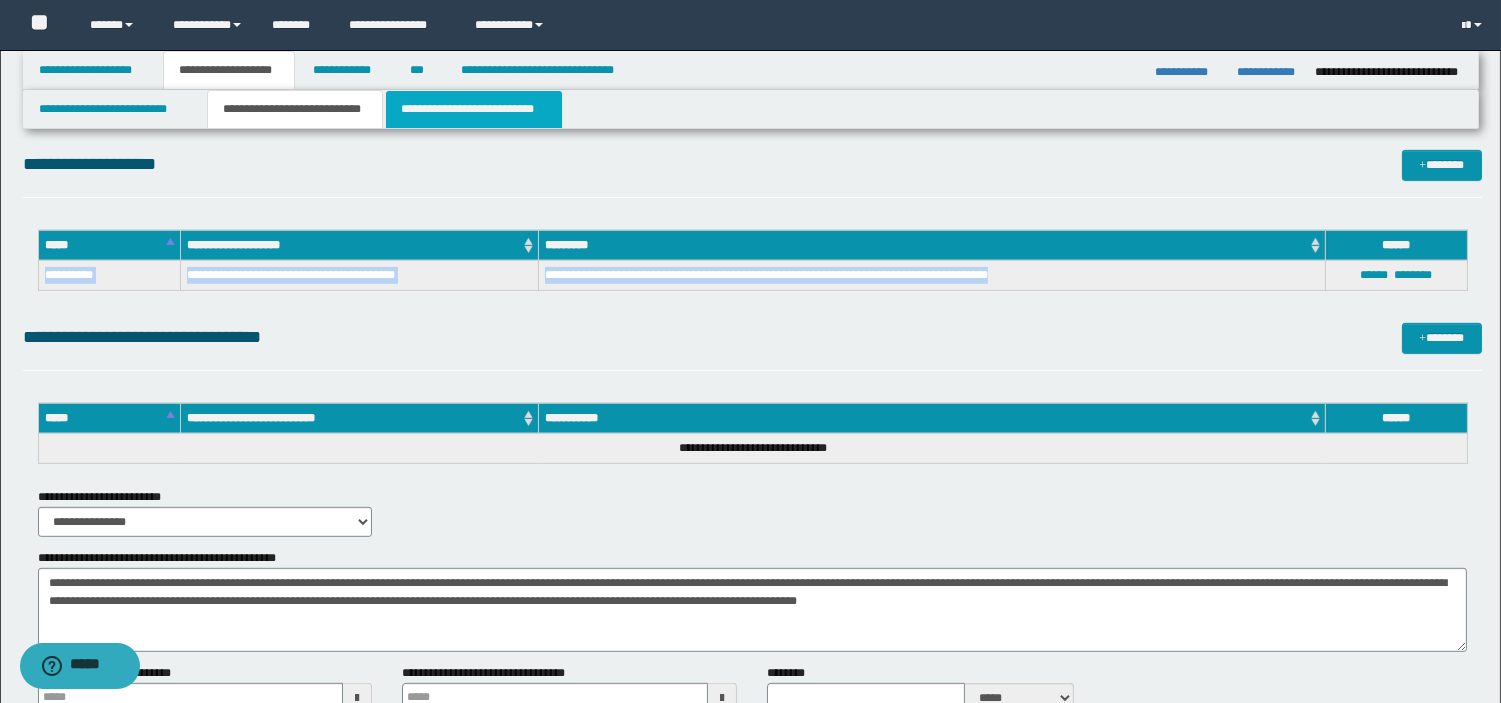 click on "**********" at bounding box center [474, 109] 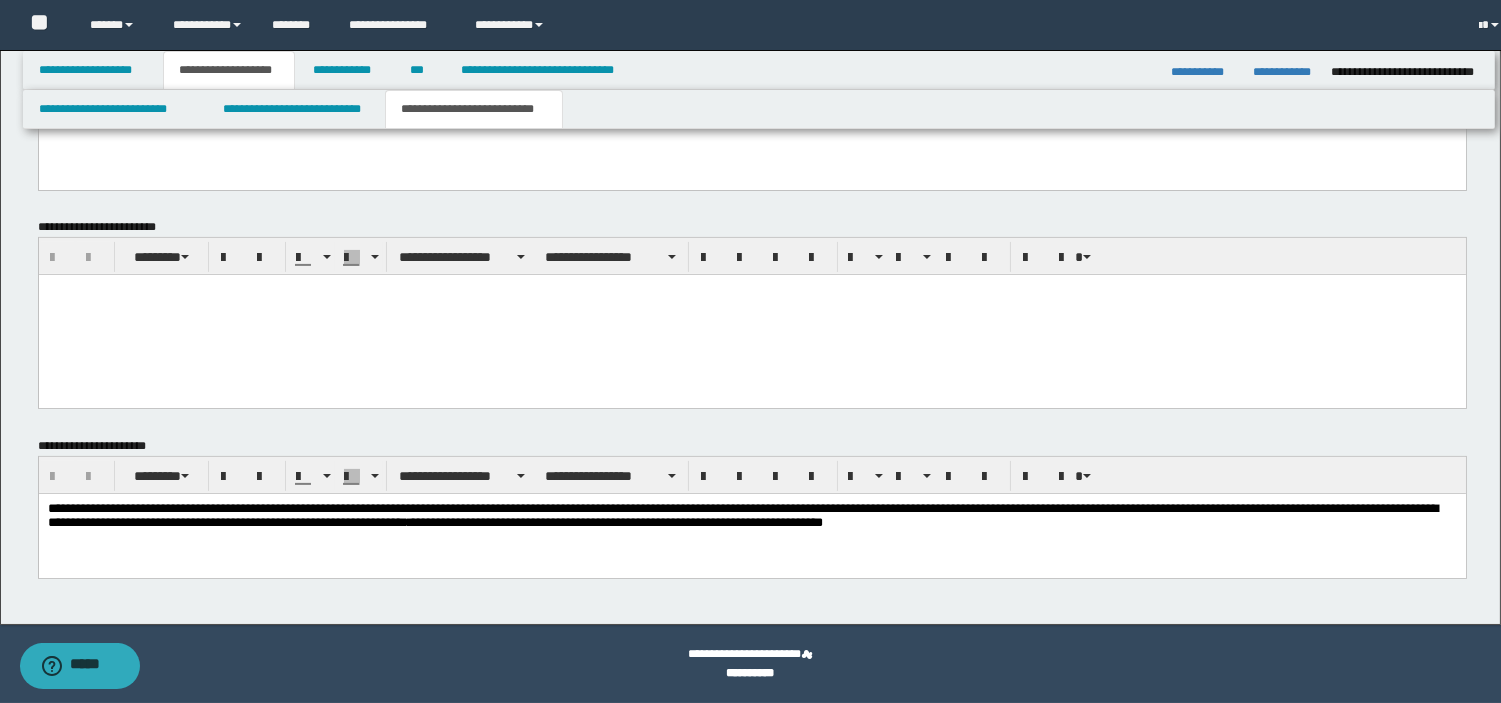 scroll, scrollTop: 1015, scrollLeft: 0, axis: vertical 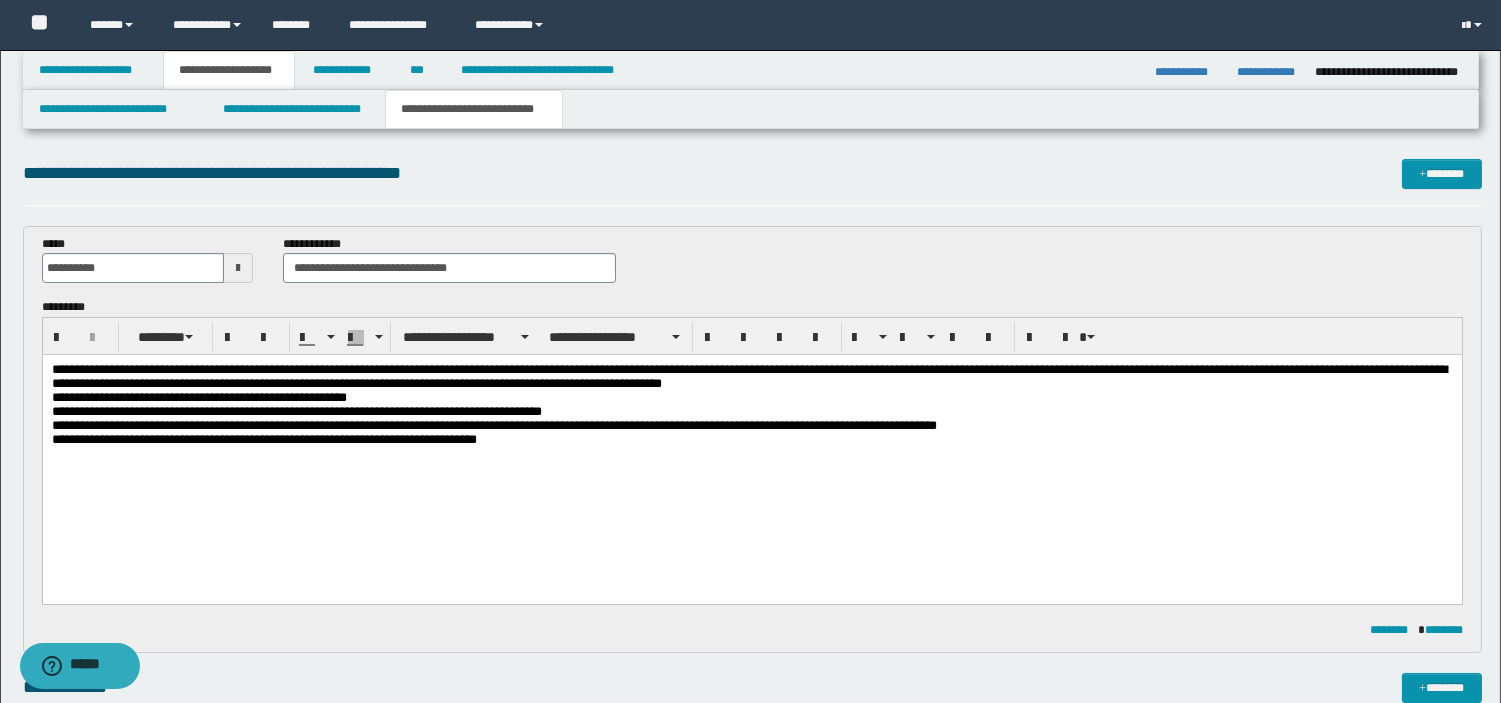 click at bounding box center [751, 455] 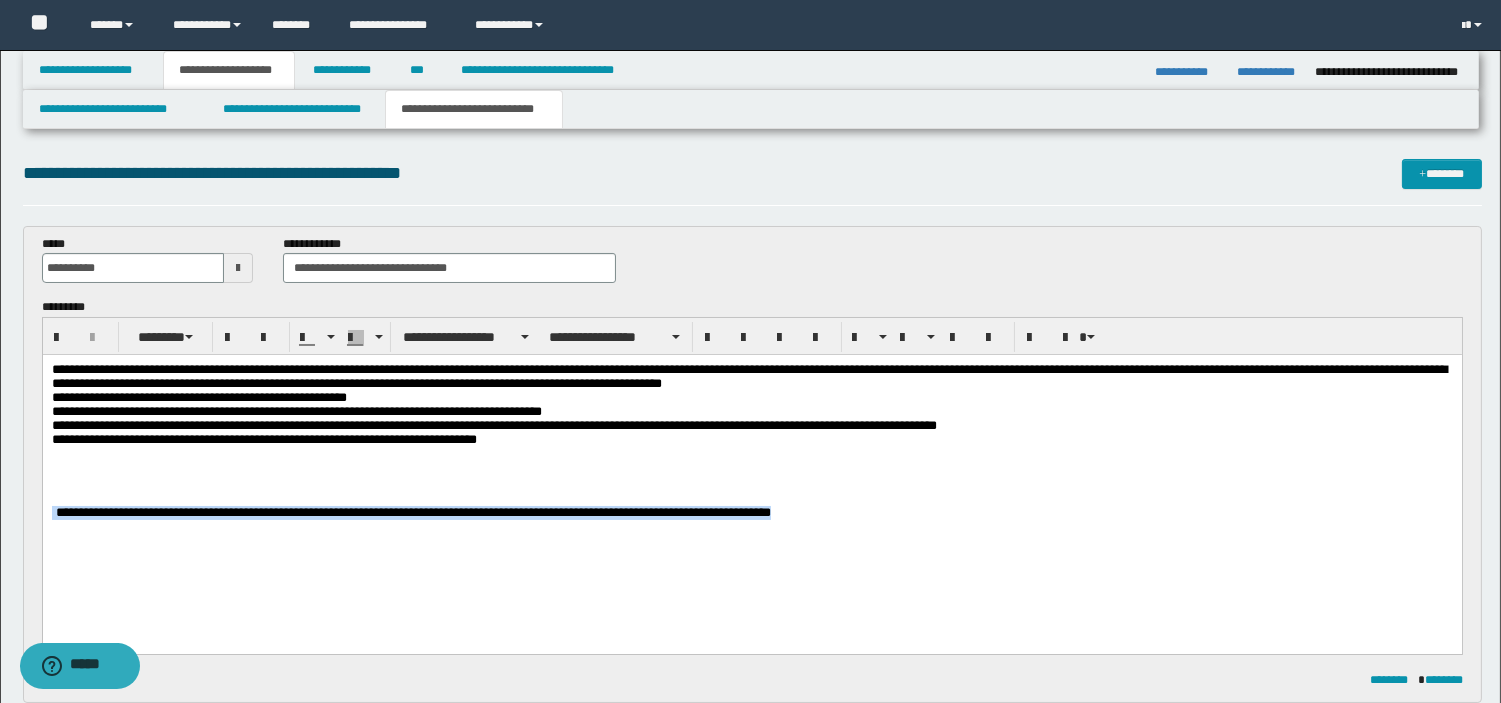 drag, startPoint x: 51, startPoint y: 536, endPoint x: 955, endPoint y: 530, distance: 904.0199 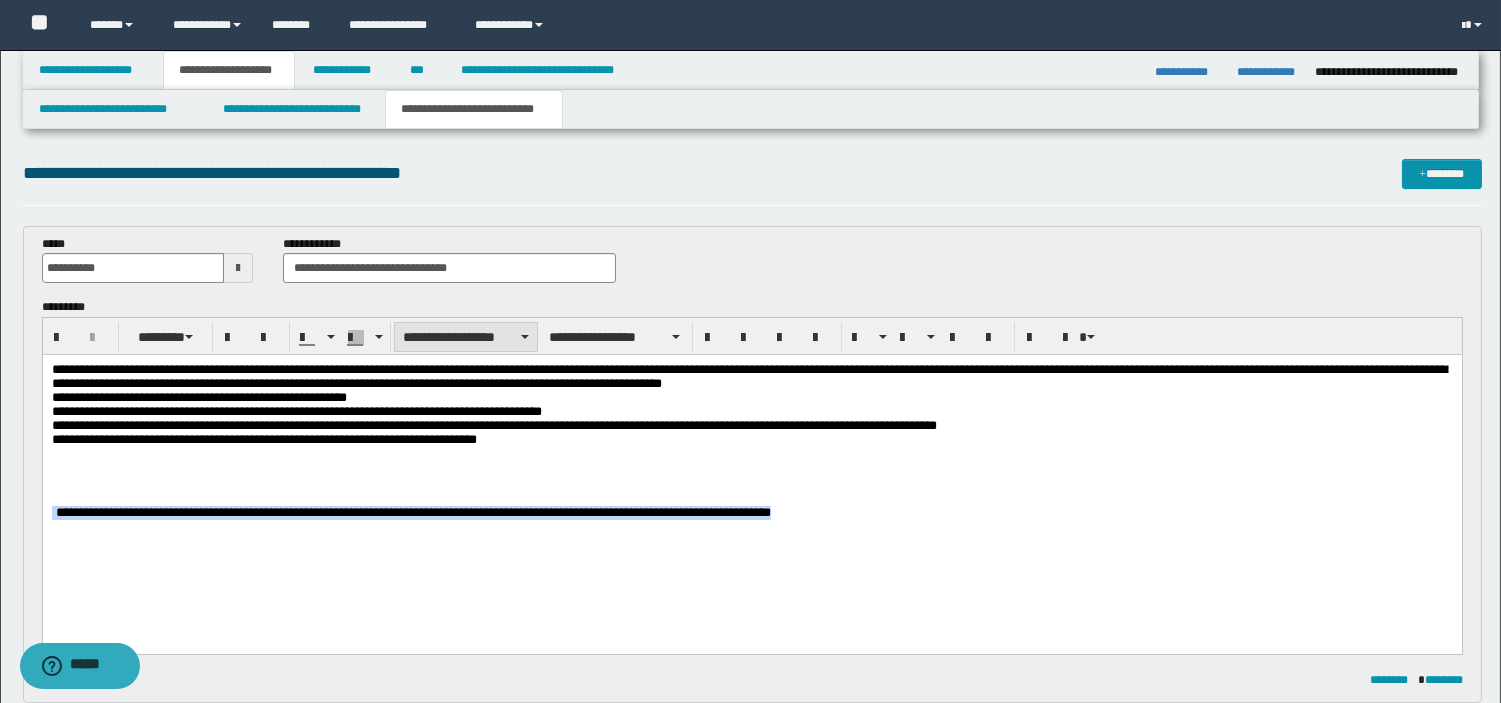 click on "**********" at bounding box center [466, 337] 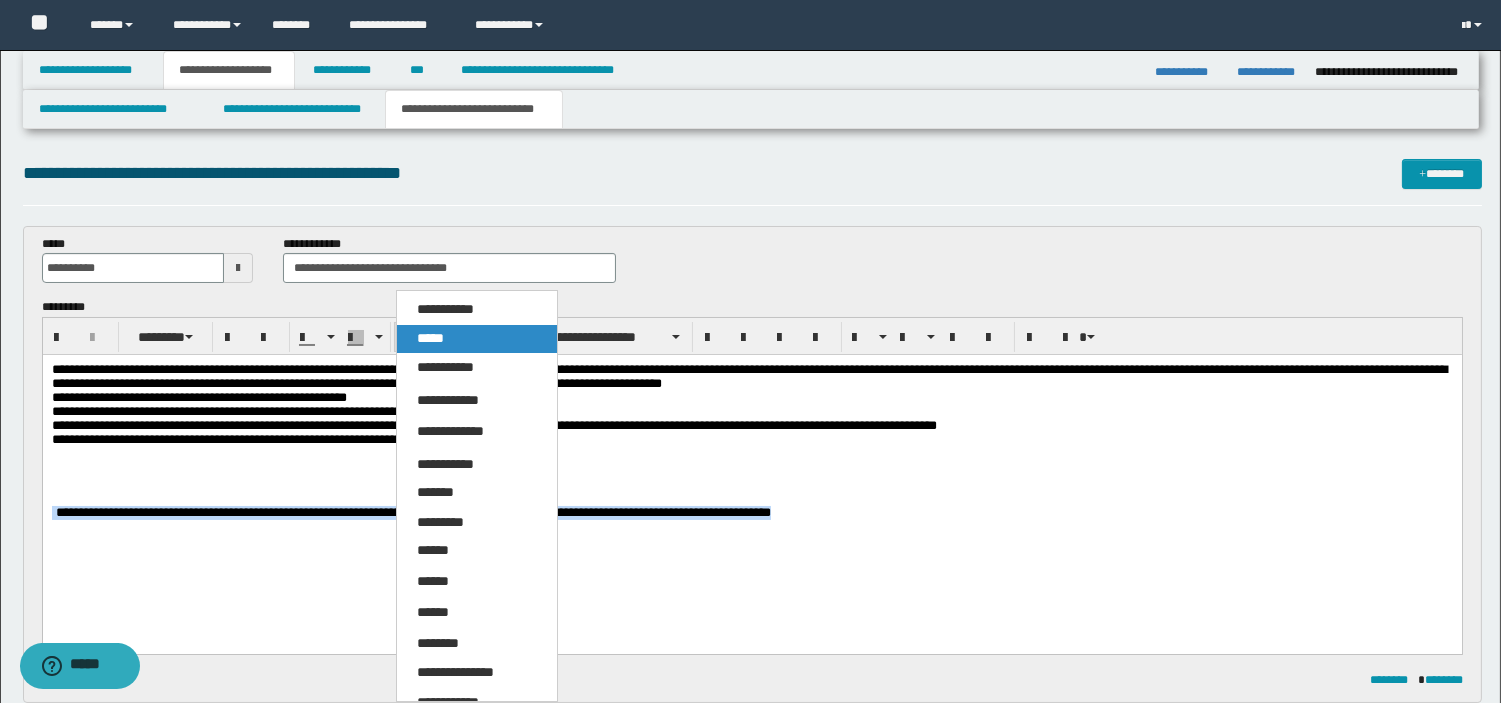 click on "*****" at bounding box center (477, 339) 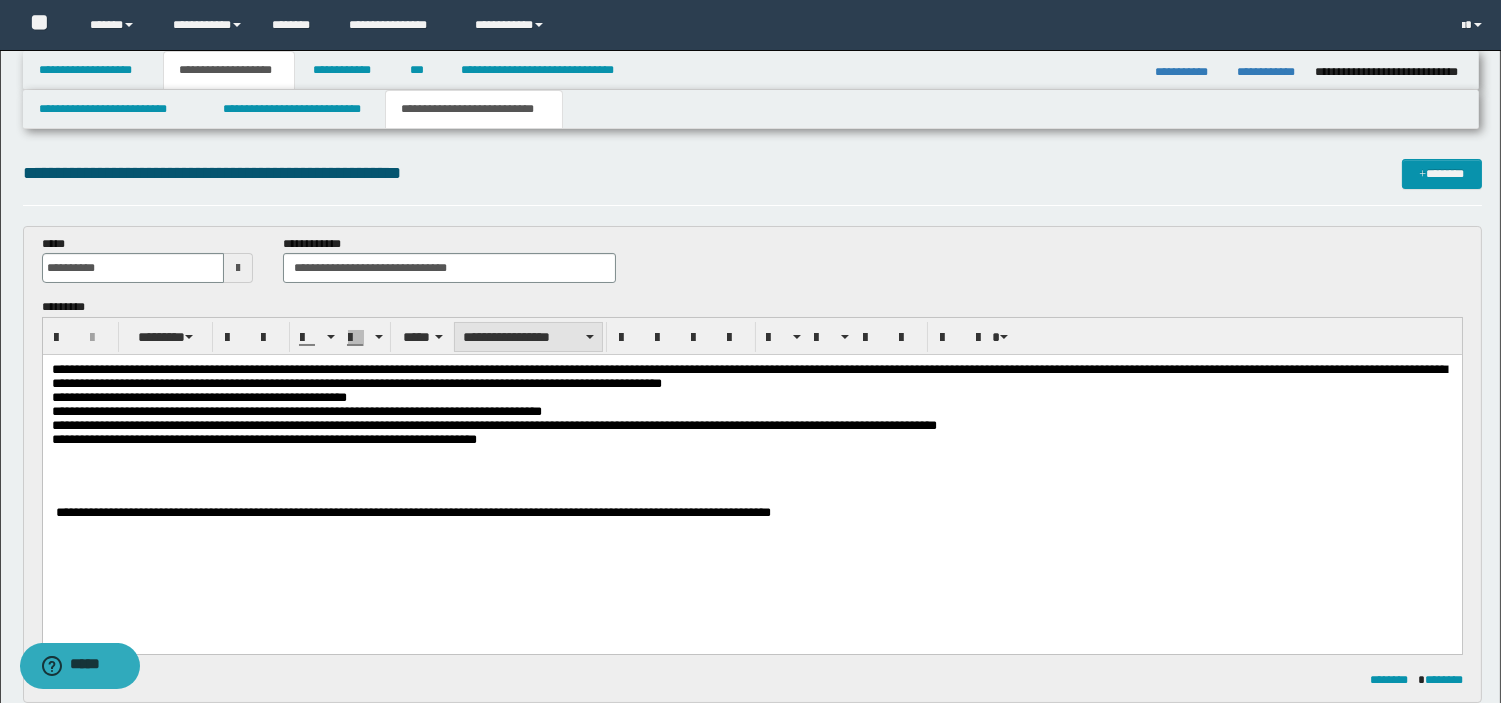 click on "**********" at bounding box center (528, 337) 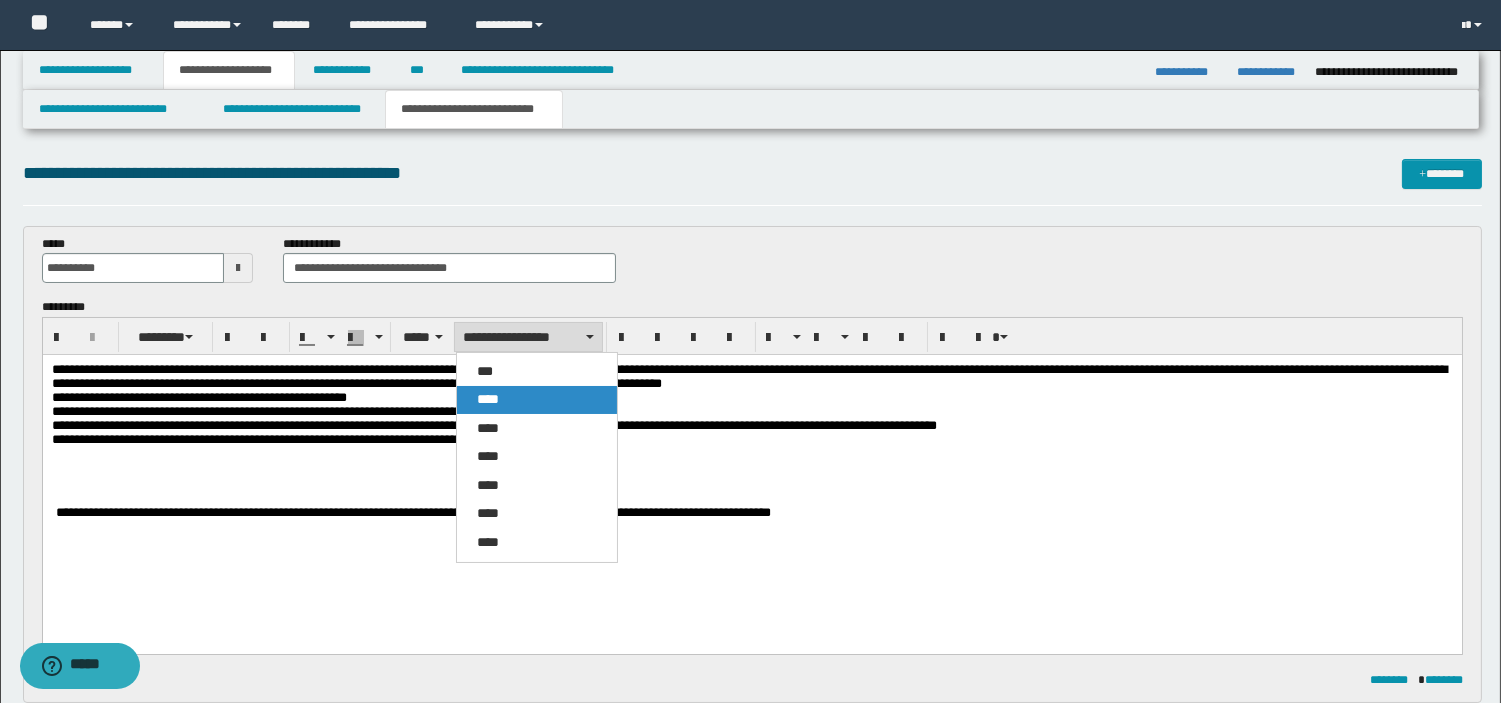 click on "****" at bounding box center [537, 400] 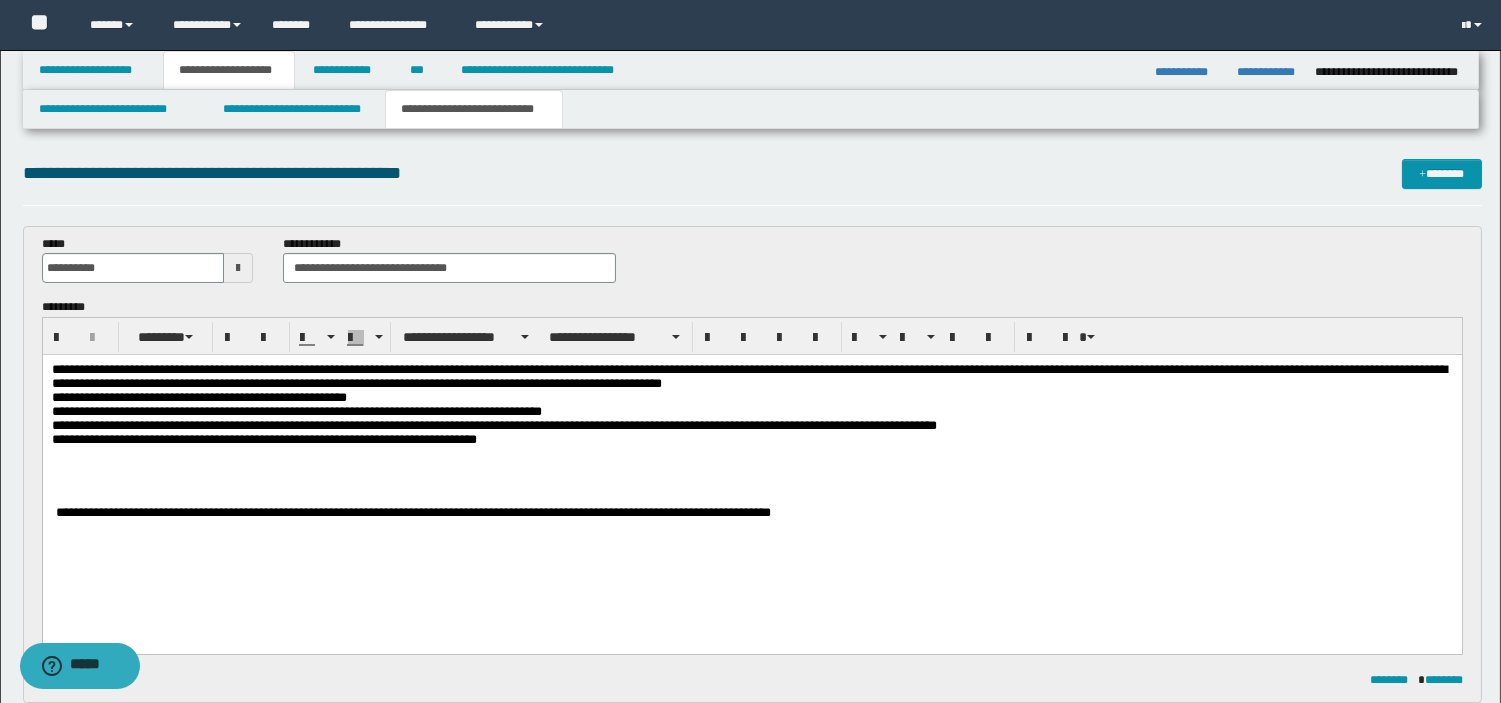 click at bounding box center (751, 454) 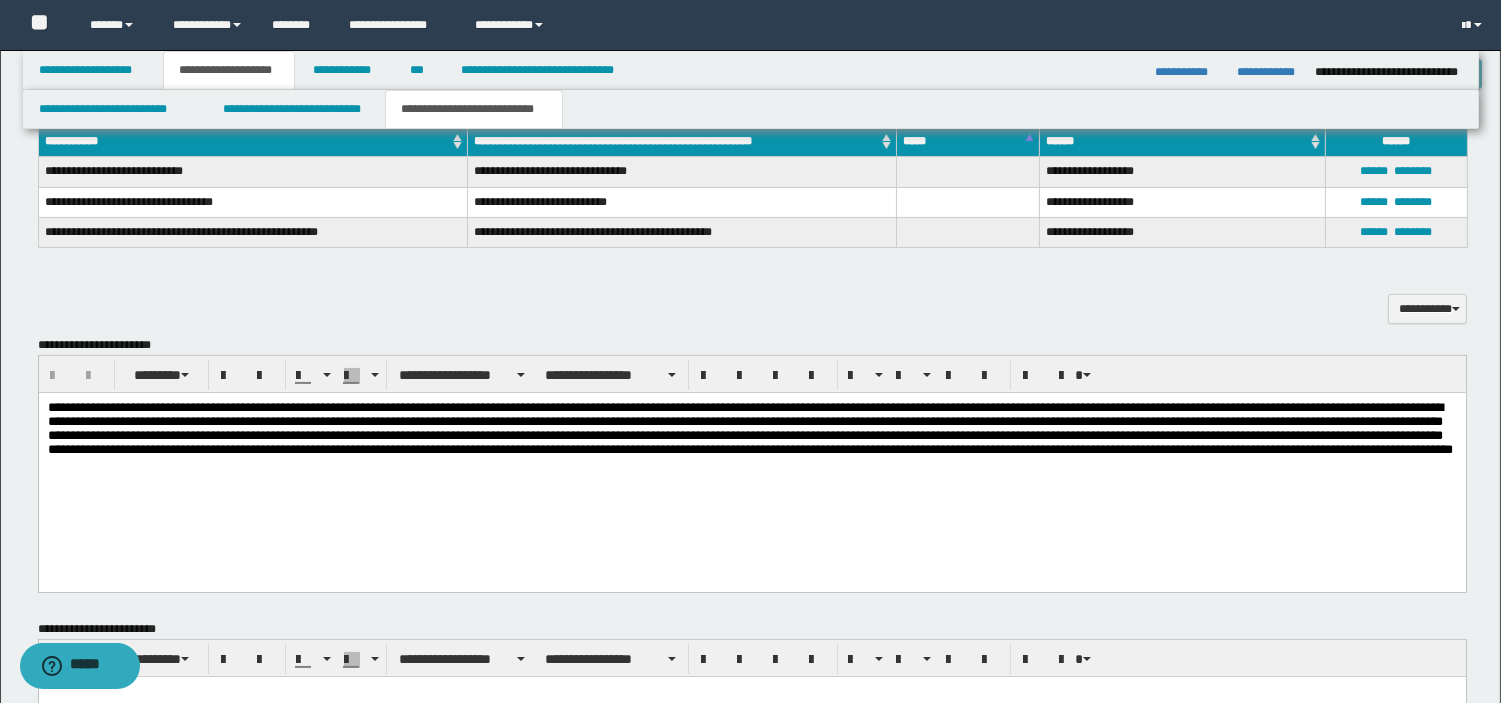 scroll, scrollTop: 0, scrollLeft: 0, axis: both 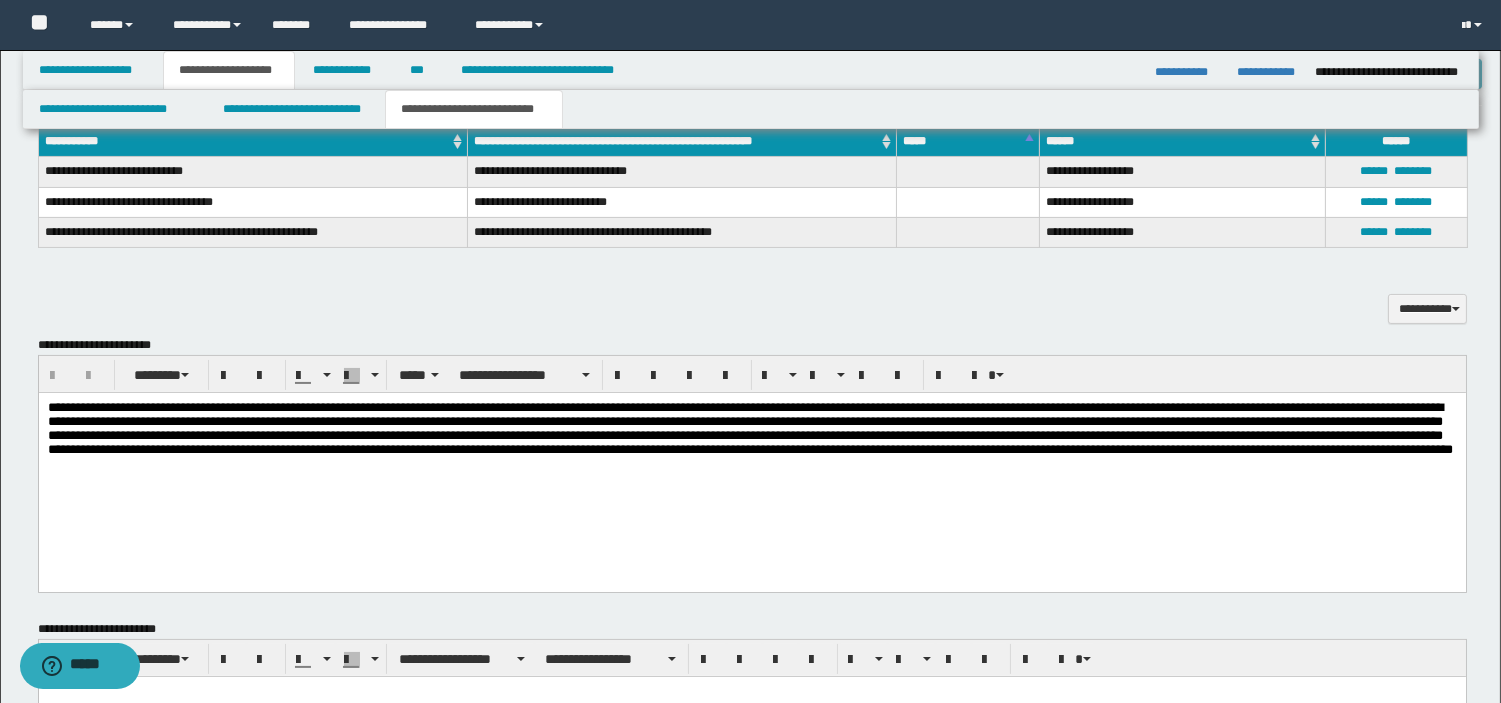 click at bounding box center [751, 453] 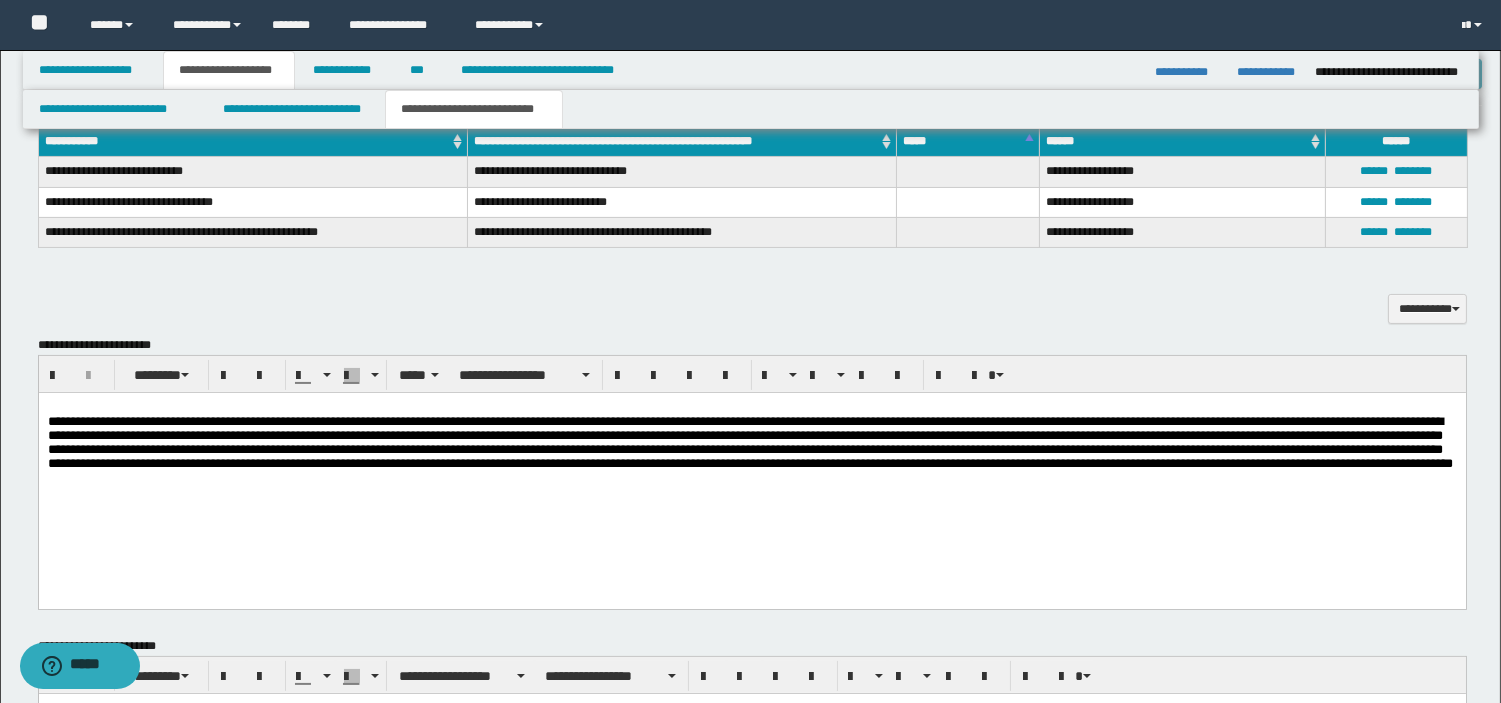 type 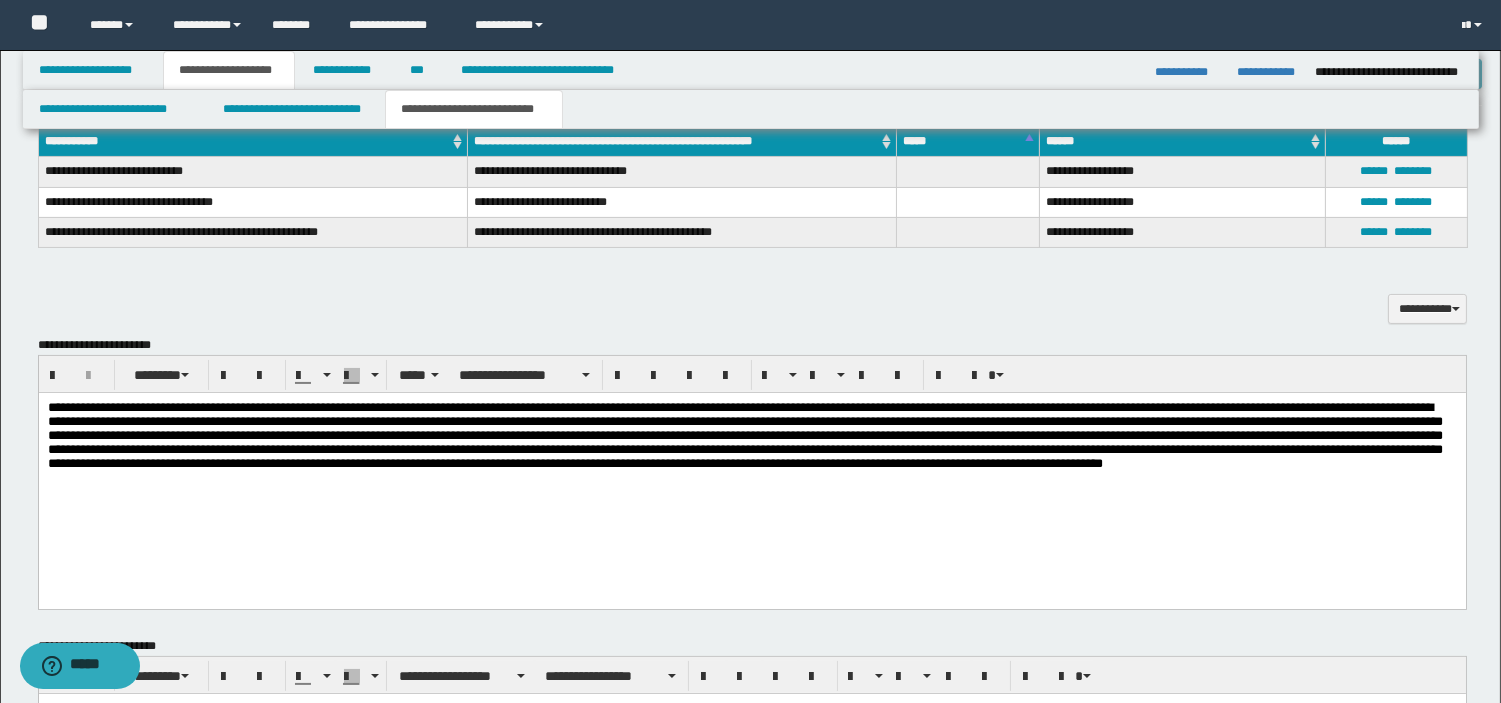click at bounding box center [744, 434] 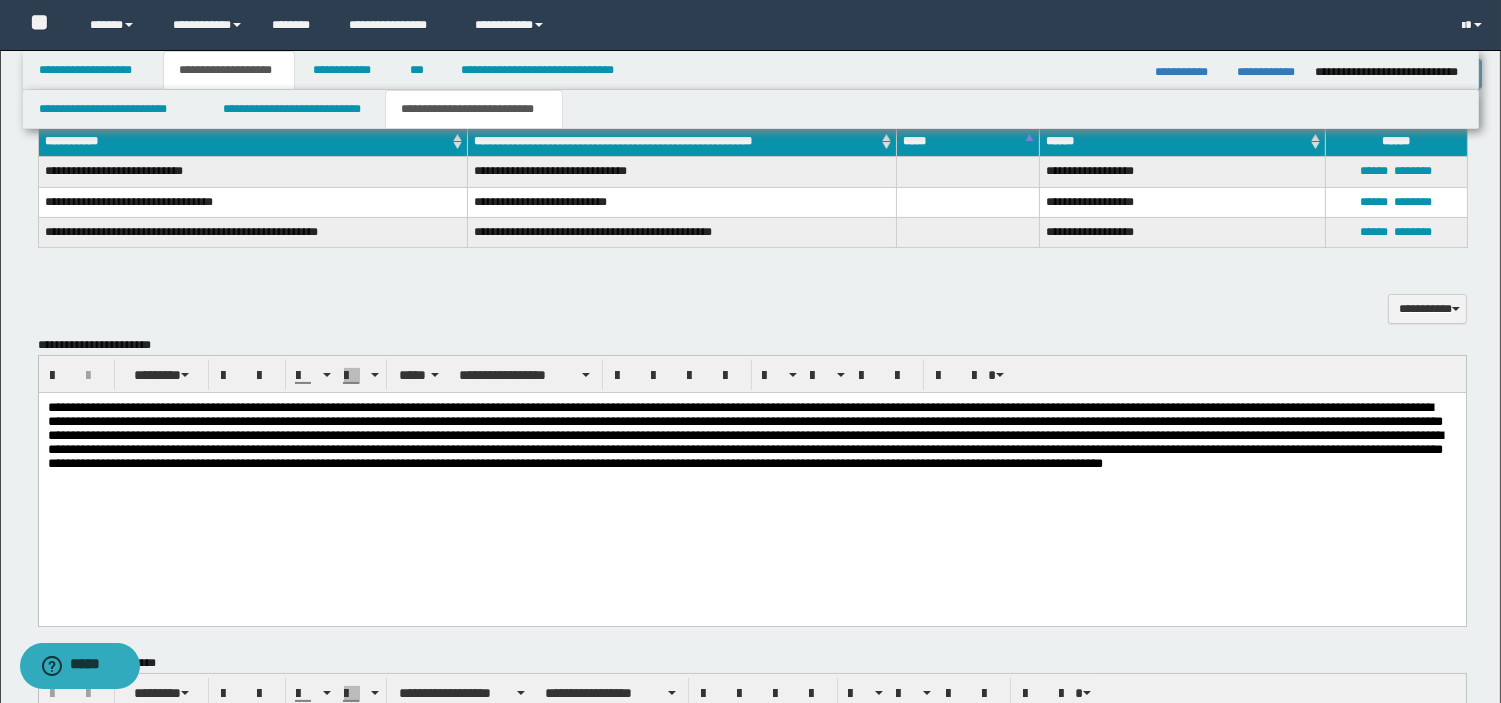 click on "**********" at bounding box center [567, 406] 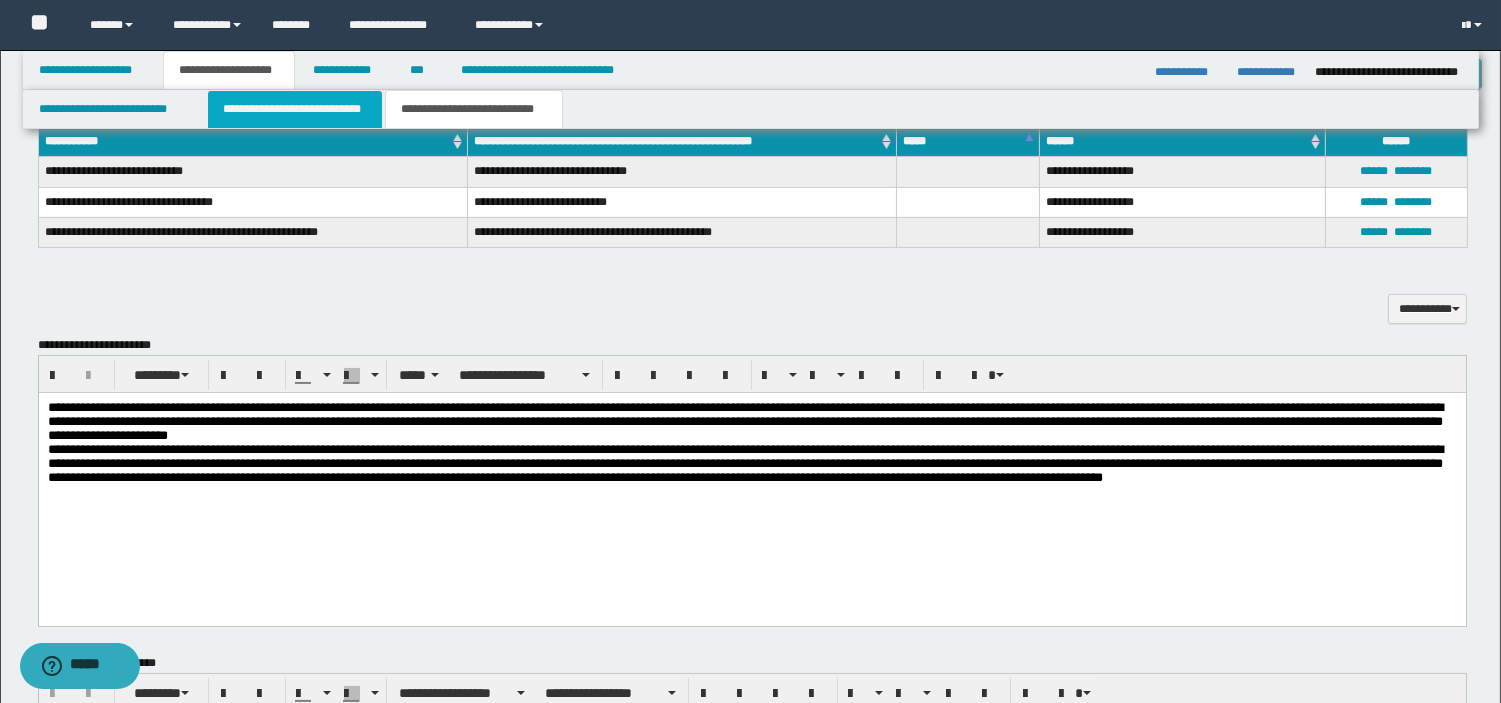 click on "**********" at bounding box center [295, 109] 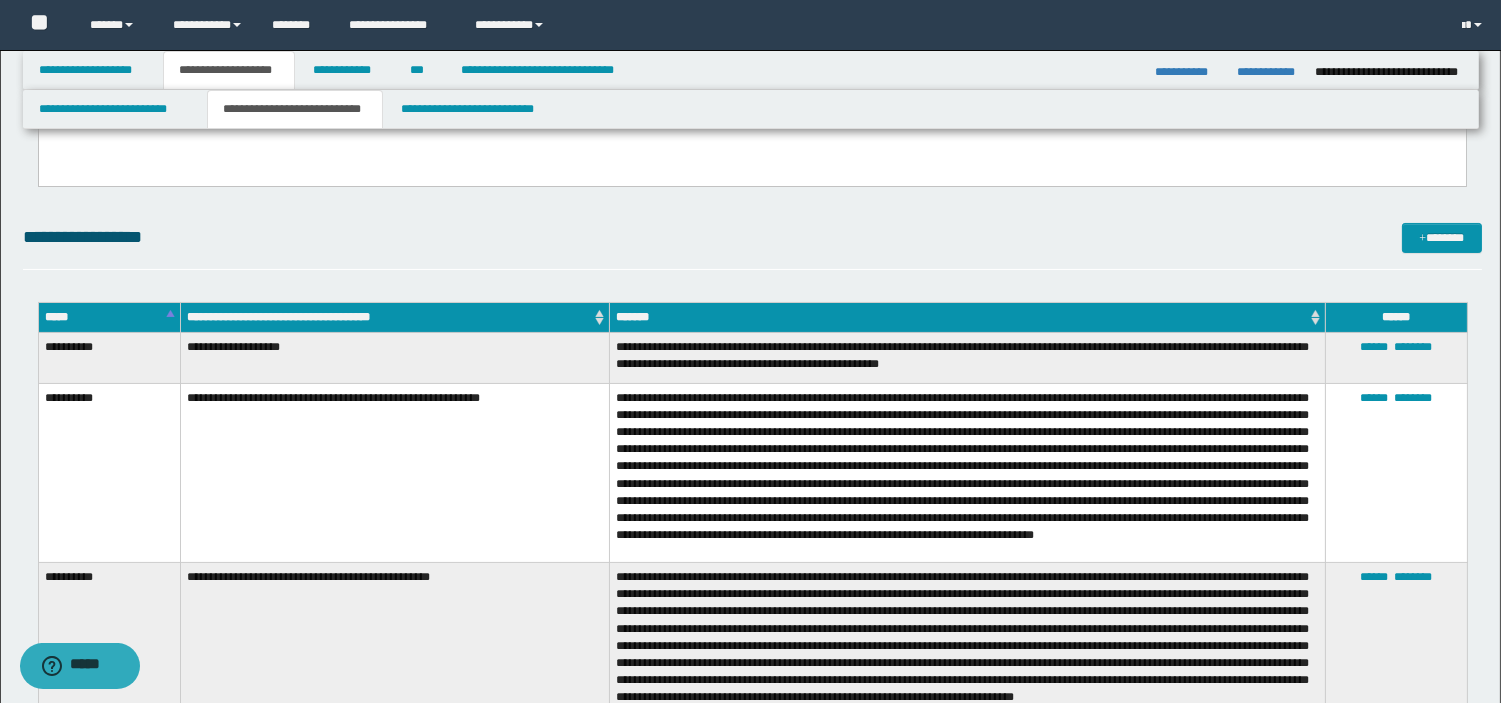 scroll, scrollTop: 0, scrollLeft: 0, axis: both 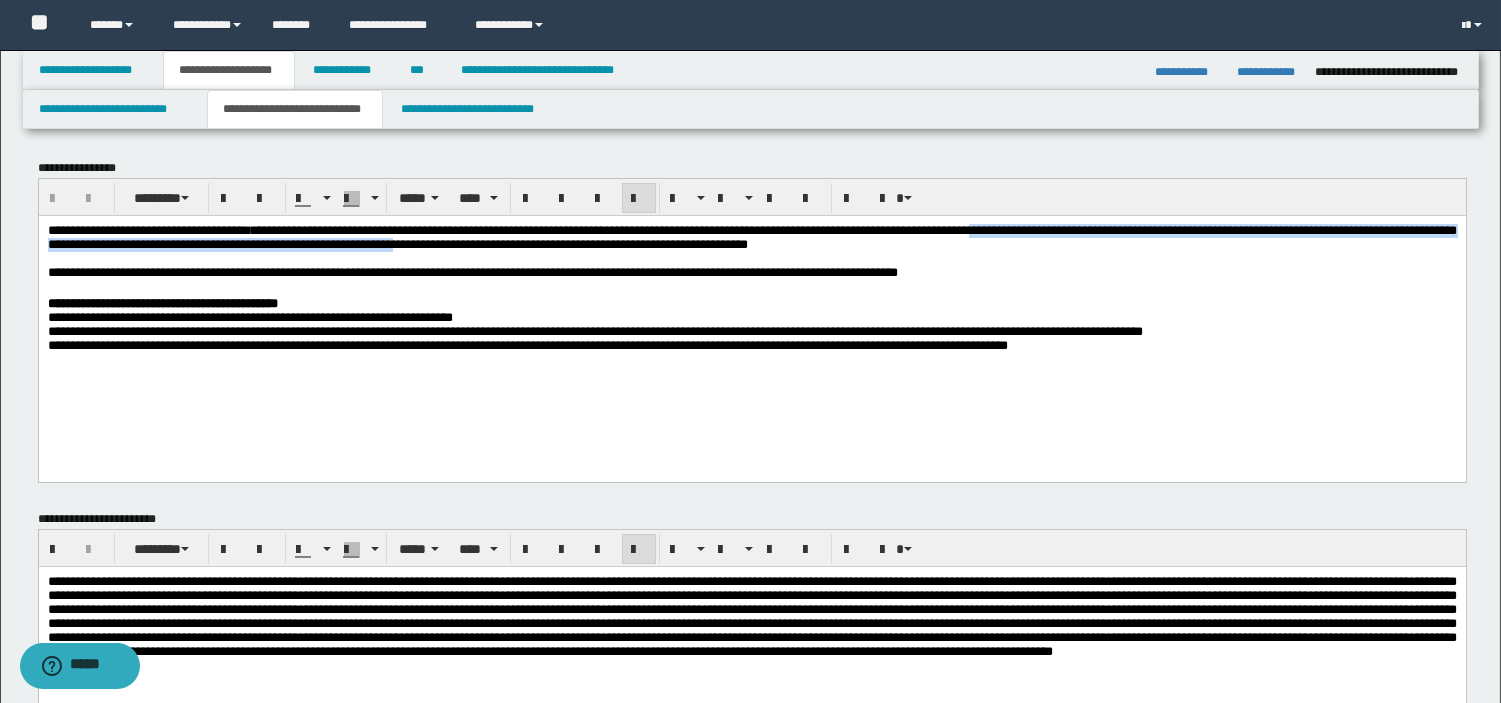 drag, startPoint x: 1173, startPoint y: 233, endPoint x: 721, endPoint y: 251, distance: 452.35828 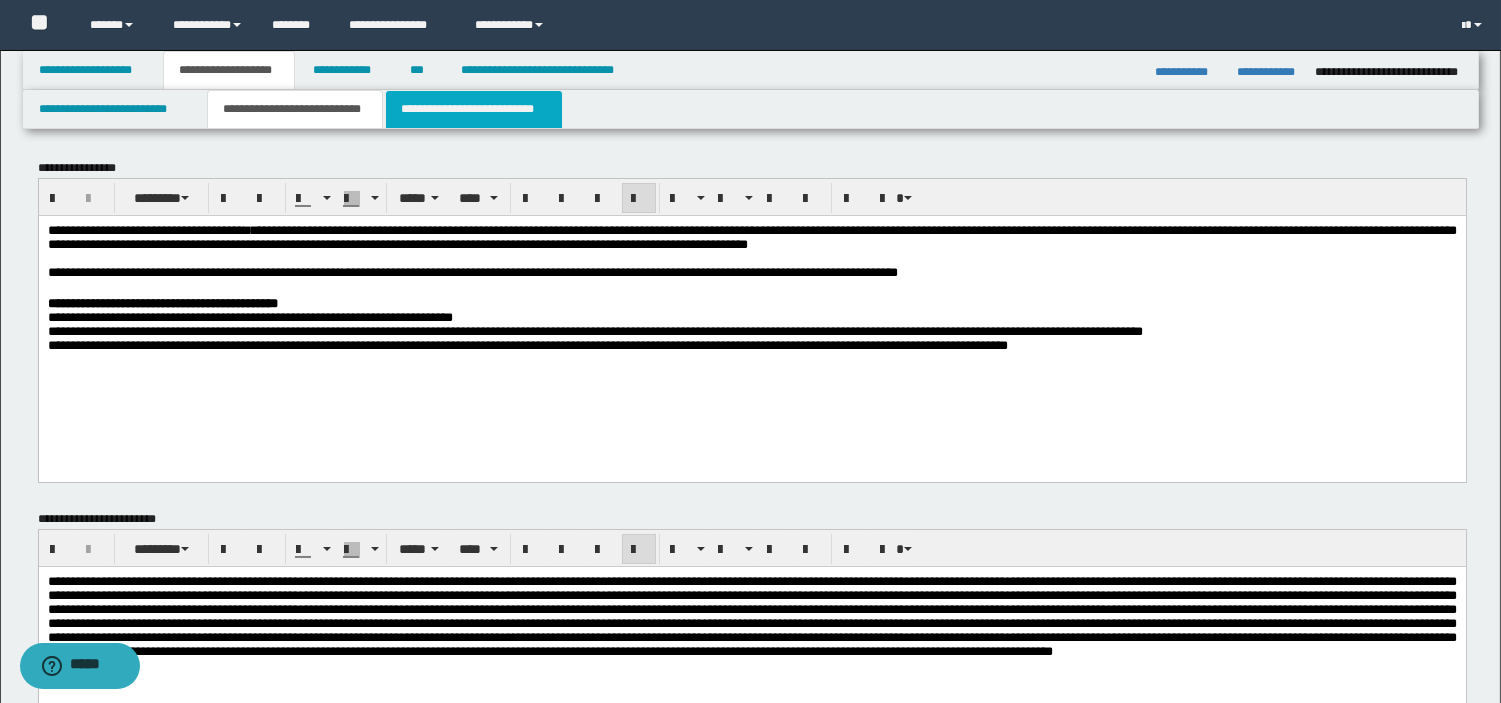 click on "**********" at bounding box center [474, 109] 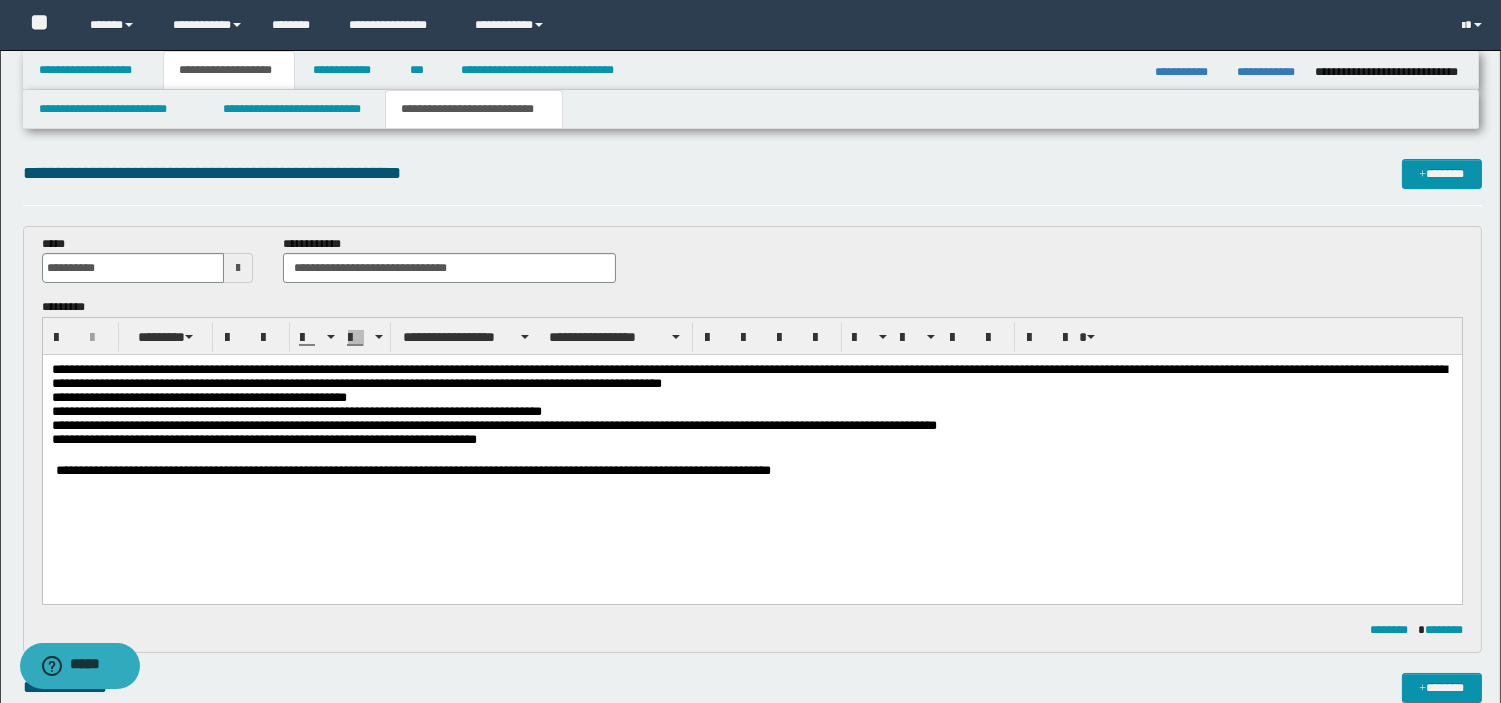 scroll, scrollTop: 614, scrollLeft: 0, axis: vertical 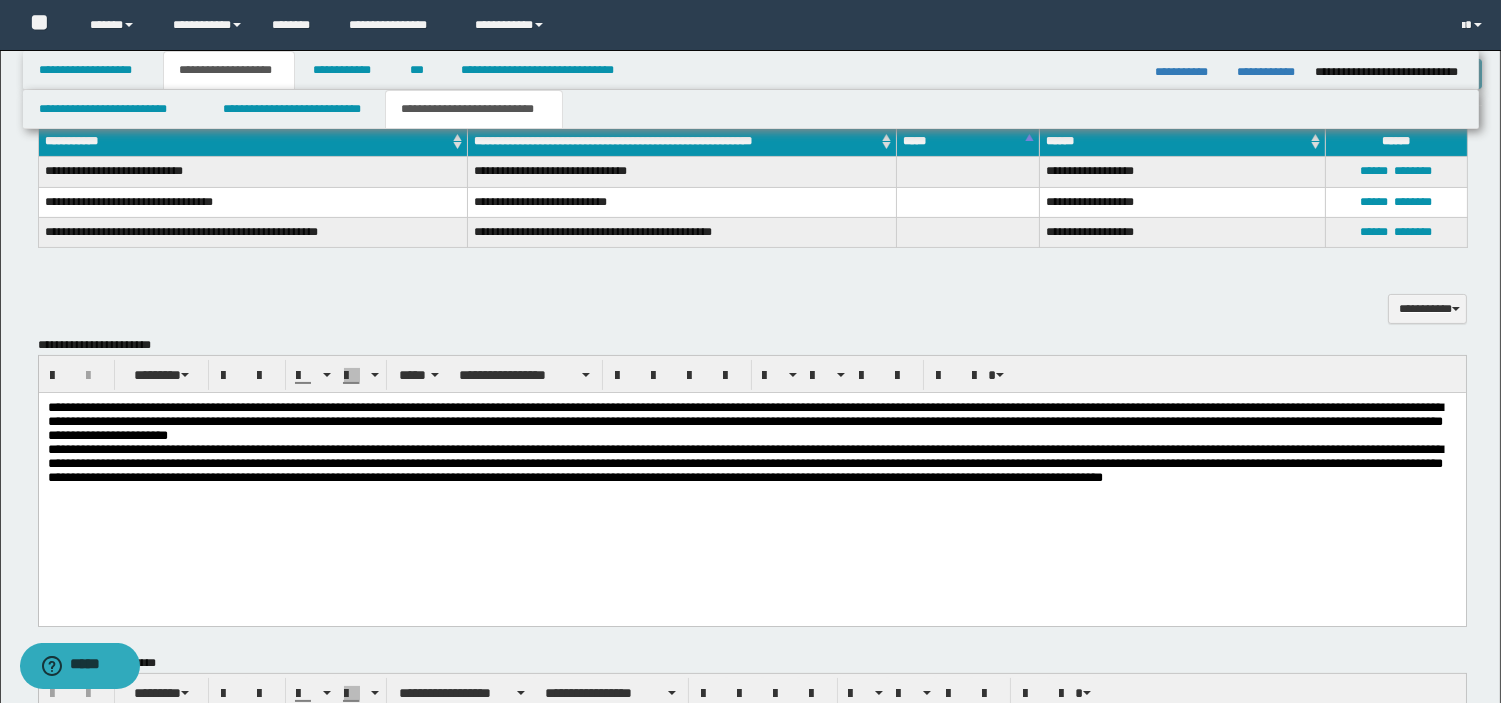 click on "**********" at bounding box center (634, 406) 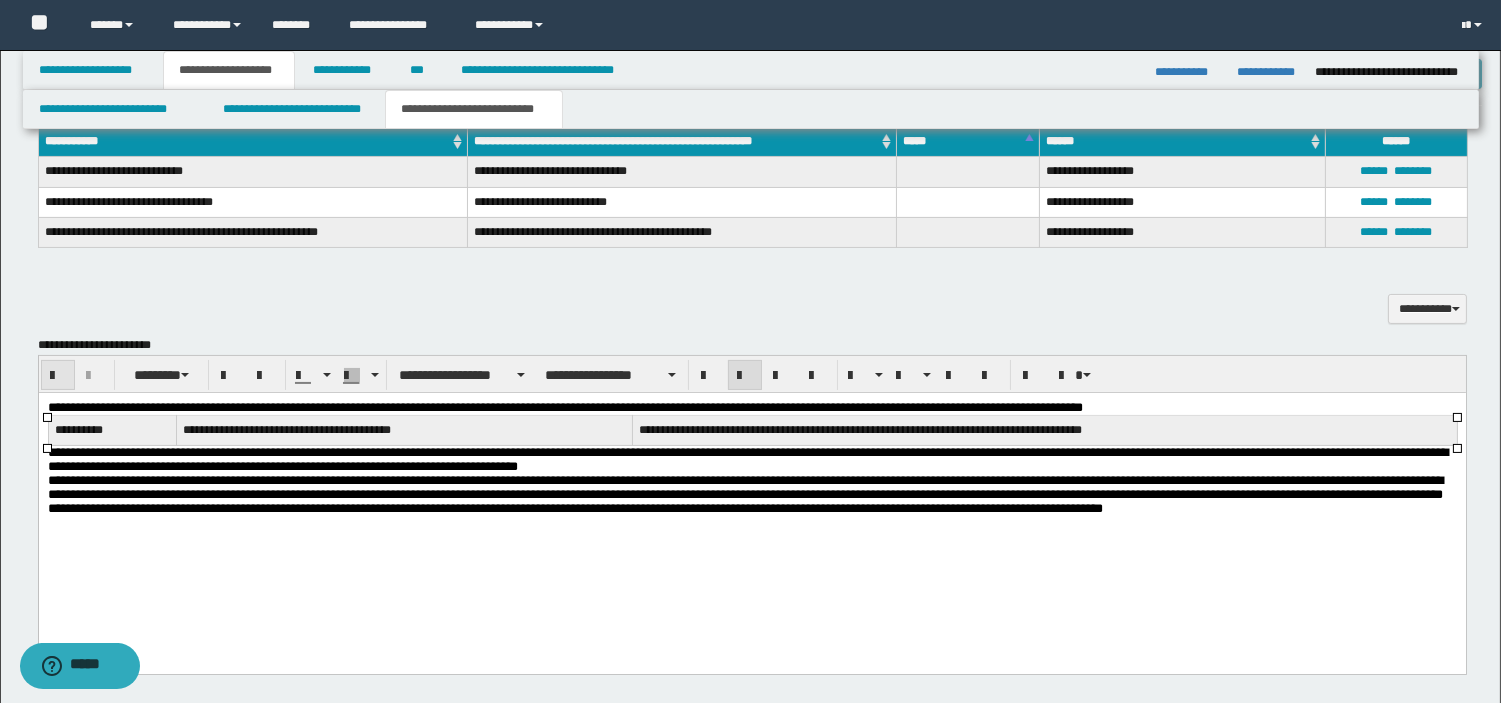 click at bounding box center (58, 376) 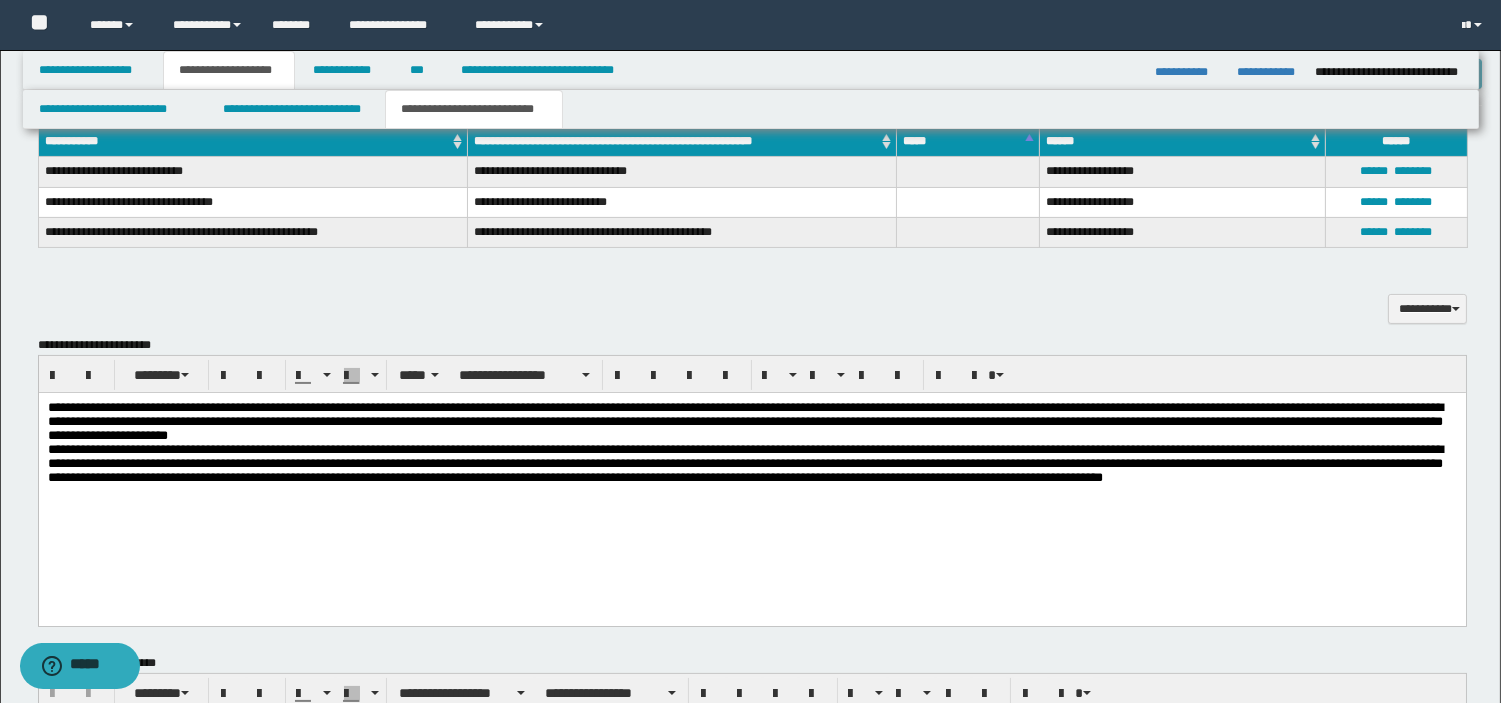 scroll, scrollTop: 0, scrollLeft: 0, axis: both 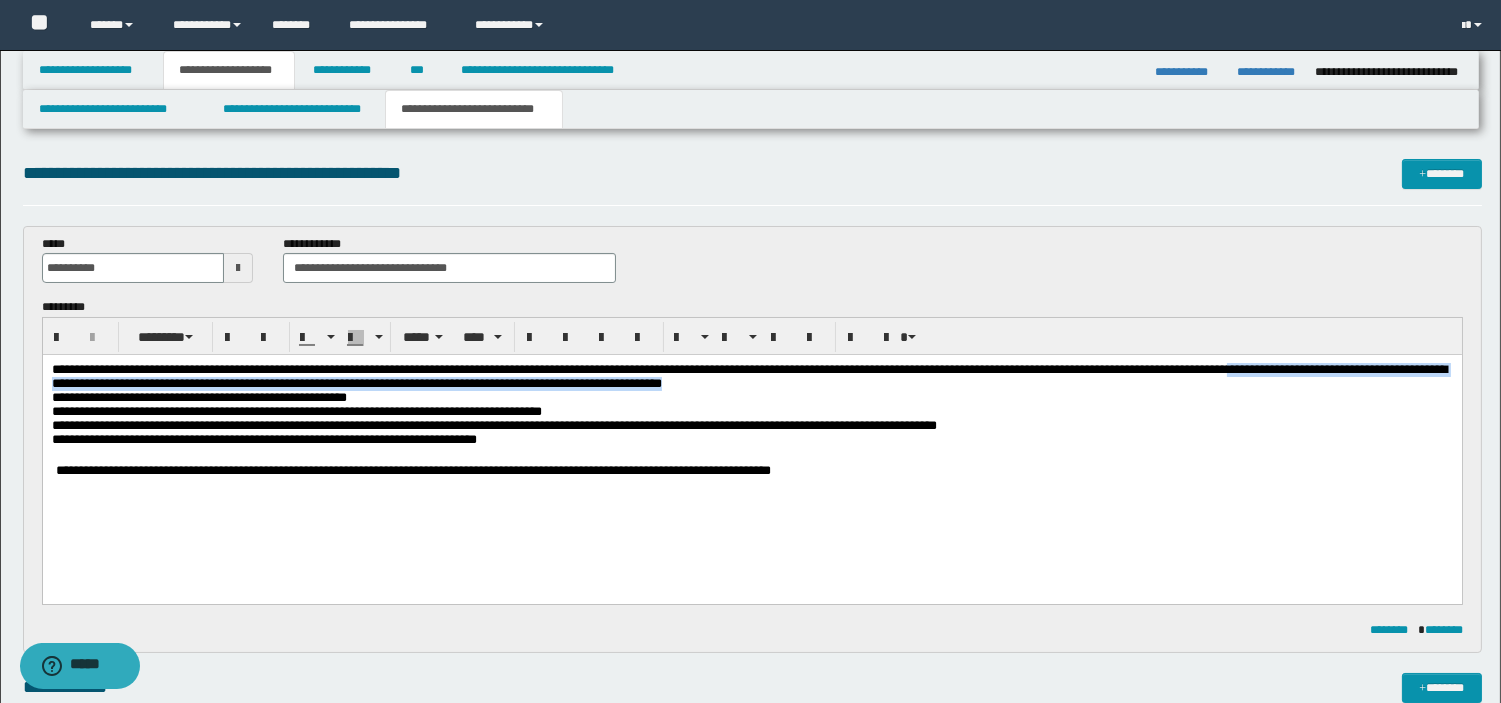 drag, startPoint x: 75, startPoint y: 383, endPoint x: 1037, endPoint y: 389, distance: 962.01874 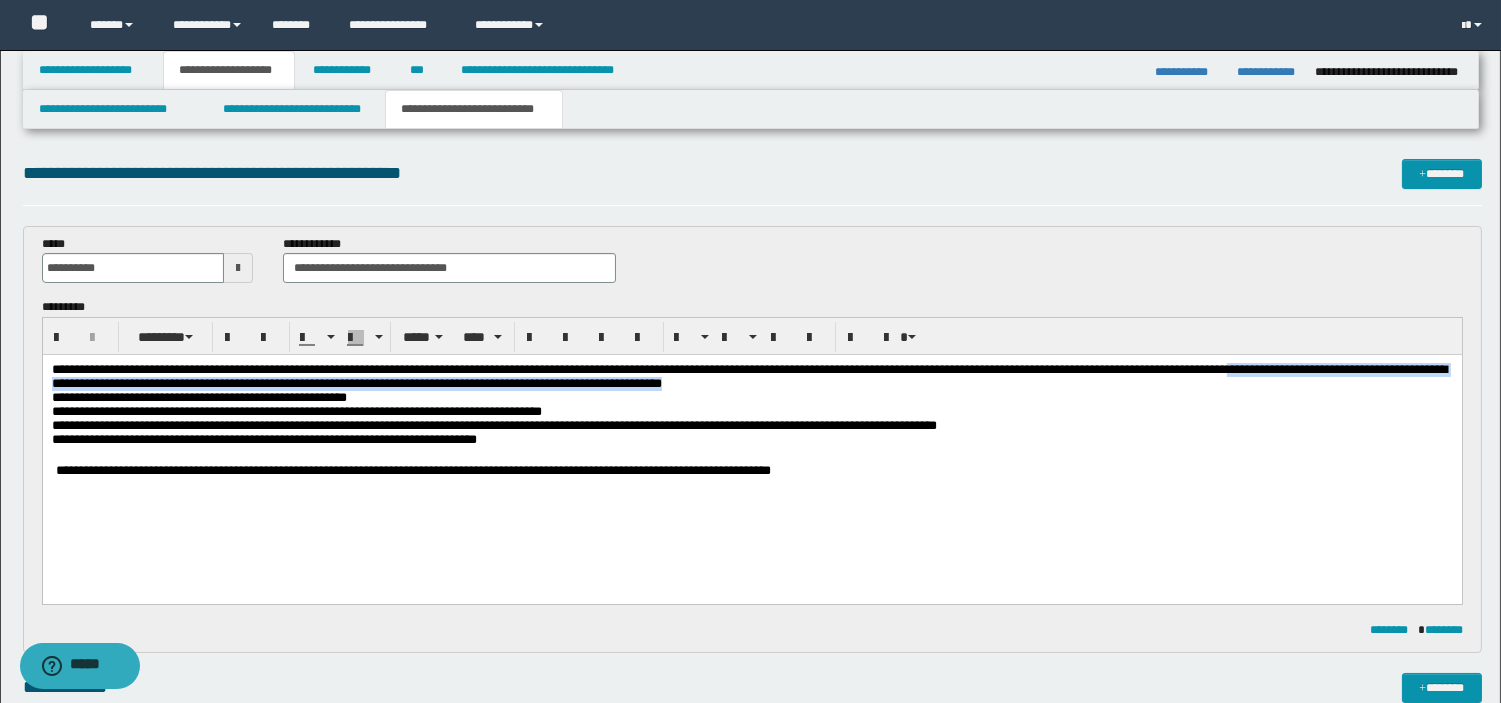 copy on "**********" 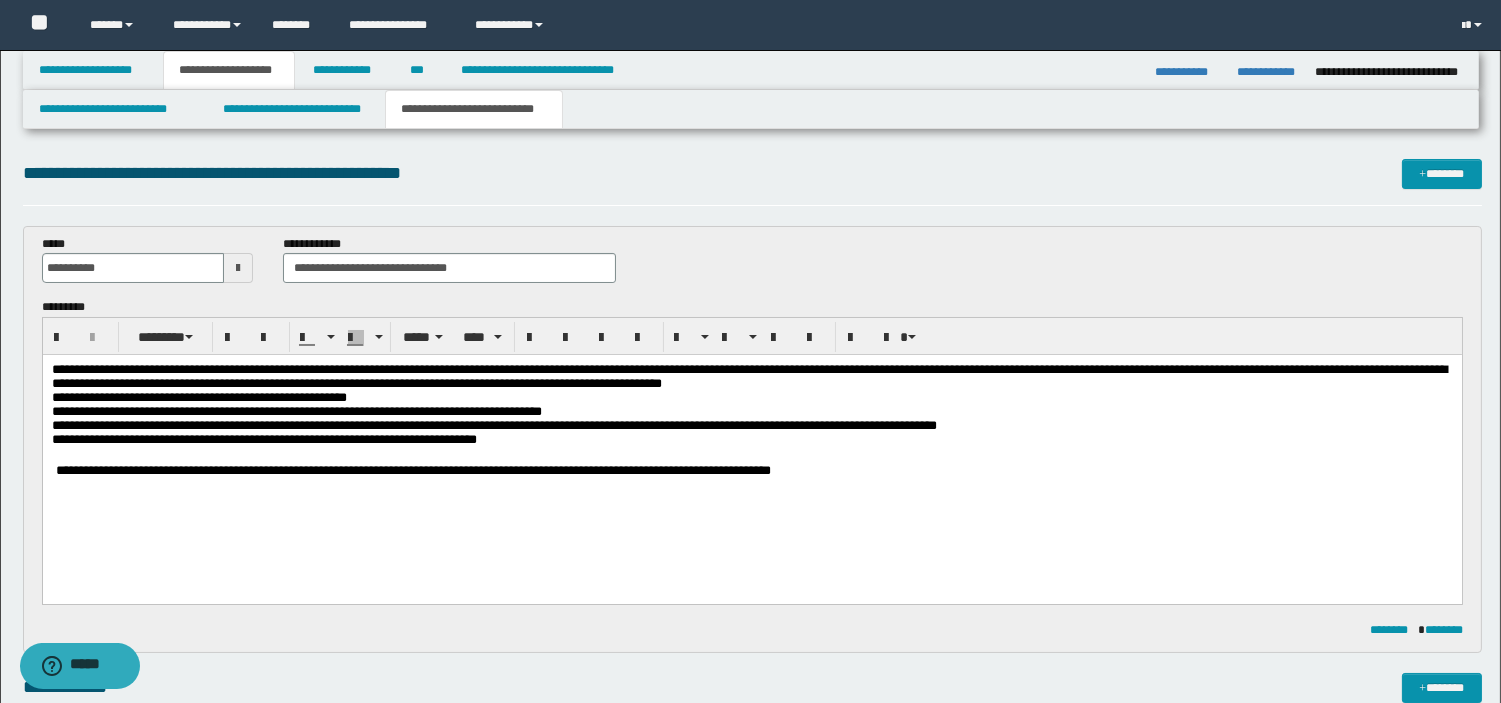 drag, startPoint x: 1364, startPoint y: 444, endPoint x: 1525, endPoint y: 865, distance: 450.73495 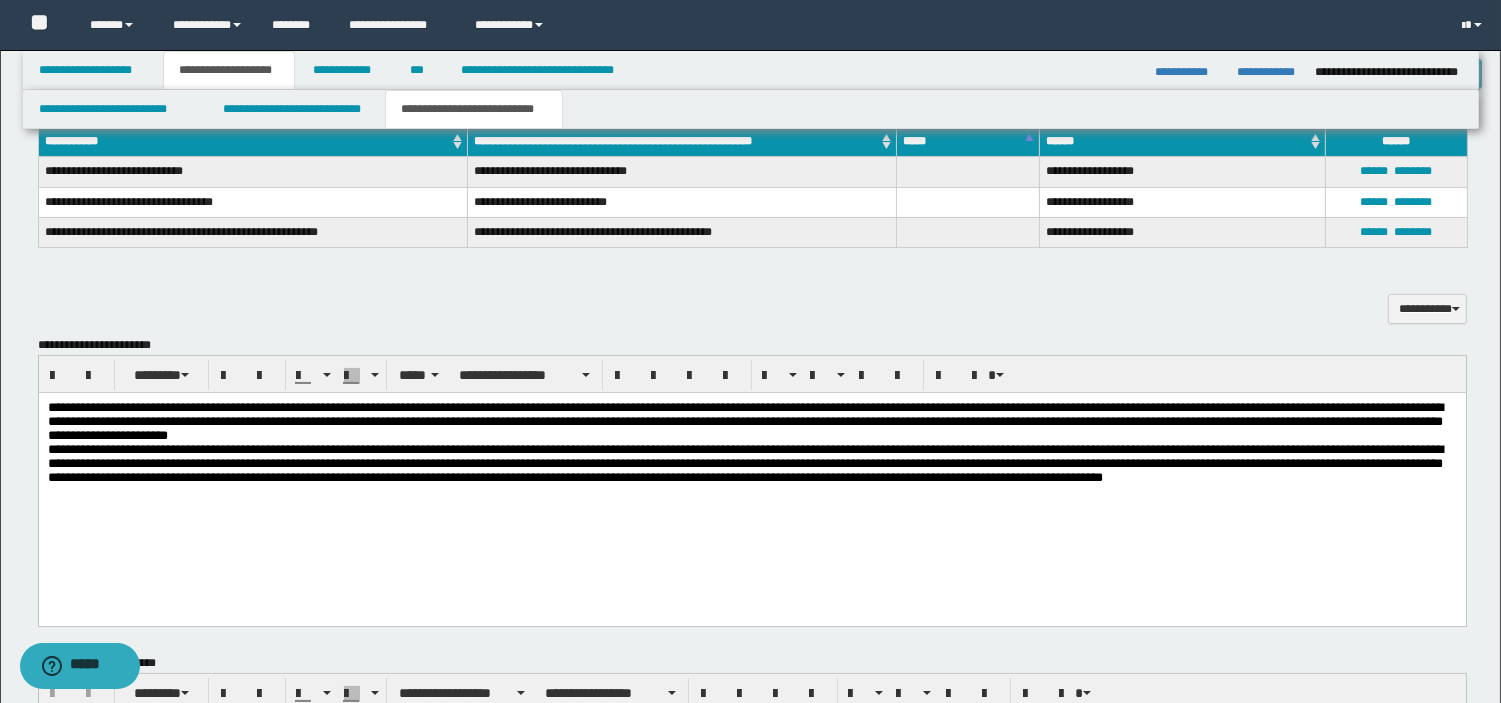 click on "**********" at bounding box center (634, 406) 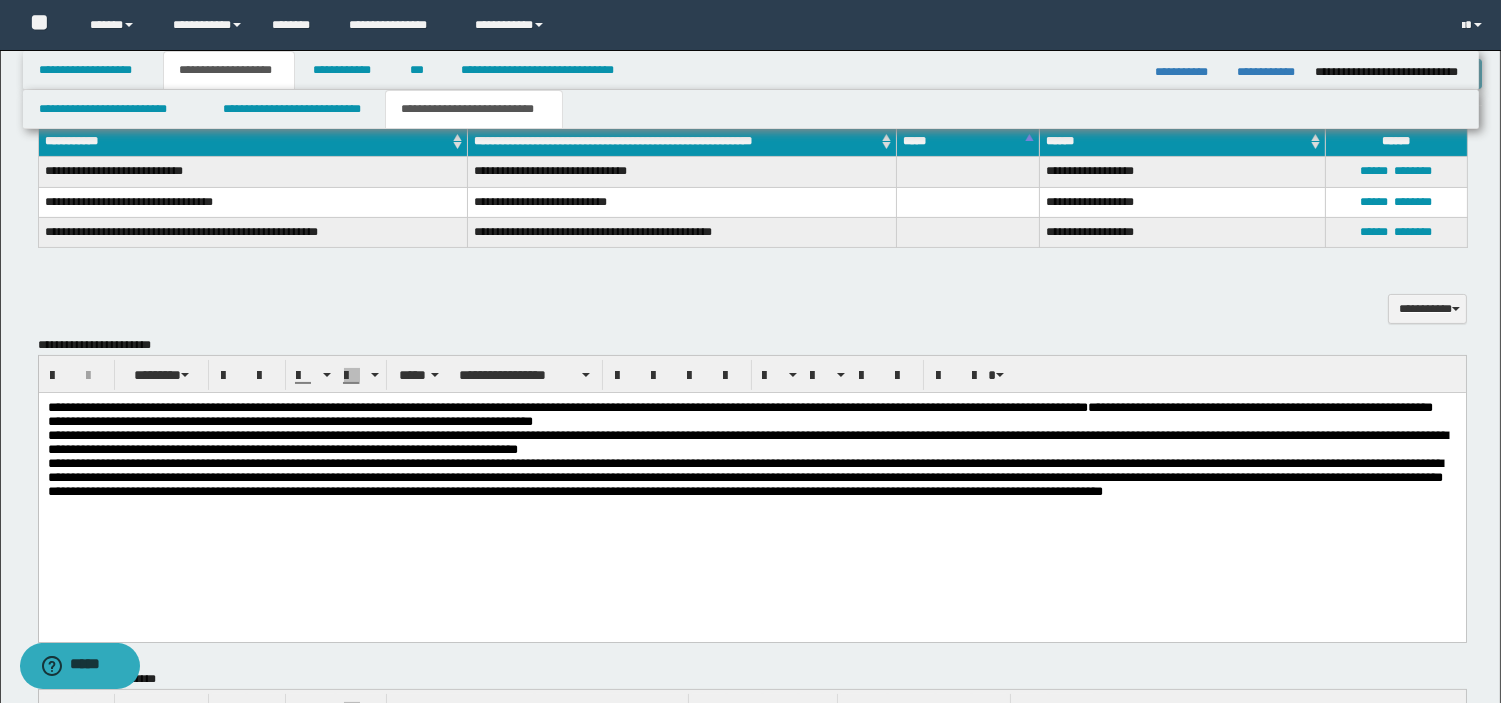 click on "**********" at bounding box center (751, 474) 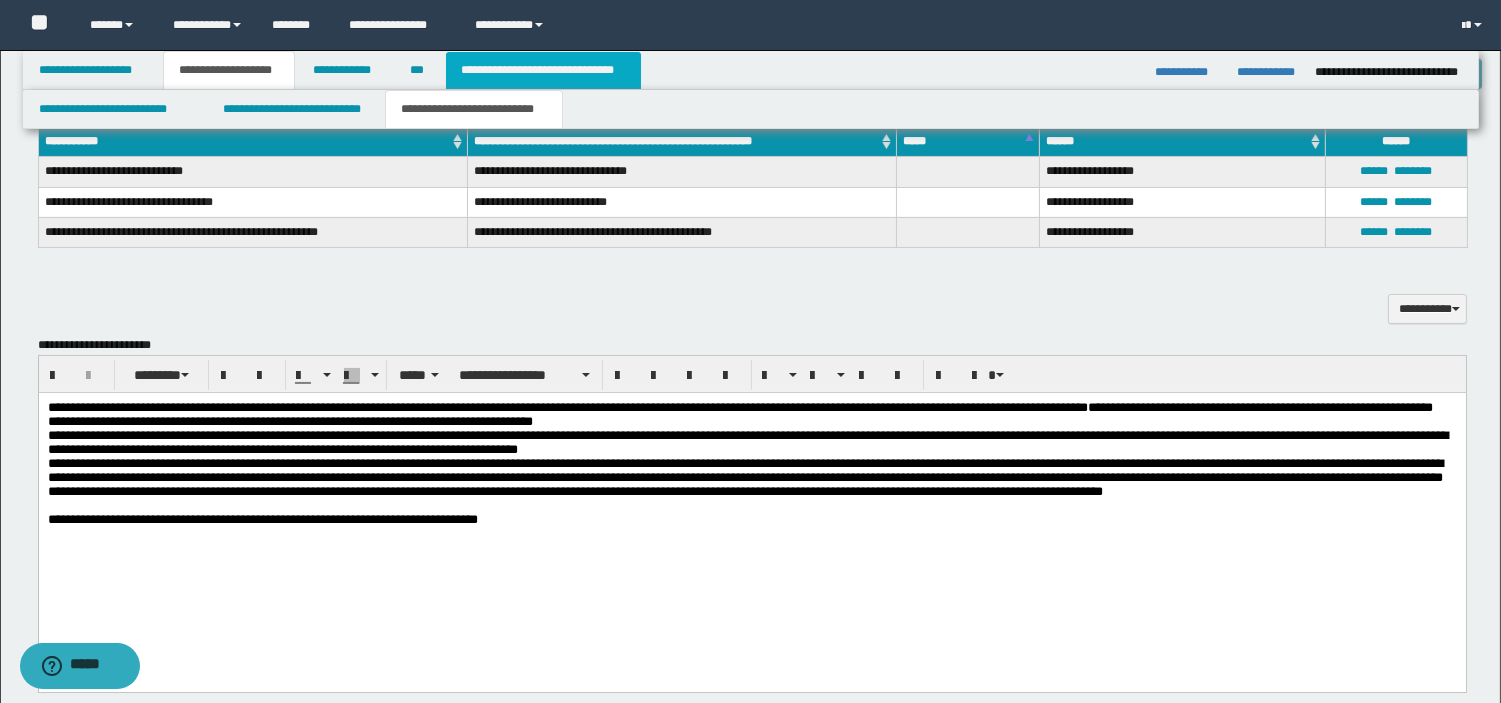 click on "**********" at bounding box center (543, 70) 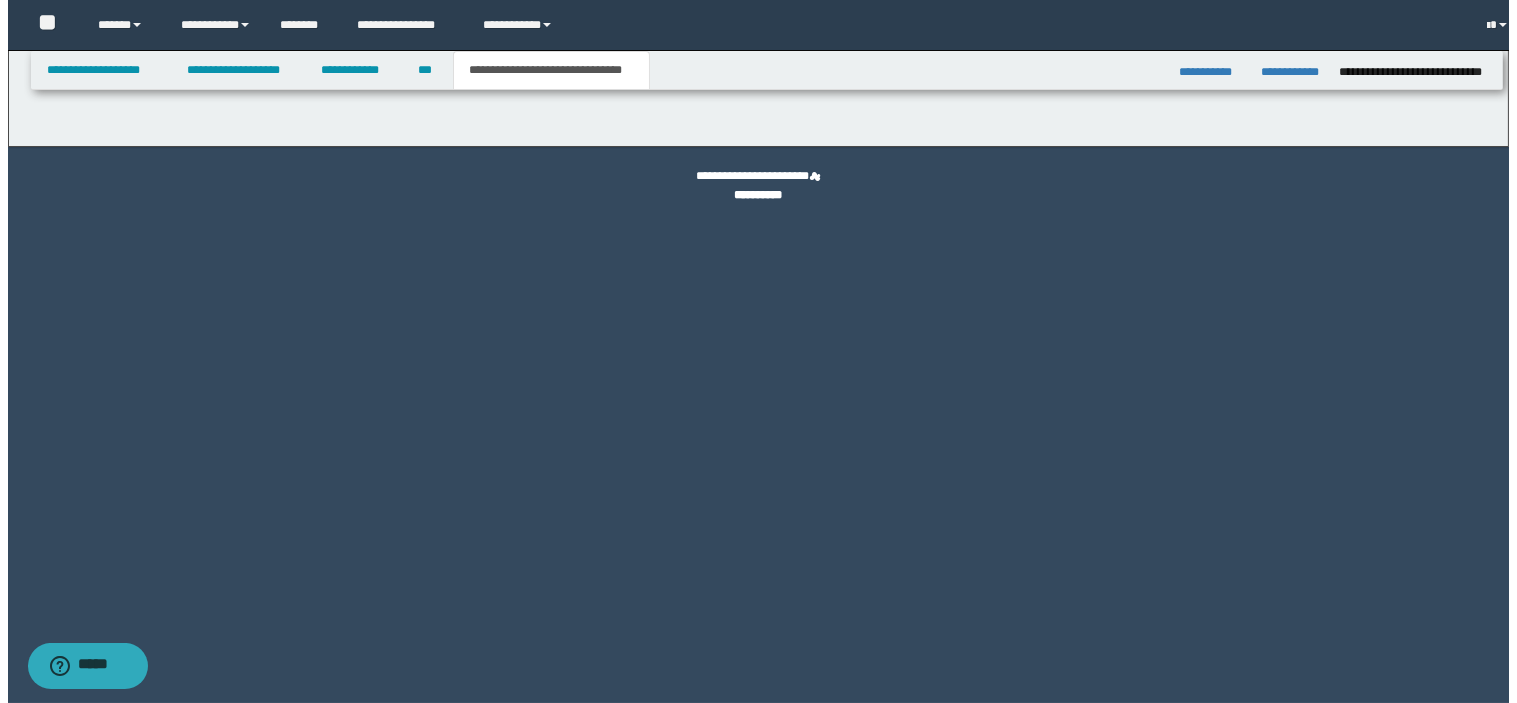 scroll, scrollTop: 0, scrollLeft: 0, axis: both 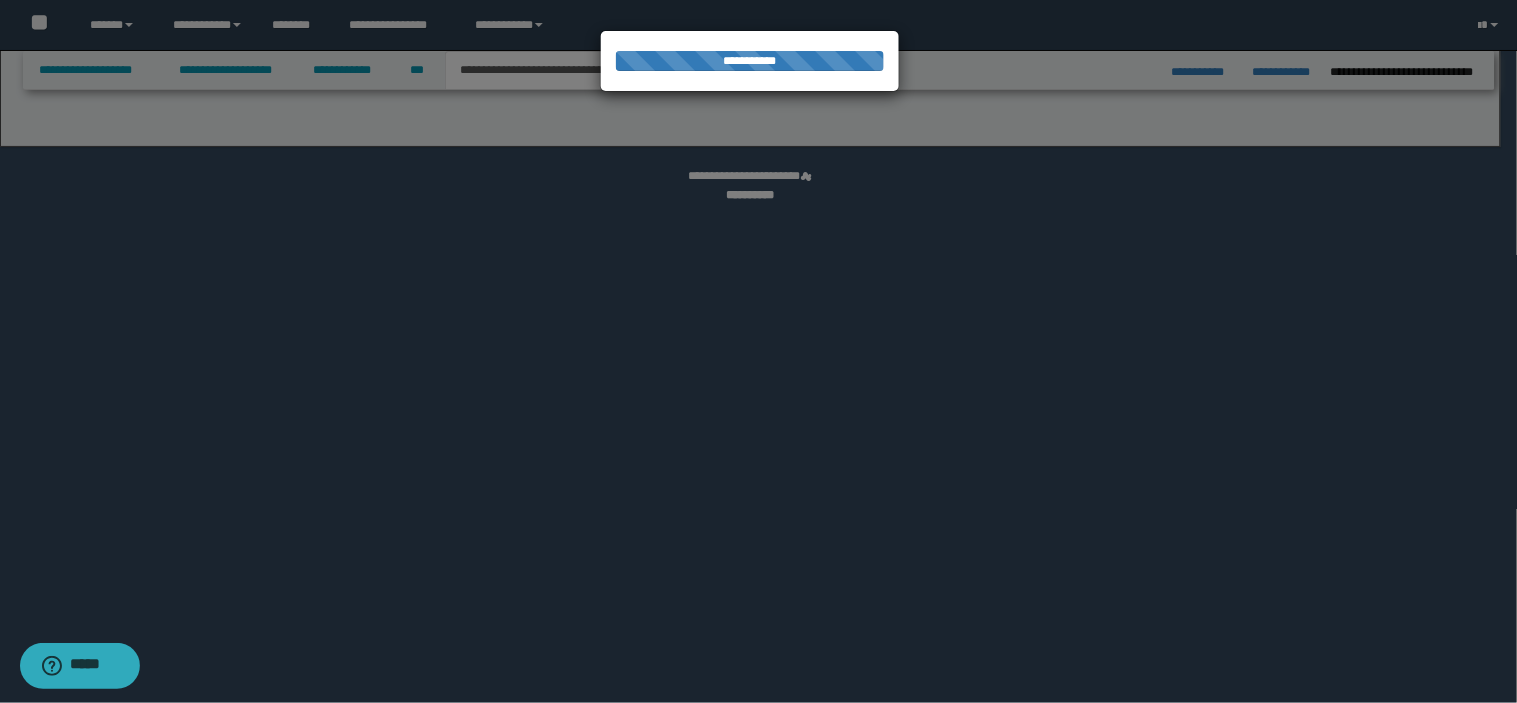 select on "*" 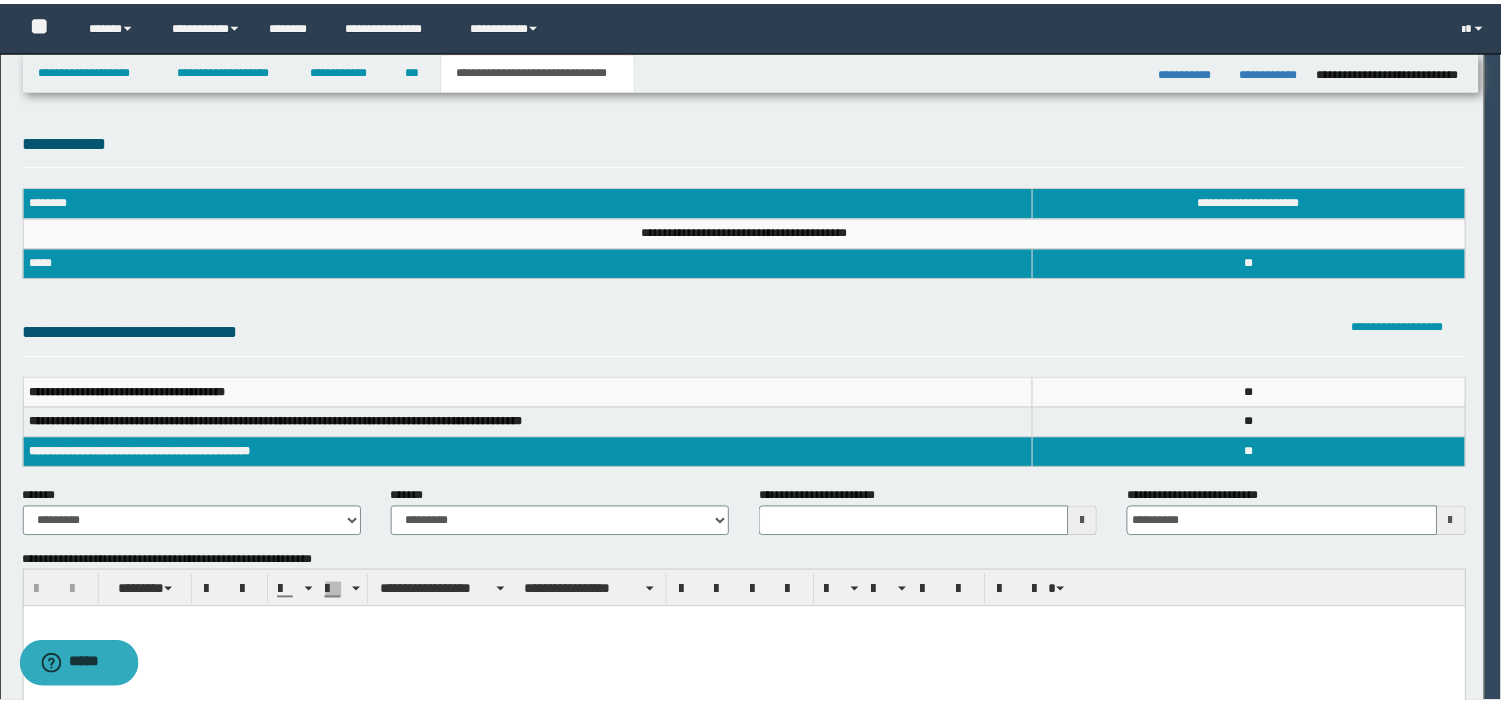scroll, scrollTop: 0, scrollLeft: 0, axis: both 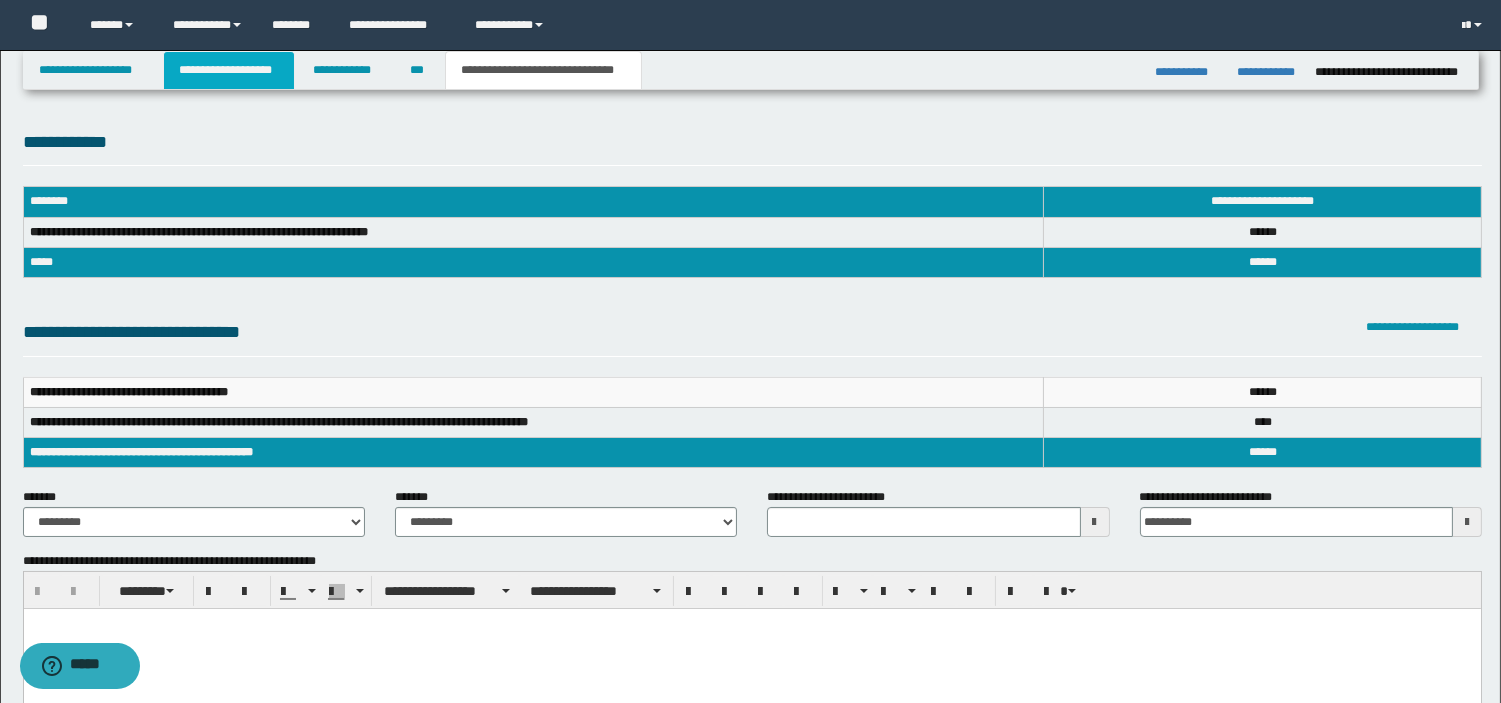 click on "**********" at bounding box center (229, 70) 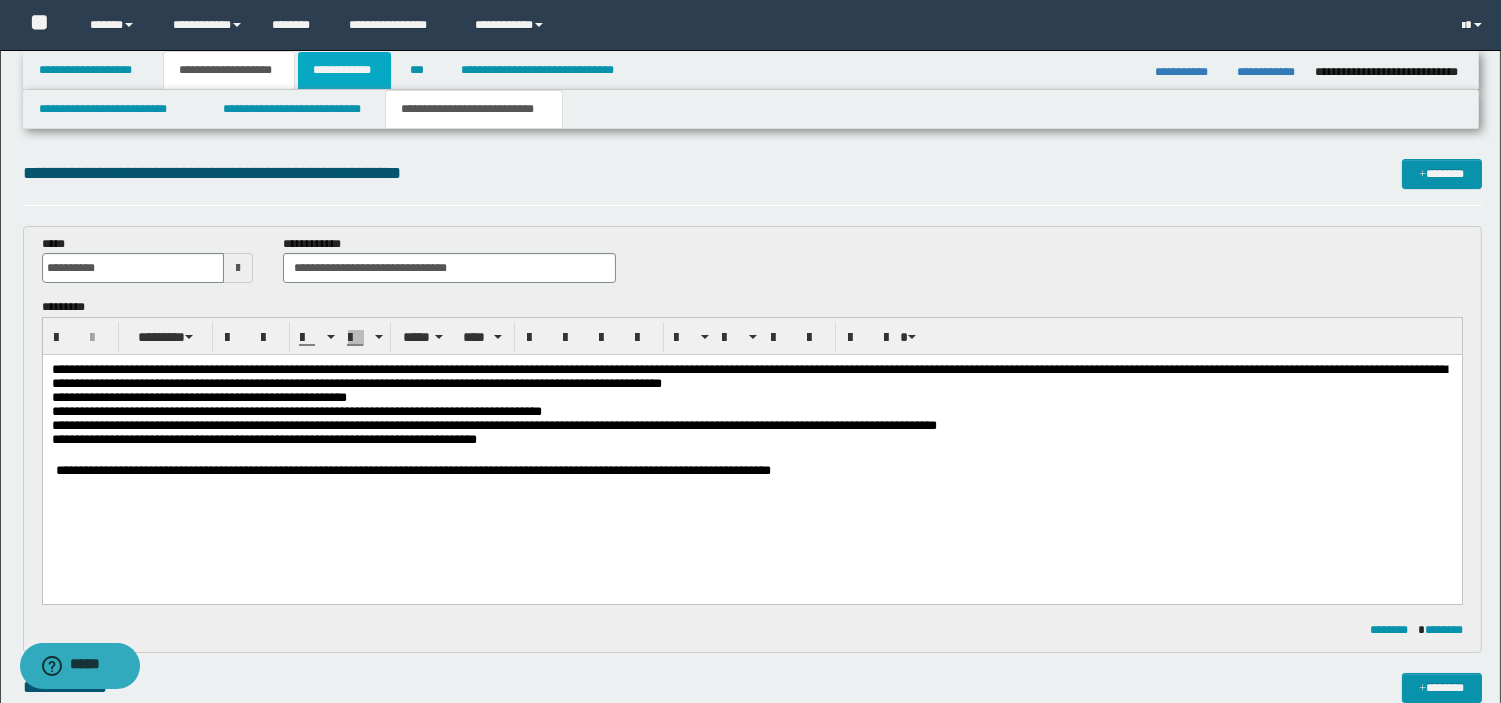 click on "**********" at bounding box center [344, 70] 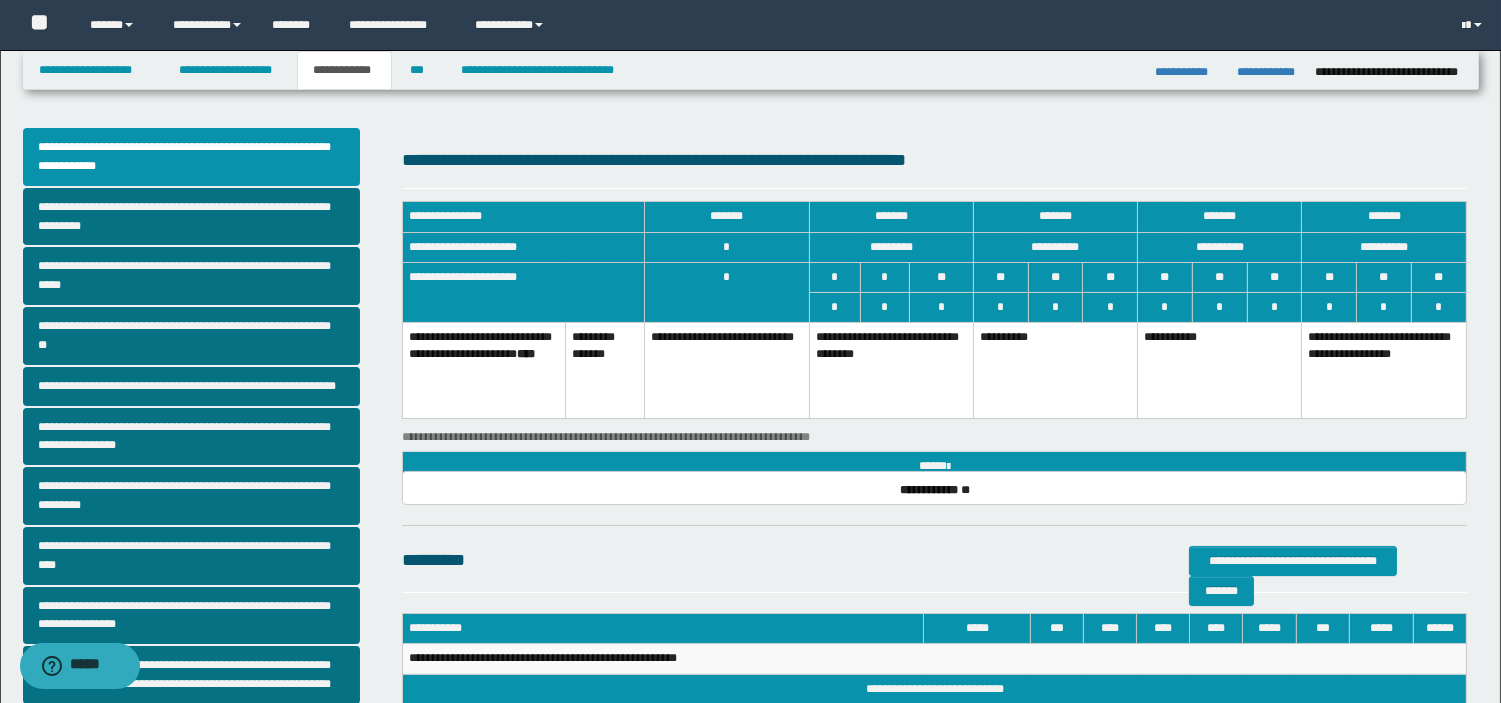 scroll, scrollTop: 407, scrollLeft: 0, axis: vertical 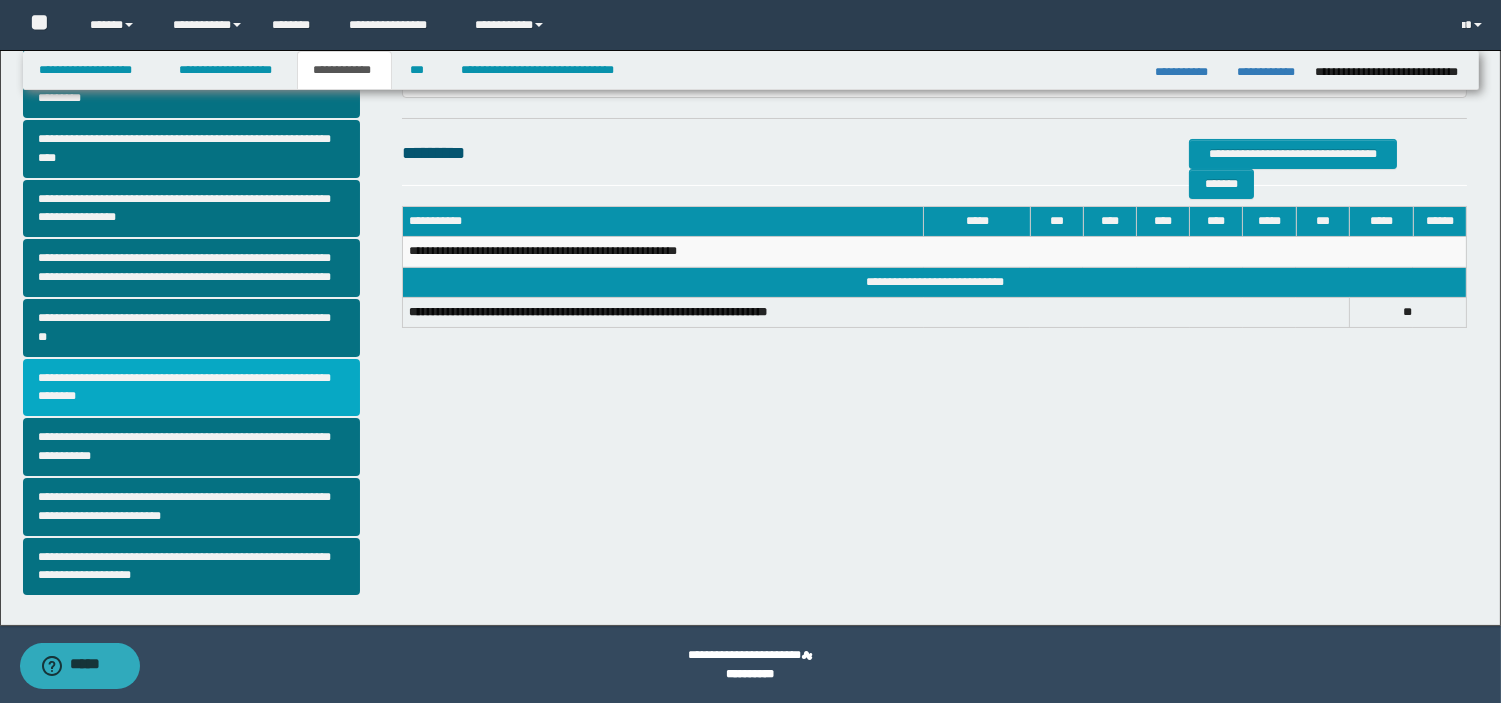 click on "**********" at bounding box center (192, 388) 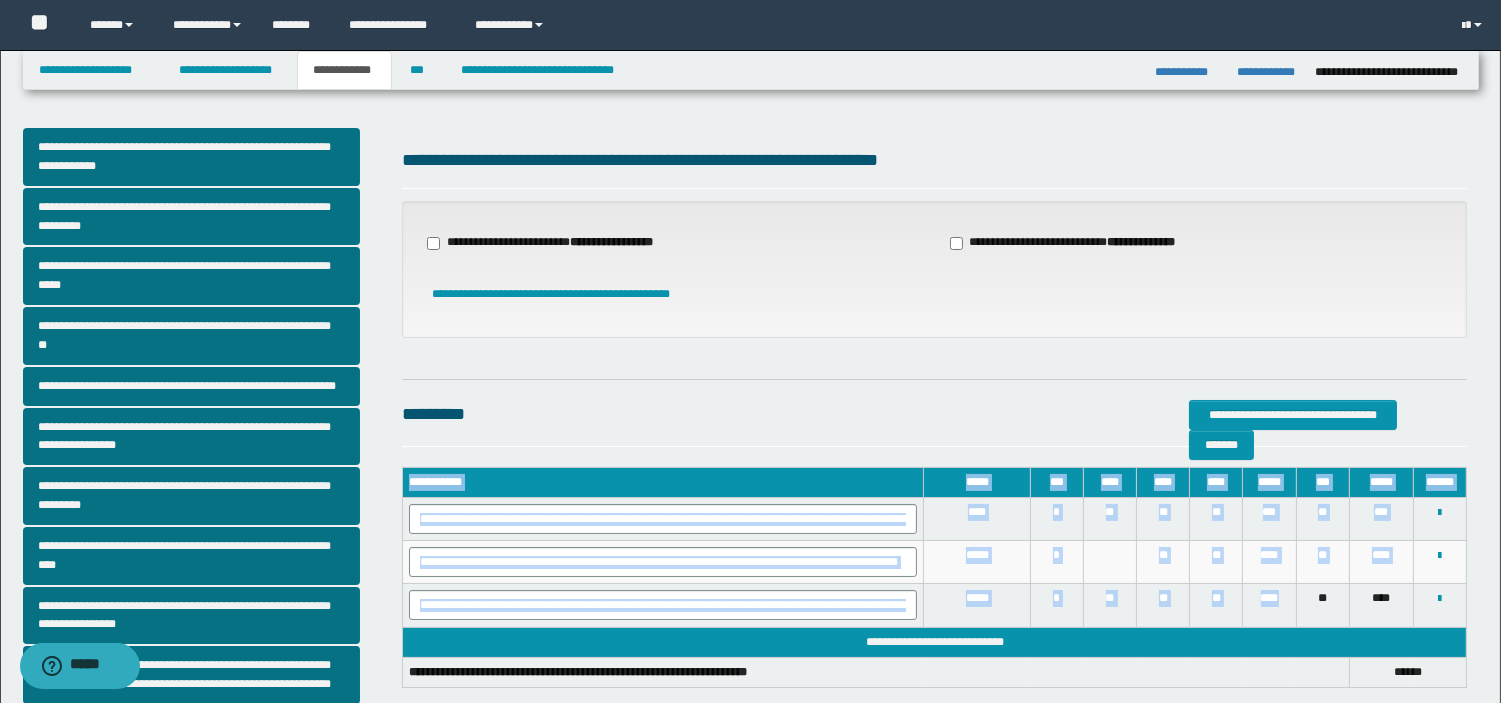 drag, startPoint x: 1286, startPoint y: 596, endPoint x: 401, endPoint y: 522, distance: 888.0884 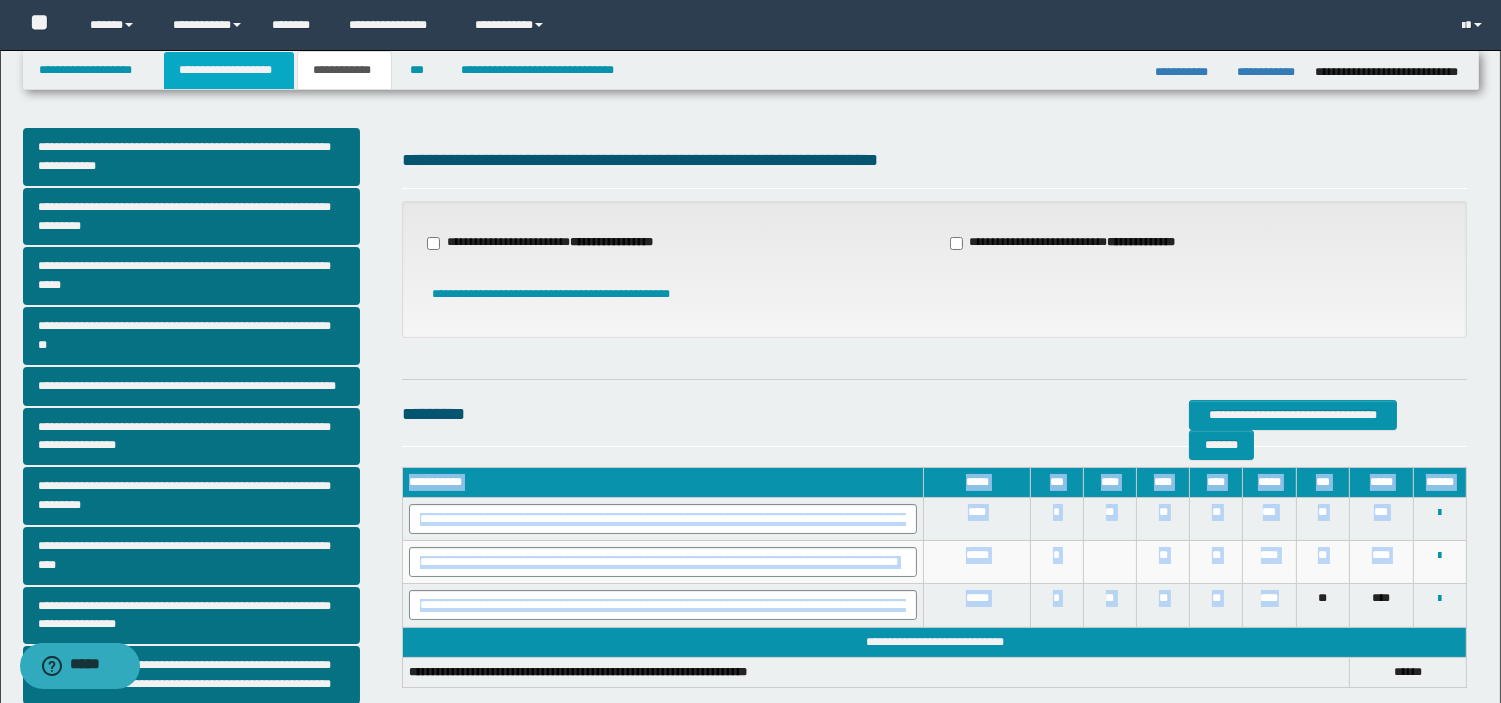 click on "**********" at bounding box center [229, 70] 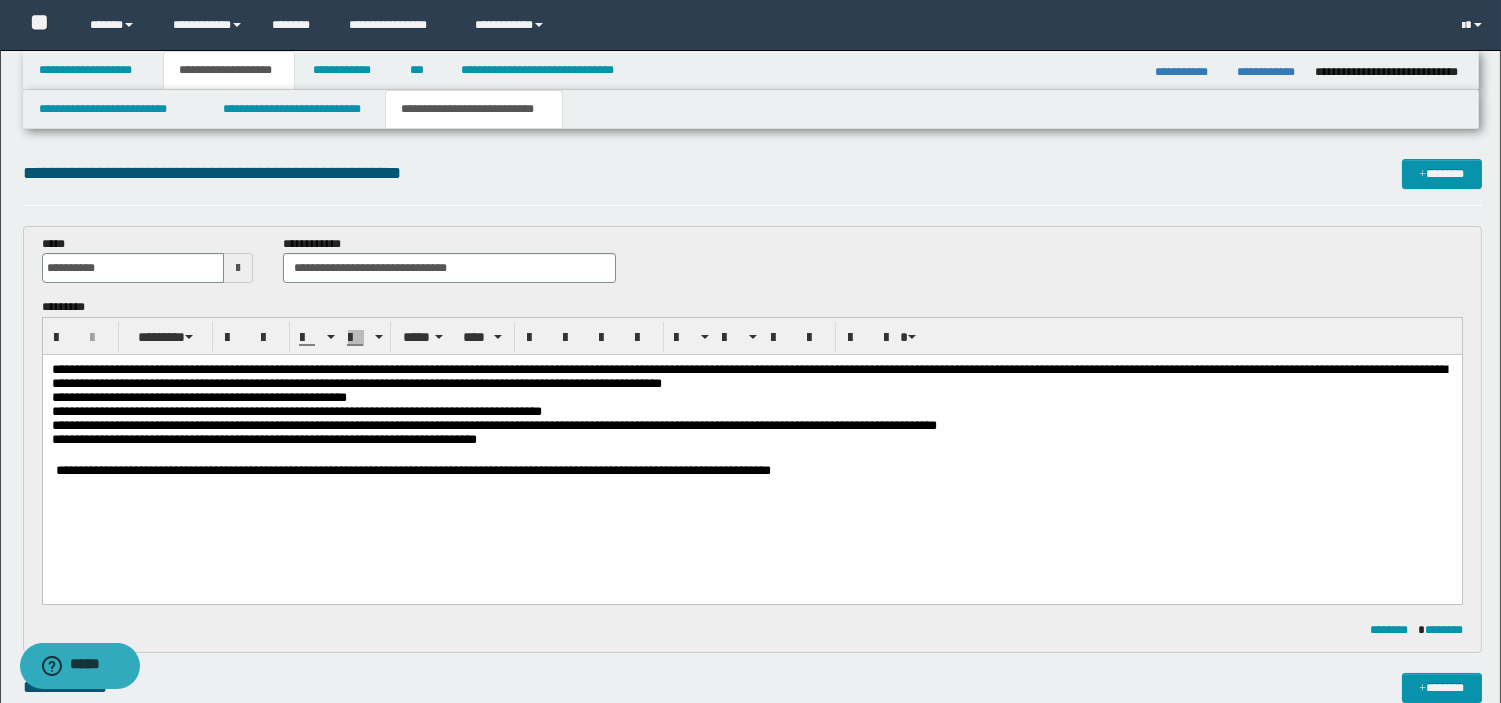 scroll, scrollTop: 614, scrollLeft: 0, axis: vertical 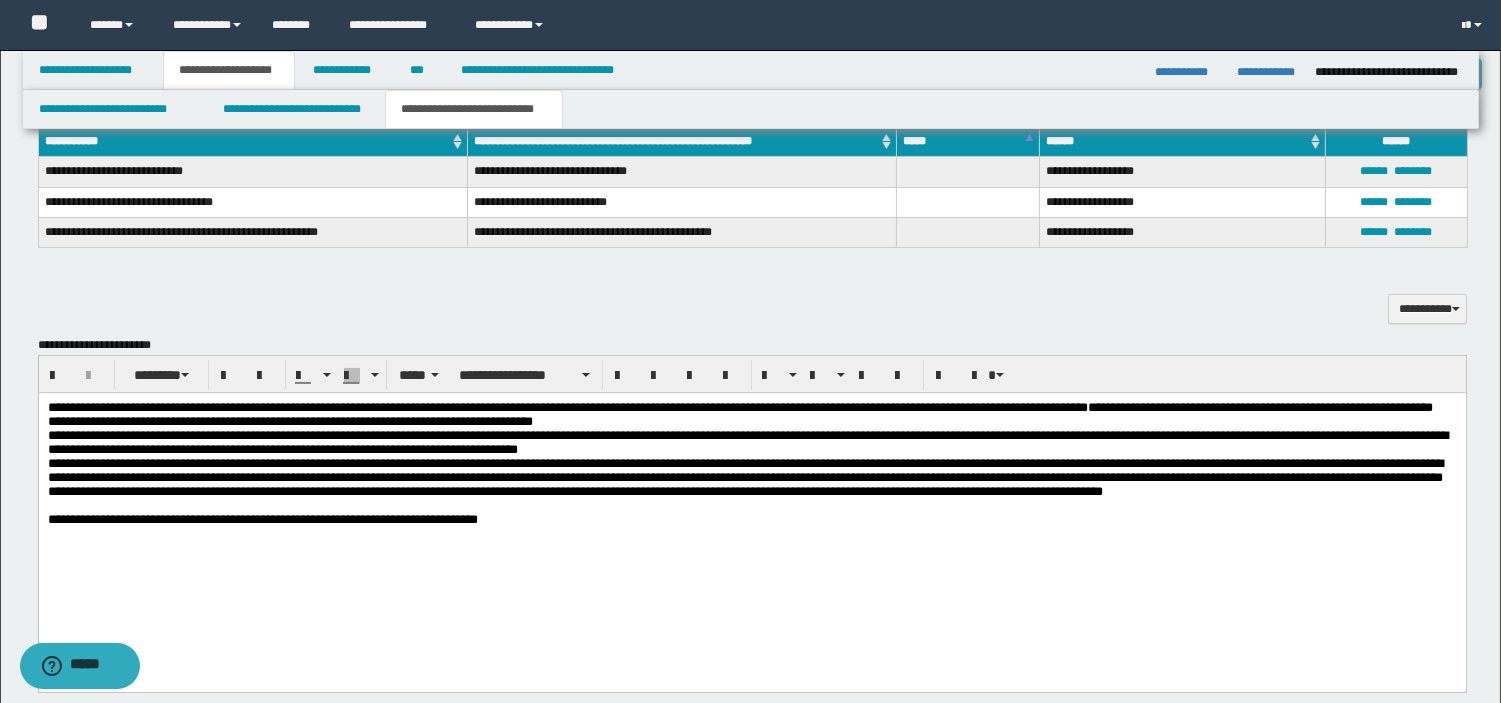 click on "**********" at bounding box center [751, 495] 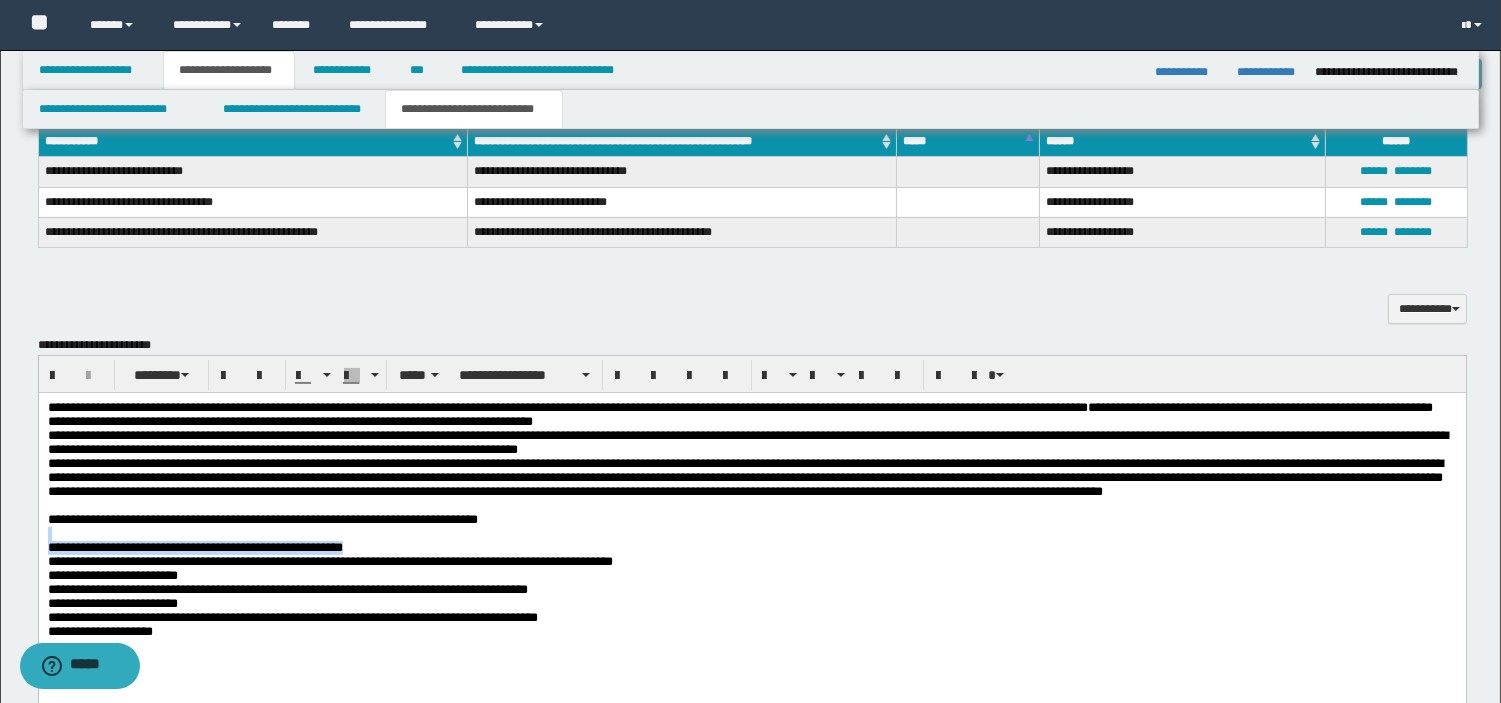 drag, startPoint x: 438, startPoint y: 587, endPoint x: 182, endPoint y: 579, distance: 256.12497 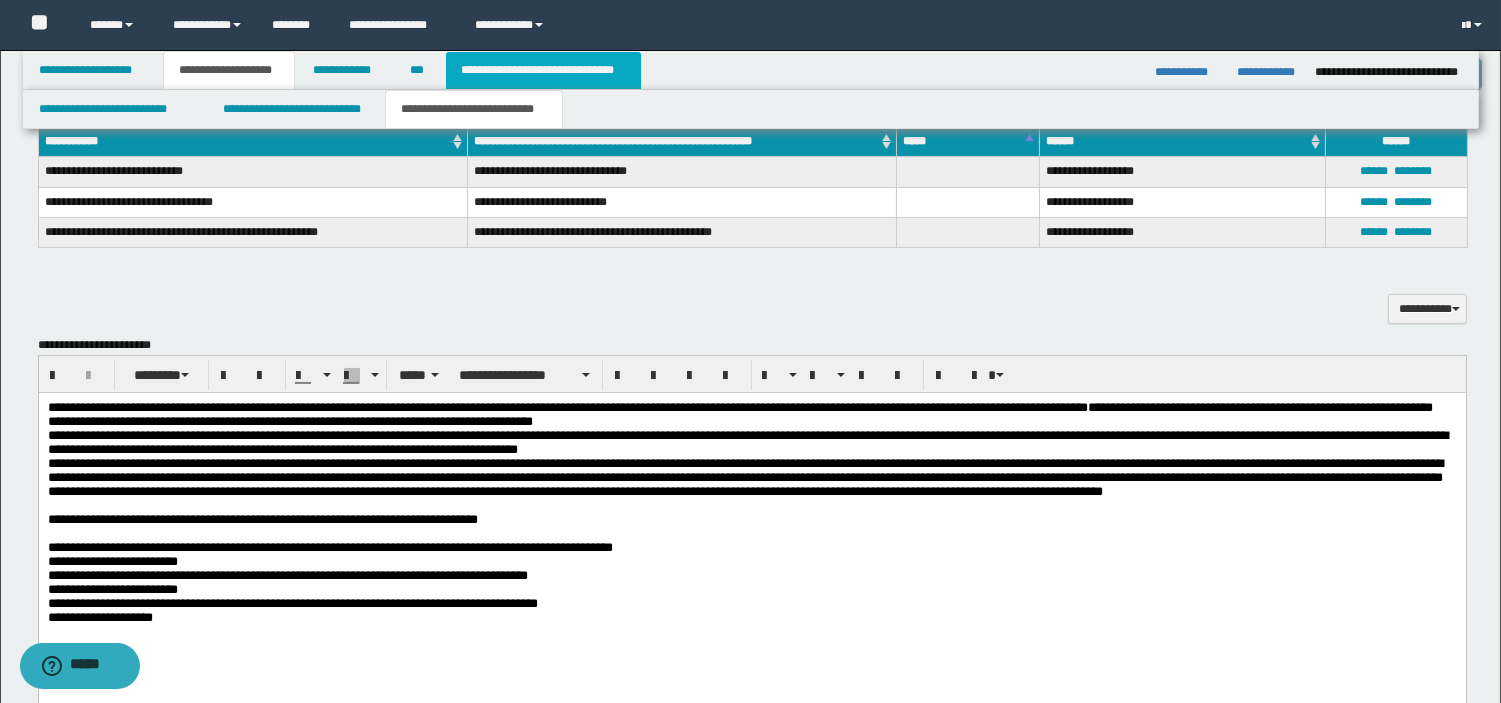 click on "**********" at bounding box center [543, 70] 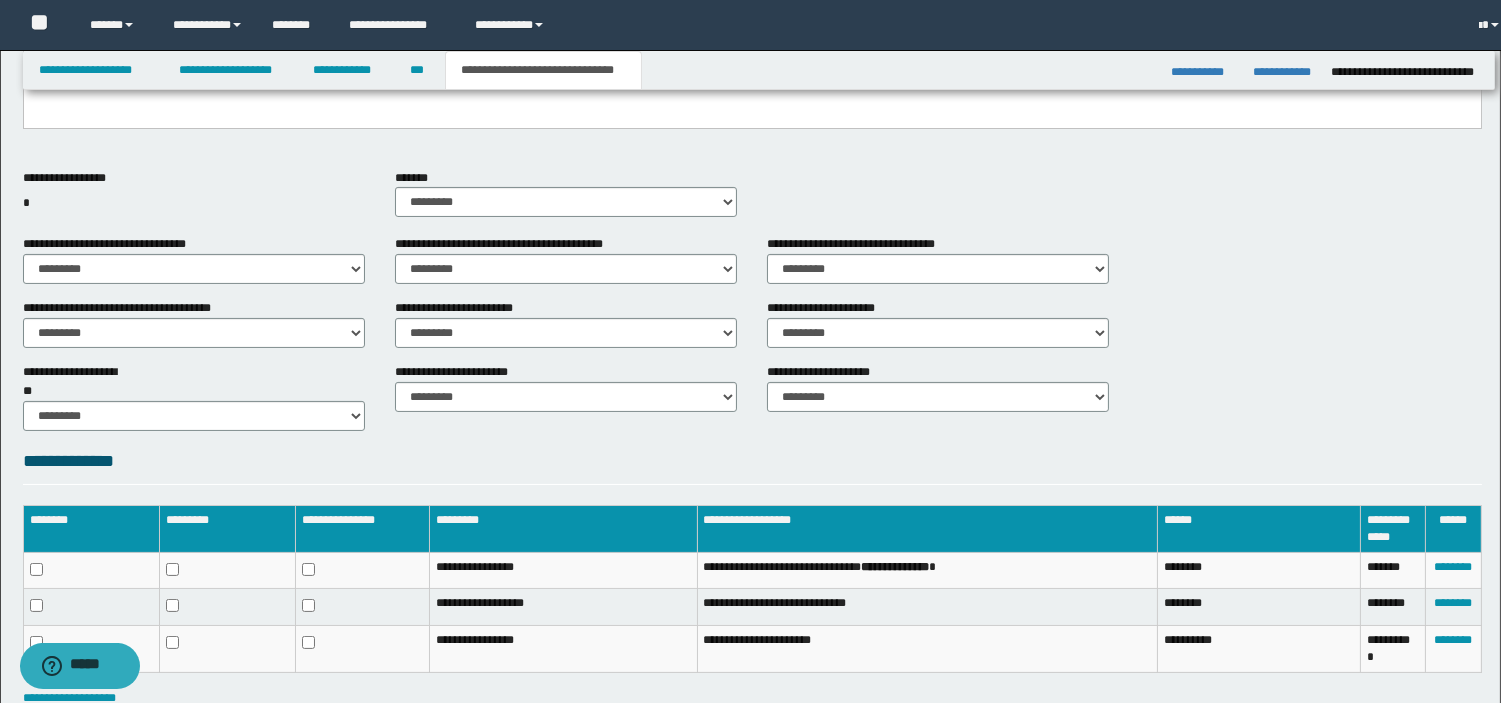 scroll, scrollTop: 583, scrollLeft: 0, axis: vertical 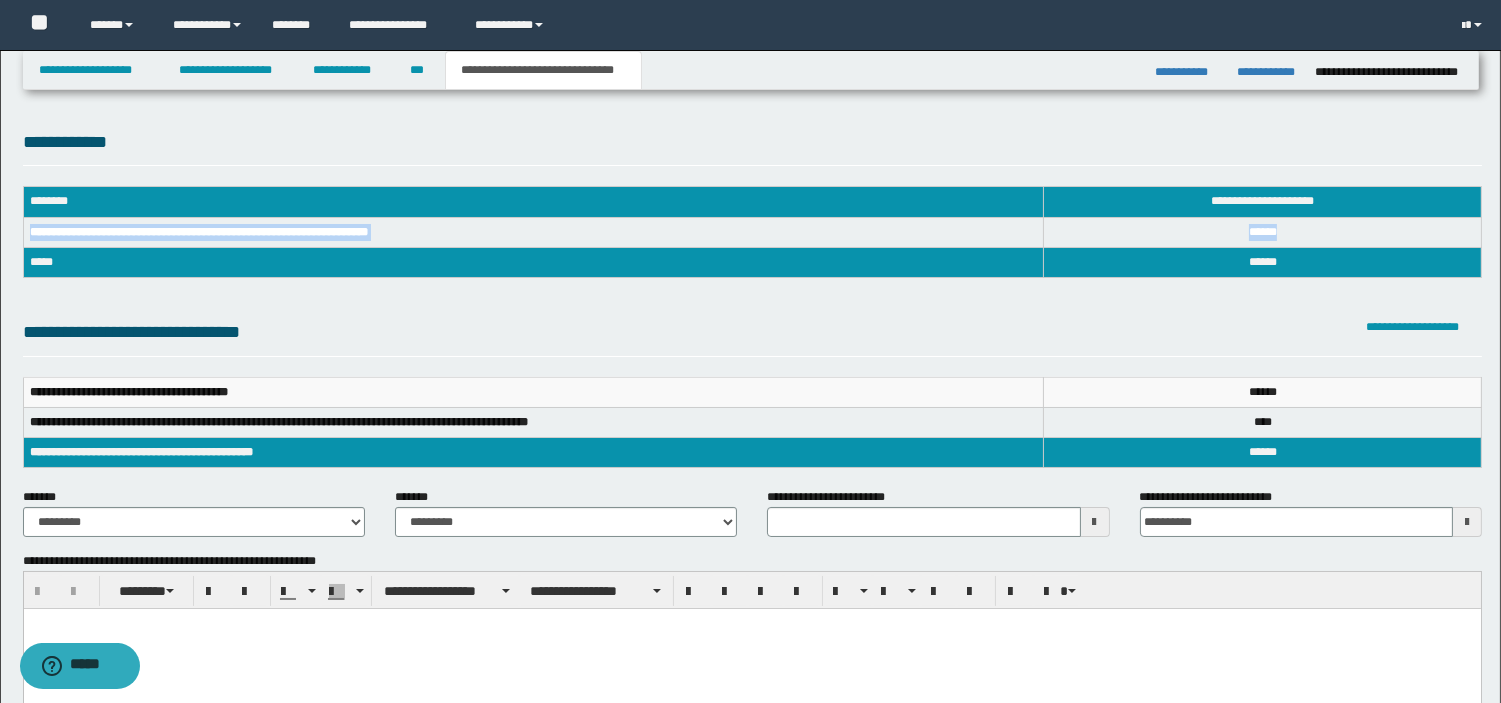 drag, startPoint x: 1297, startPoint y: 231, endPoint x: 22, endPoint y: 227, distance: 1275.0062 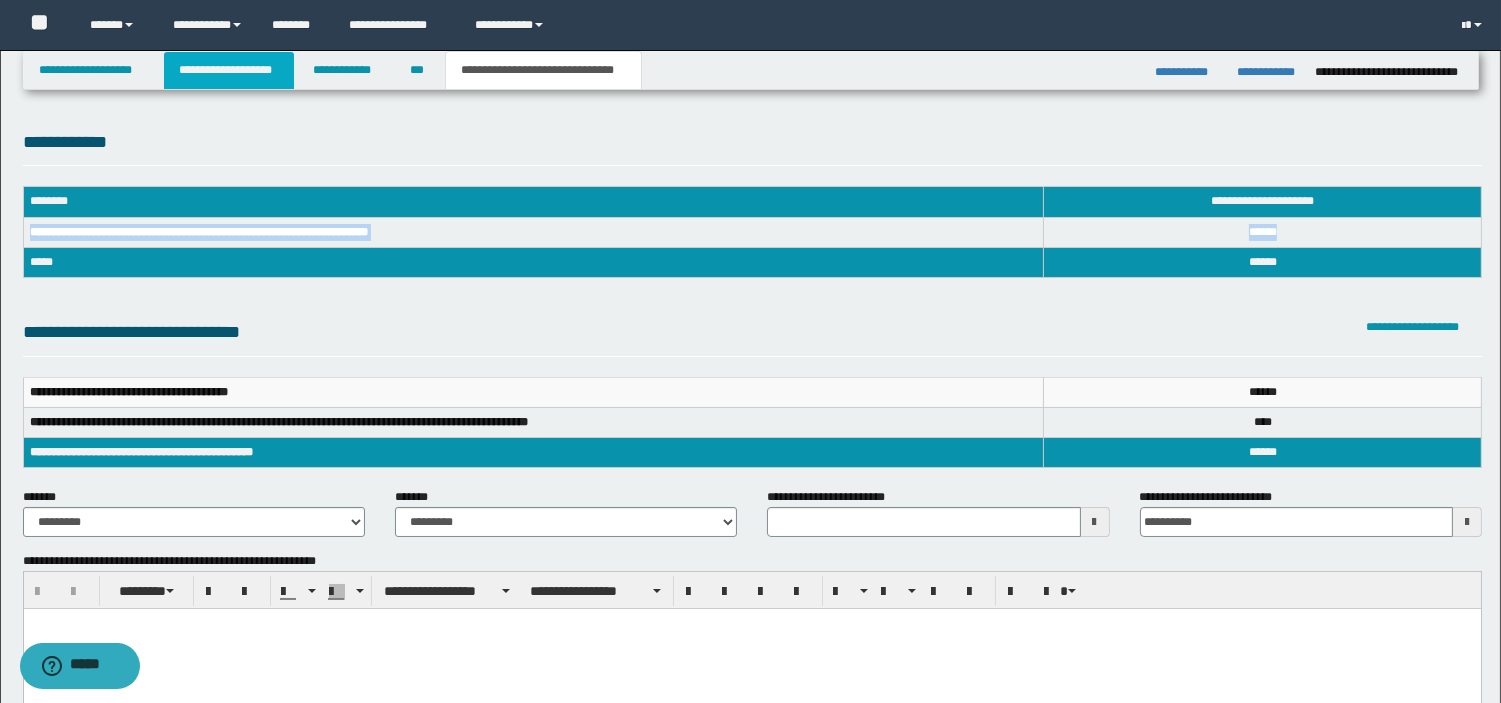 click on "**********" at bounding box center [229, 70] 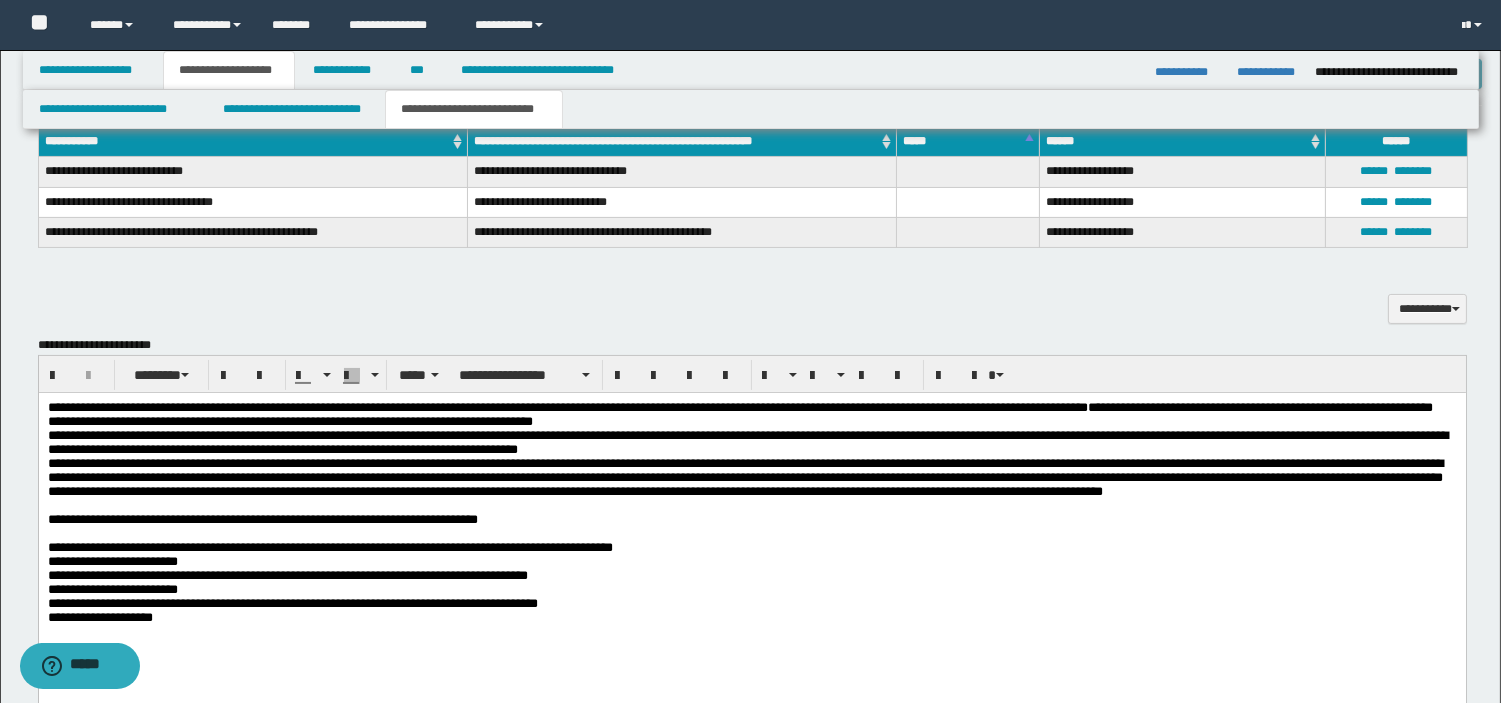 scroll, scrollTop: 1215, scrollLeft: 0, axis: vertical 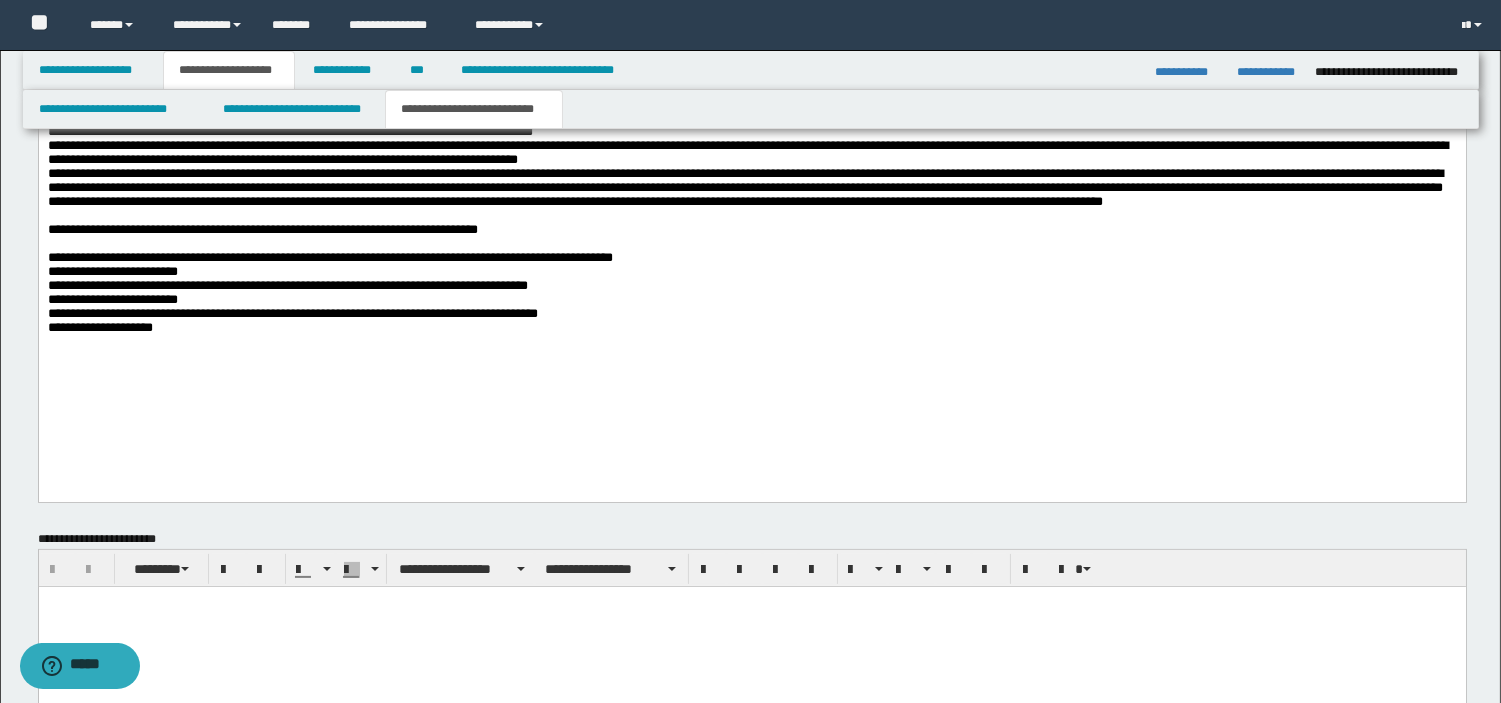click on "**********" at bounding box center (751, 285) 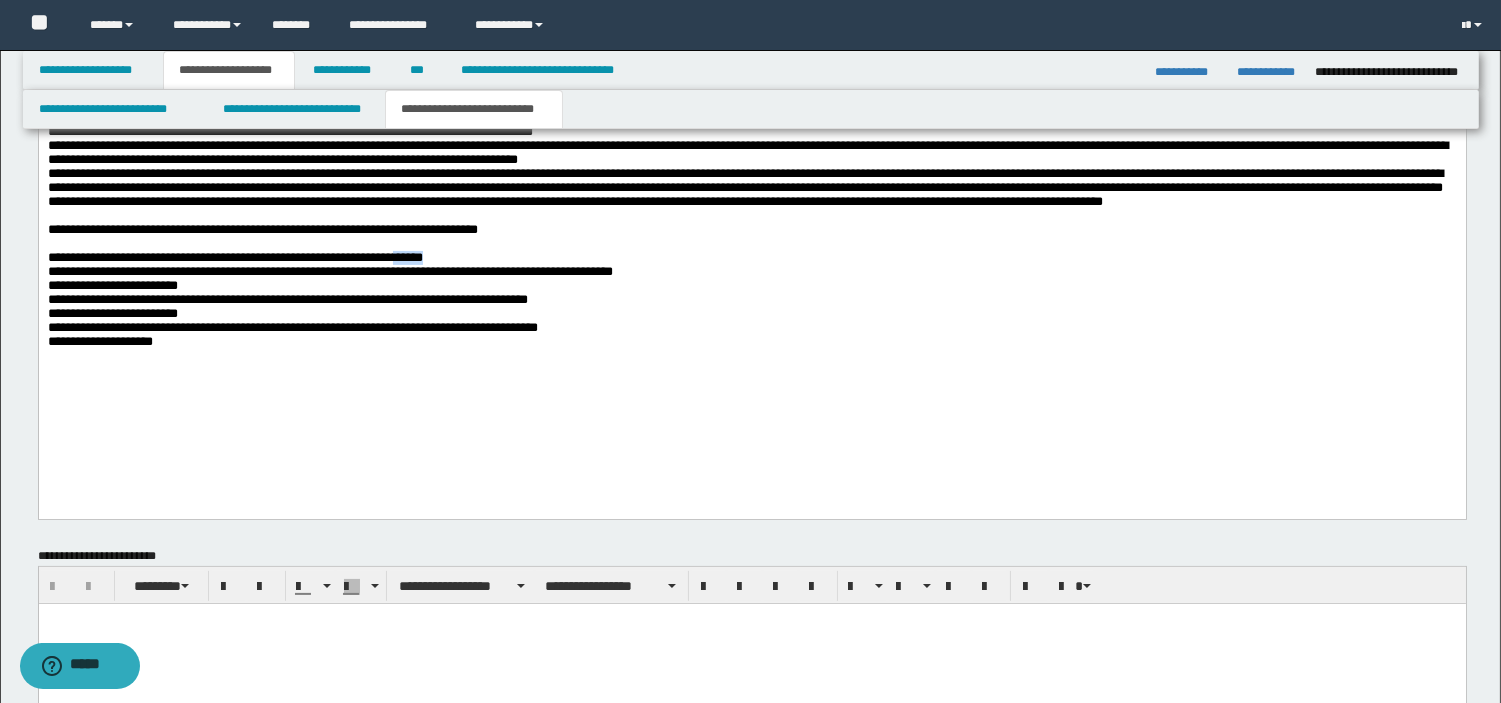 drag, startPoint x: 438, startPoint y: 300, endPoint x: 494, endPoint y: 301, distance: 56.008926 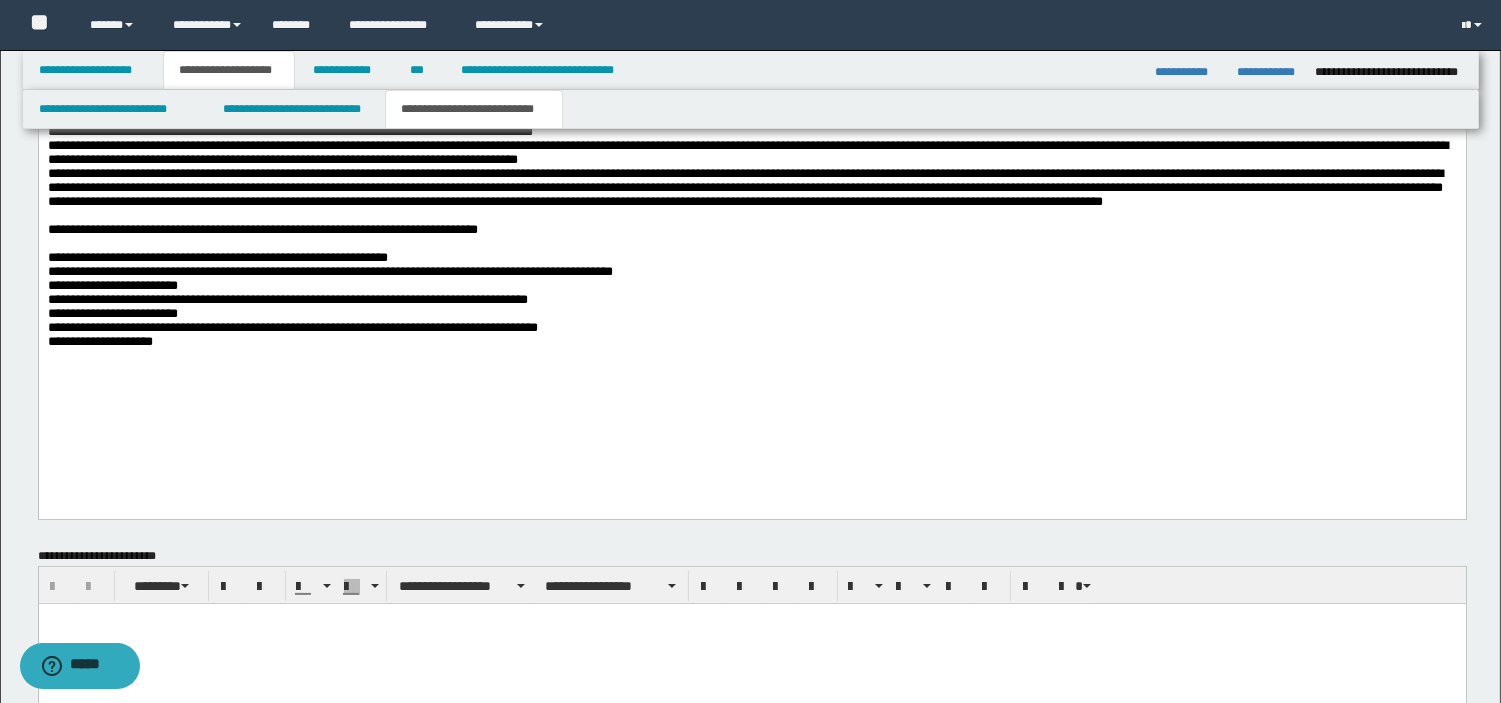click on "**********" at bounding box center (751, 254) 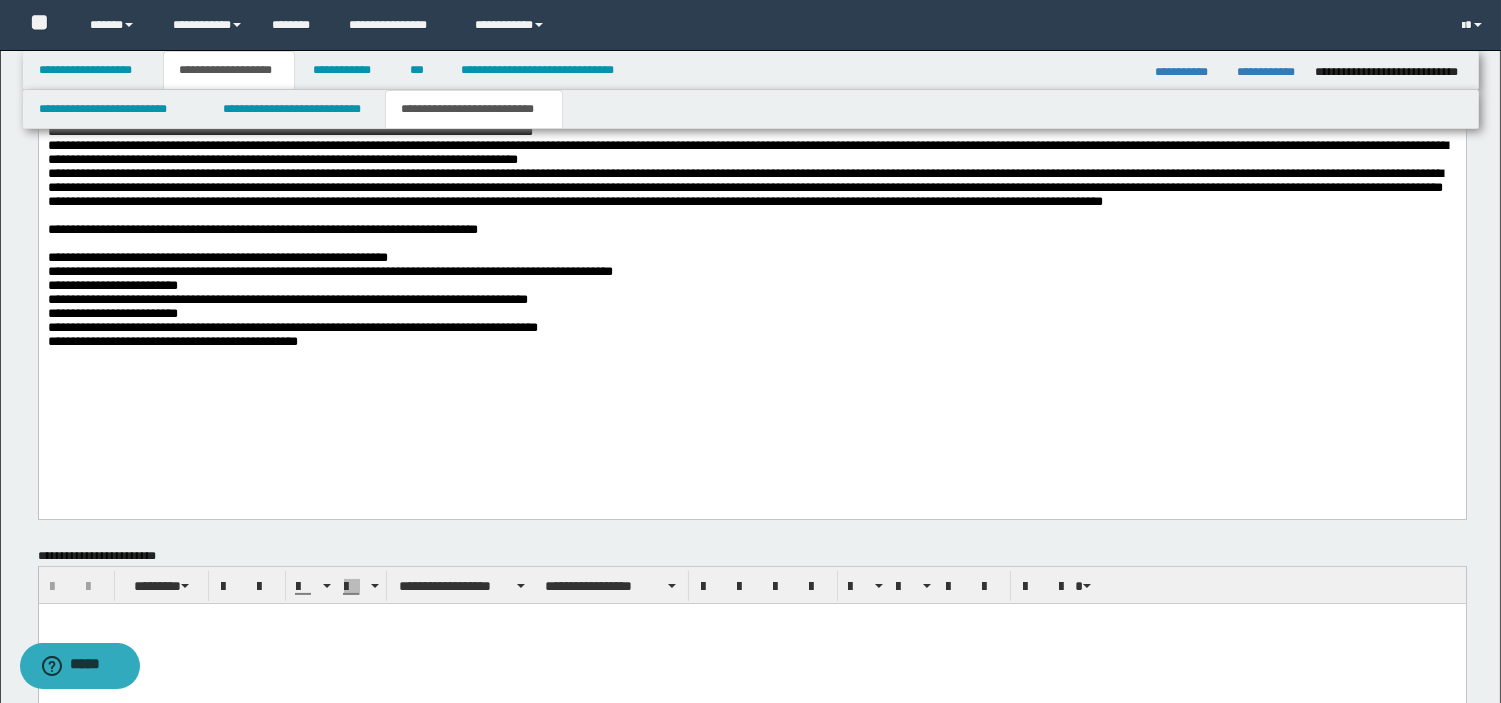 click on "**********" at bounding box center [751, 299] 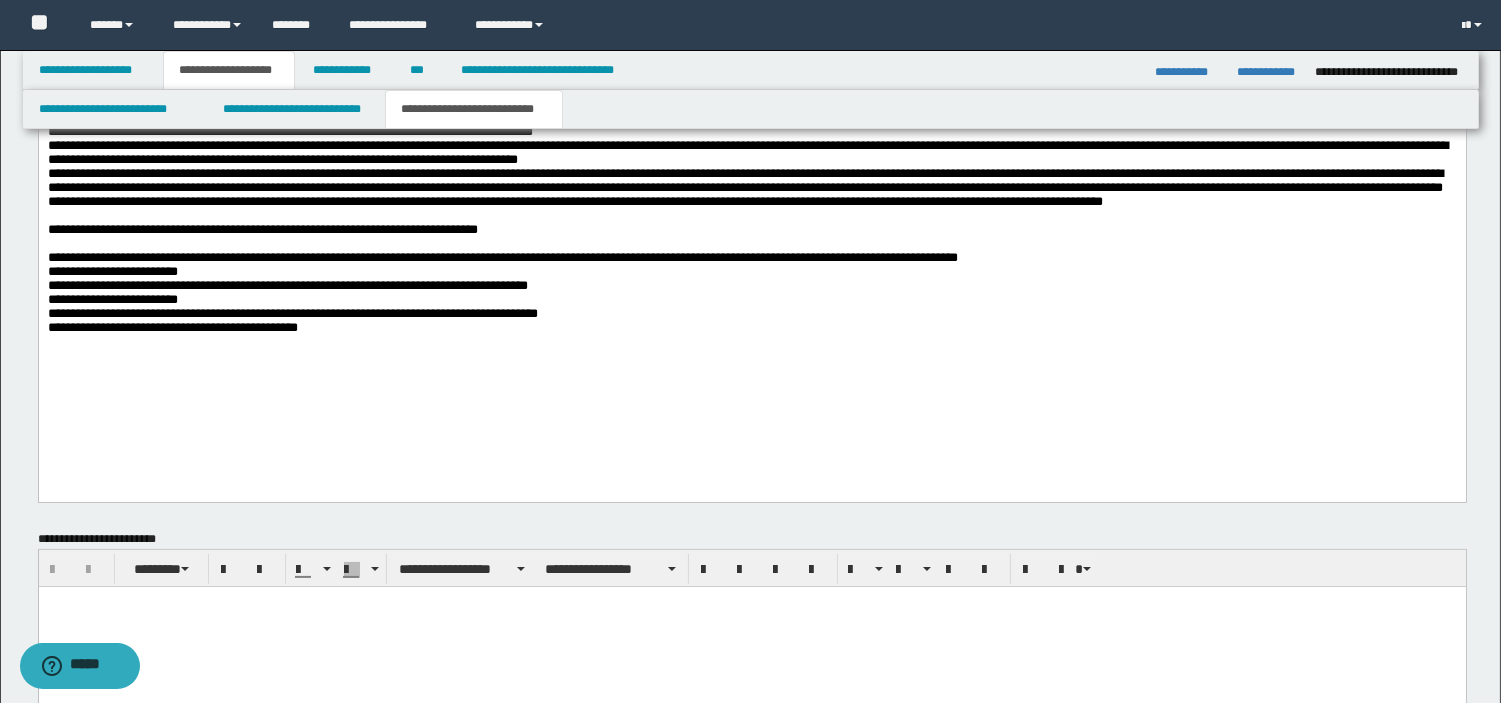 click on "**********" at bounding box center [751, 292] 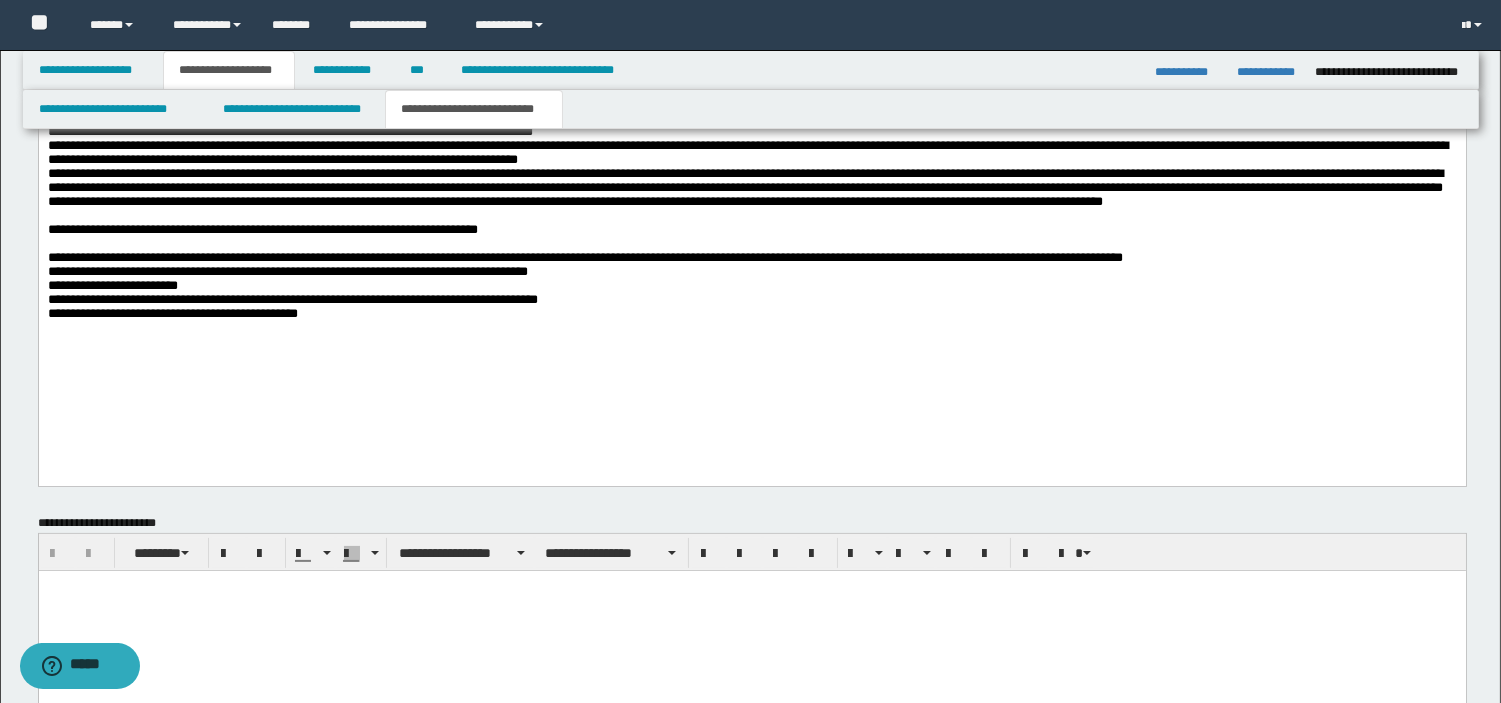 click on "**********" at bounding box center (584, 284) 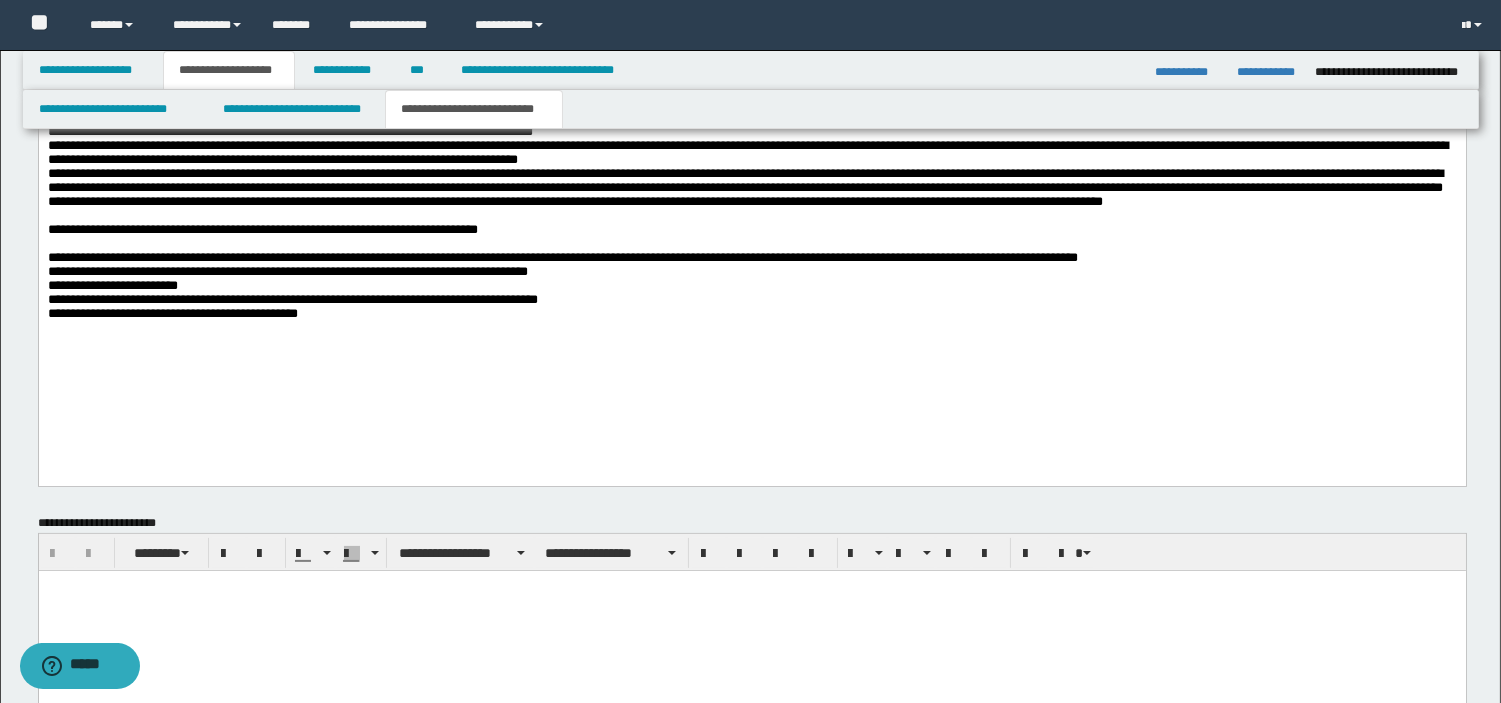 click on "**********" at bounding box center [562, 284] 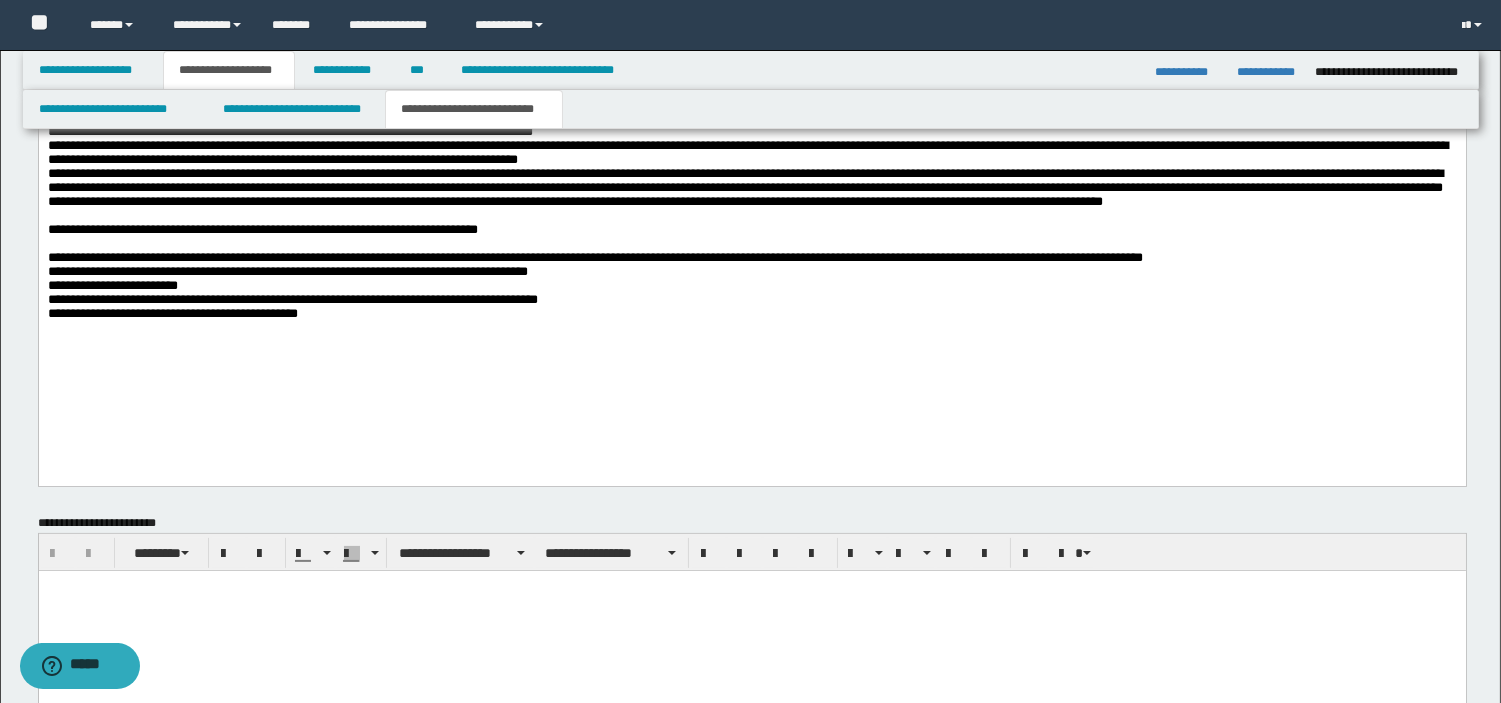 click on "**********" at bounding box center (751, 285) 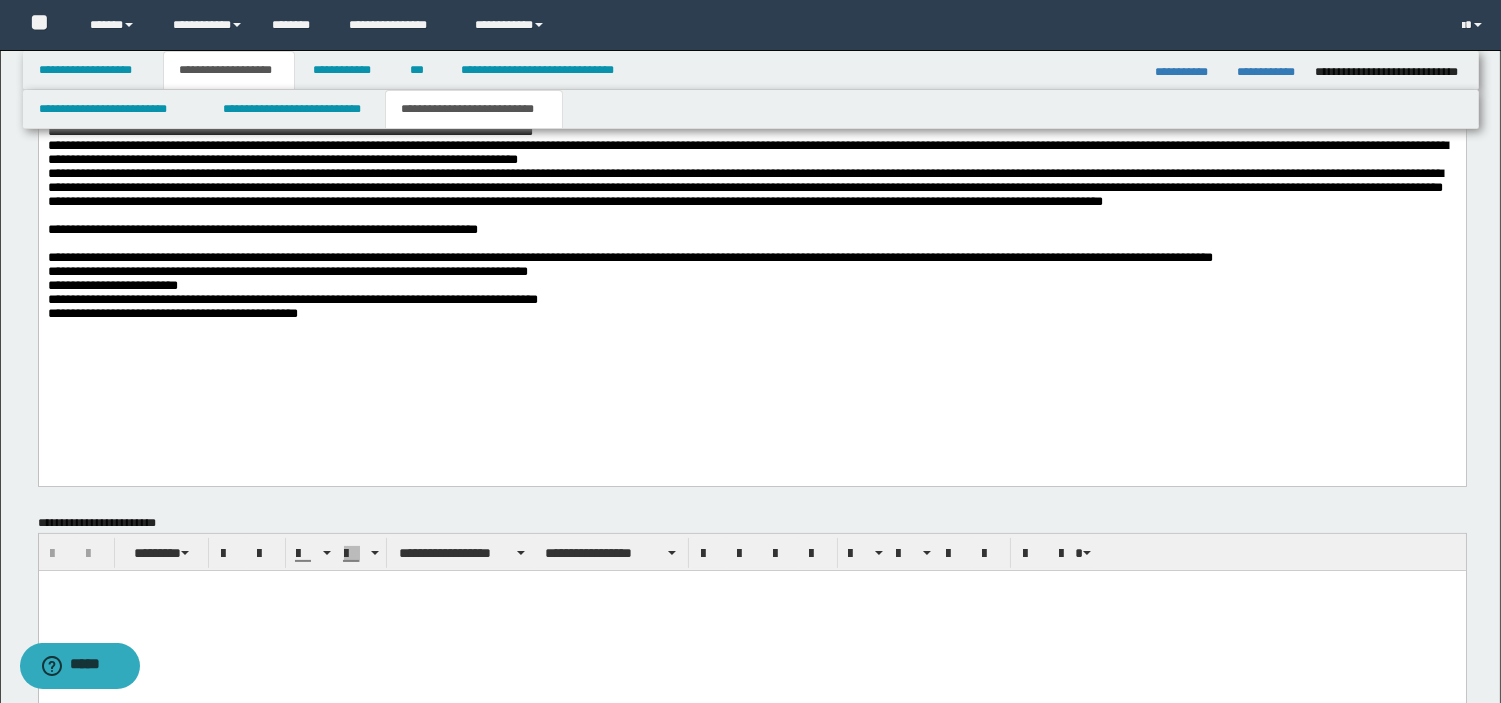 click on "**********" at bounding box center [751, 285] 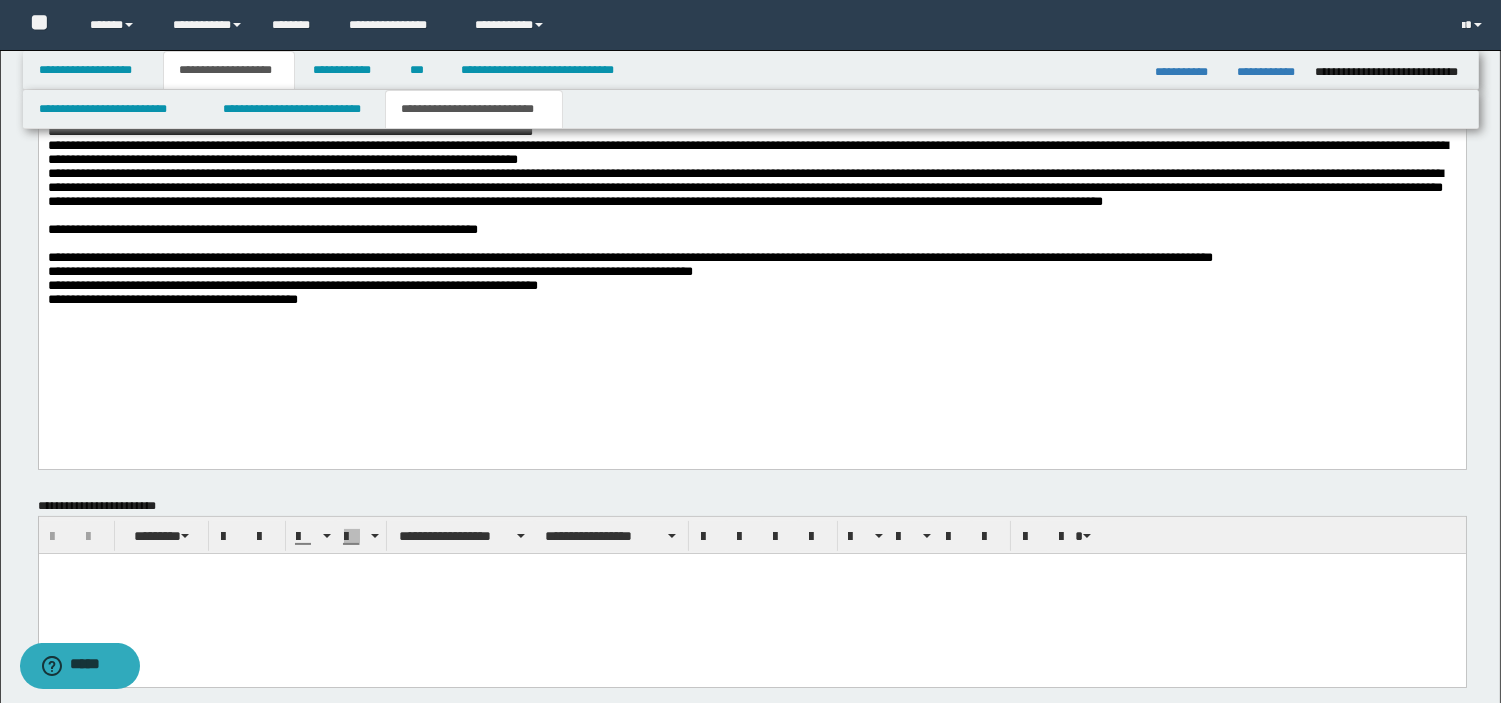 click on "**********" at bounding box center [629, 277] 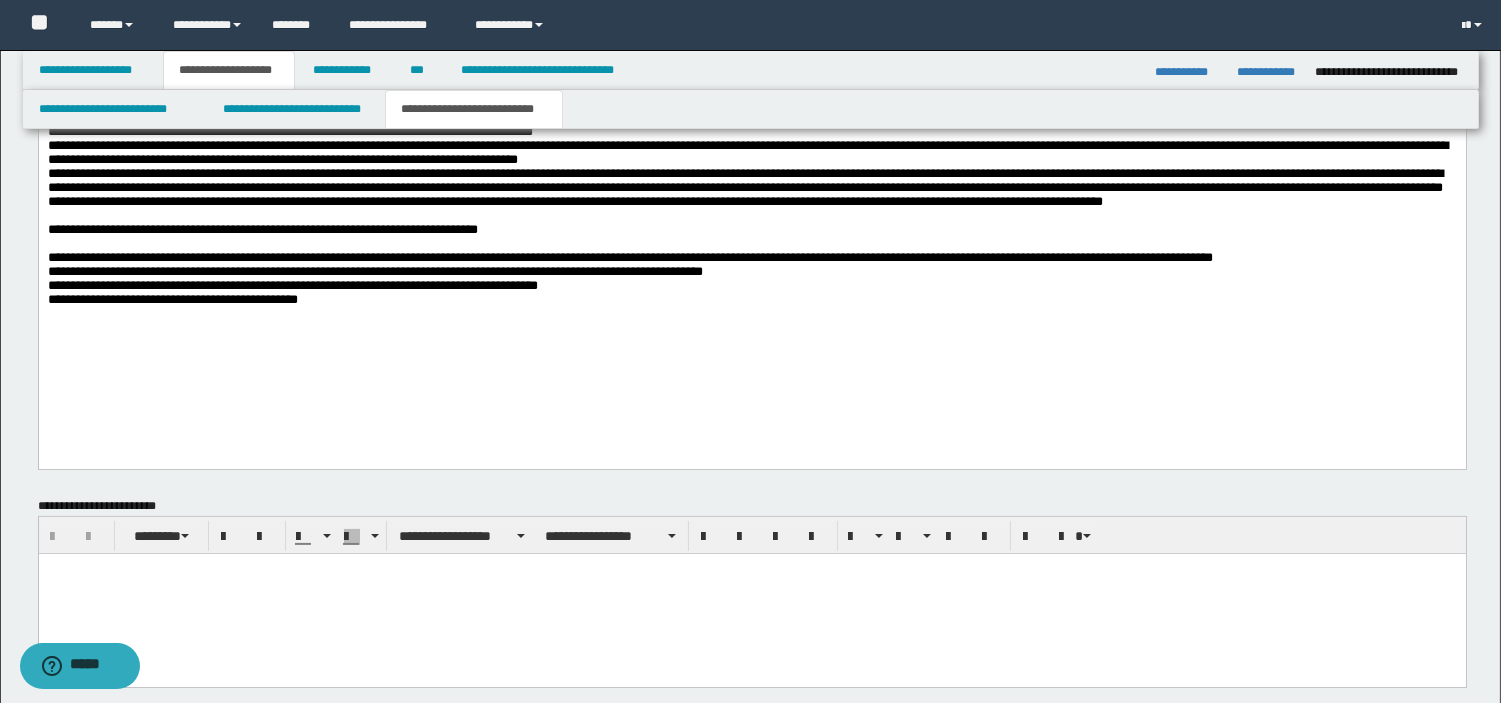 click on "**********" at bounding box center [629, 277] 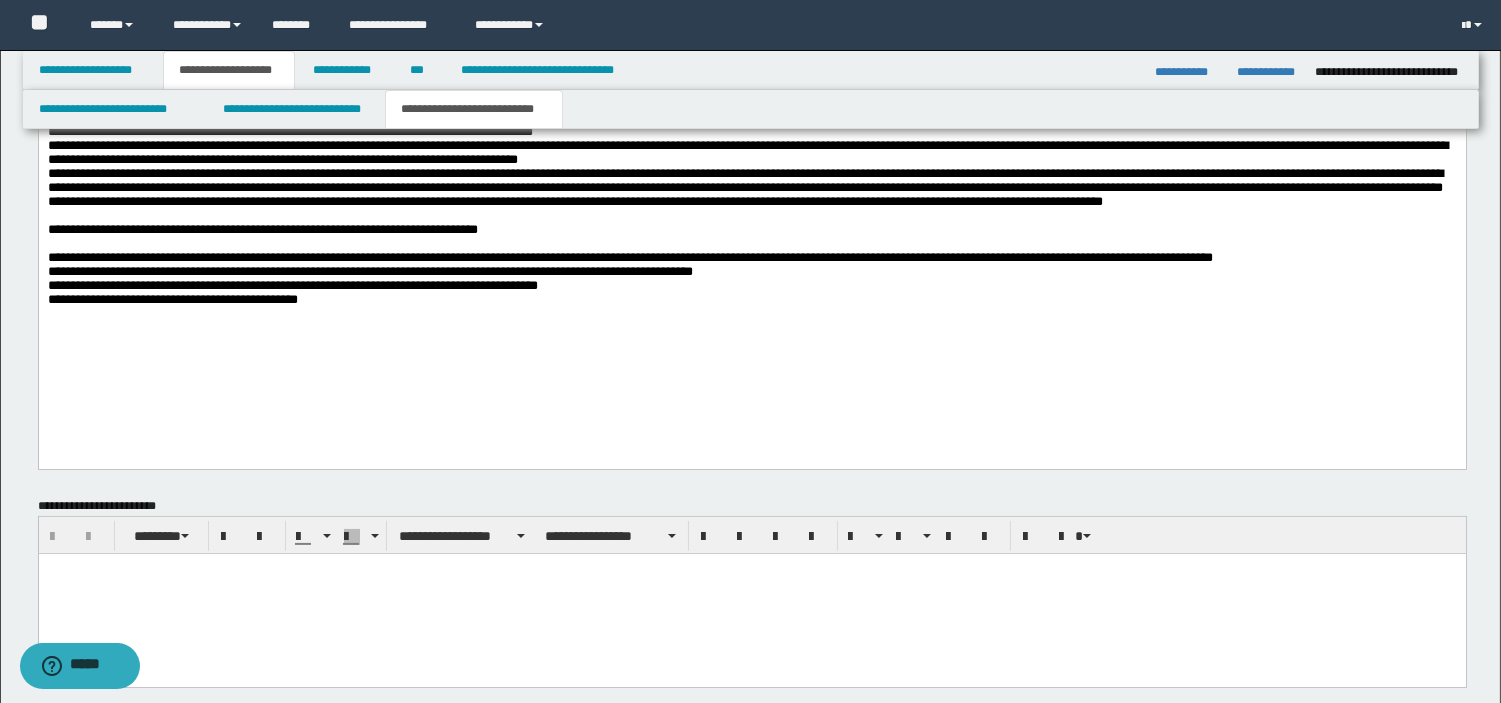 click on "**********" at bounding box center (751, 278) 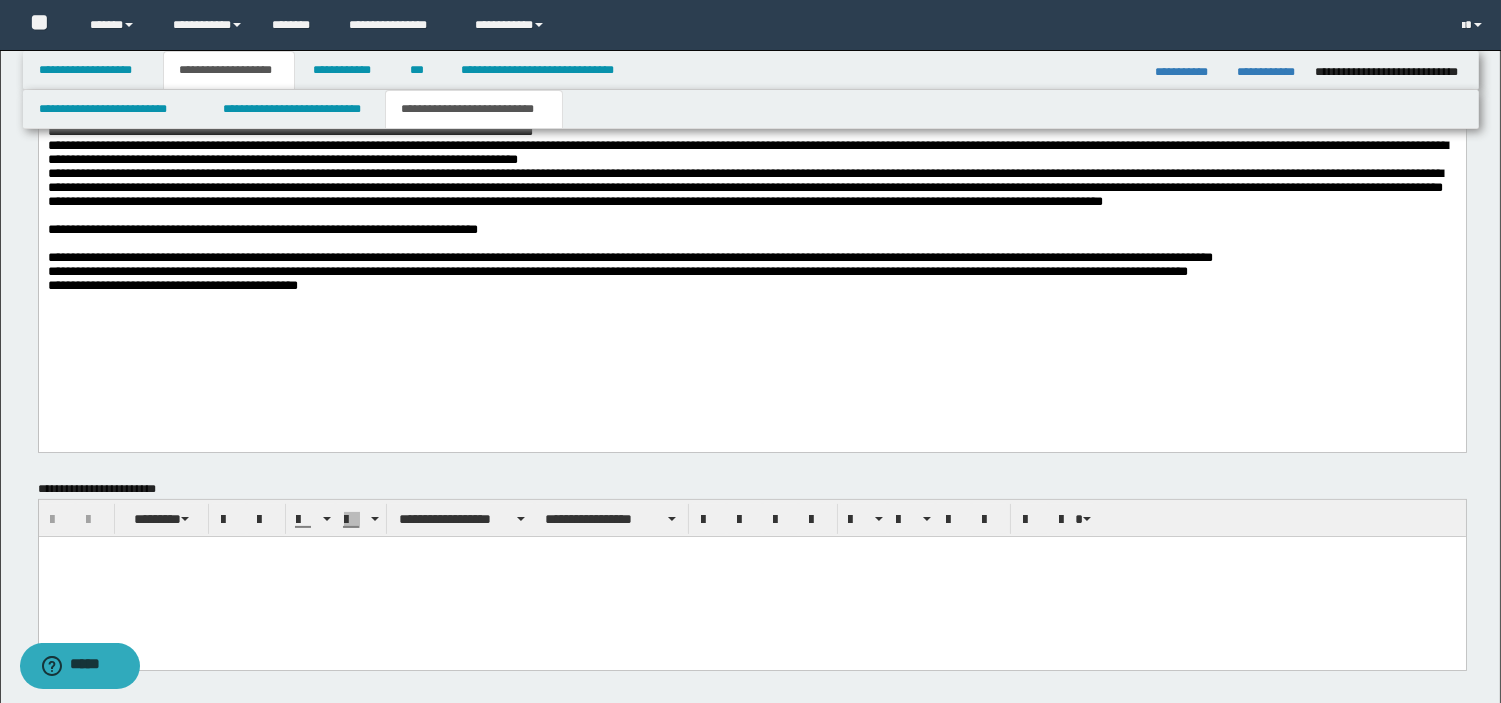 click on "**********" at bounding box center [629, 270] 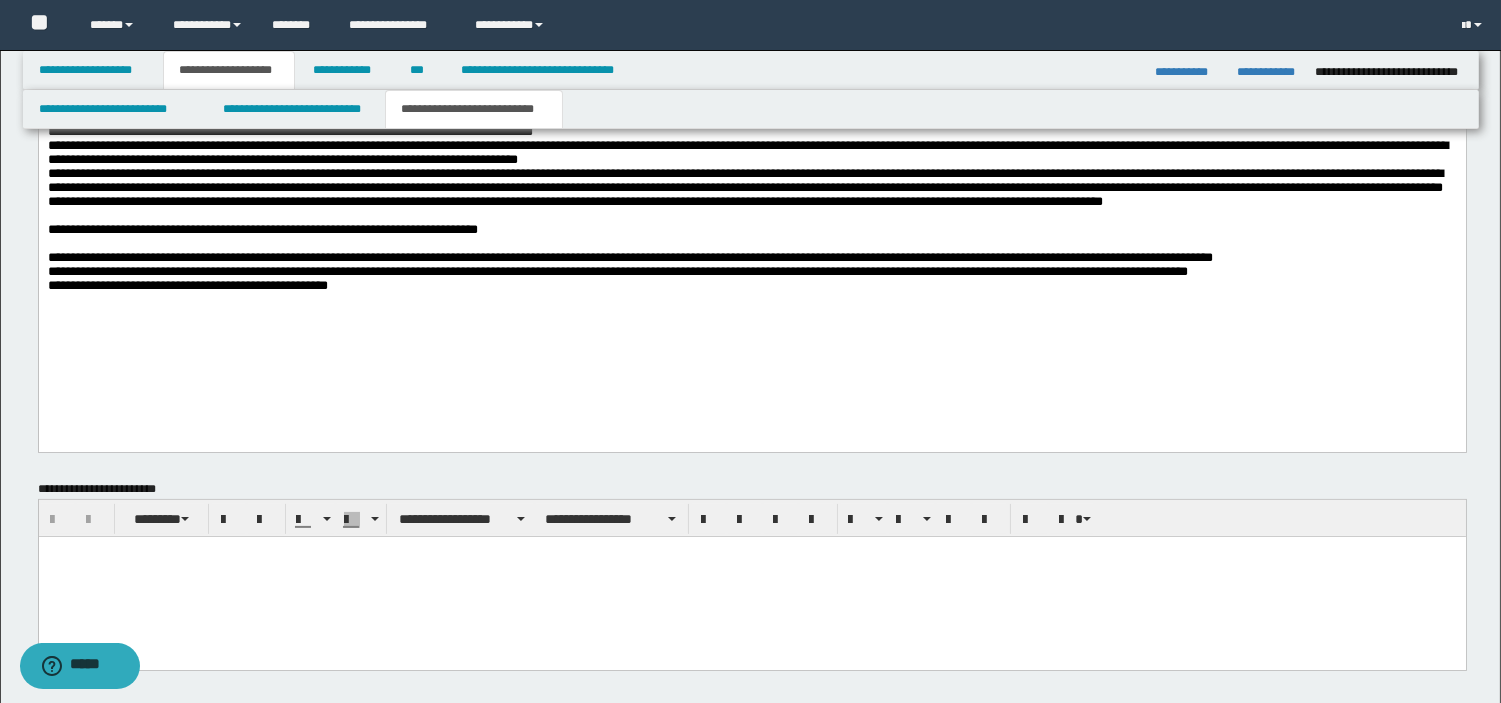 click on "**********" at bounding box center [629, 270] 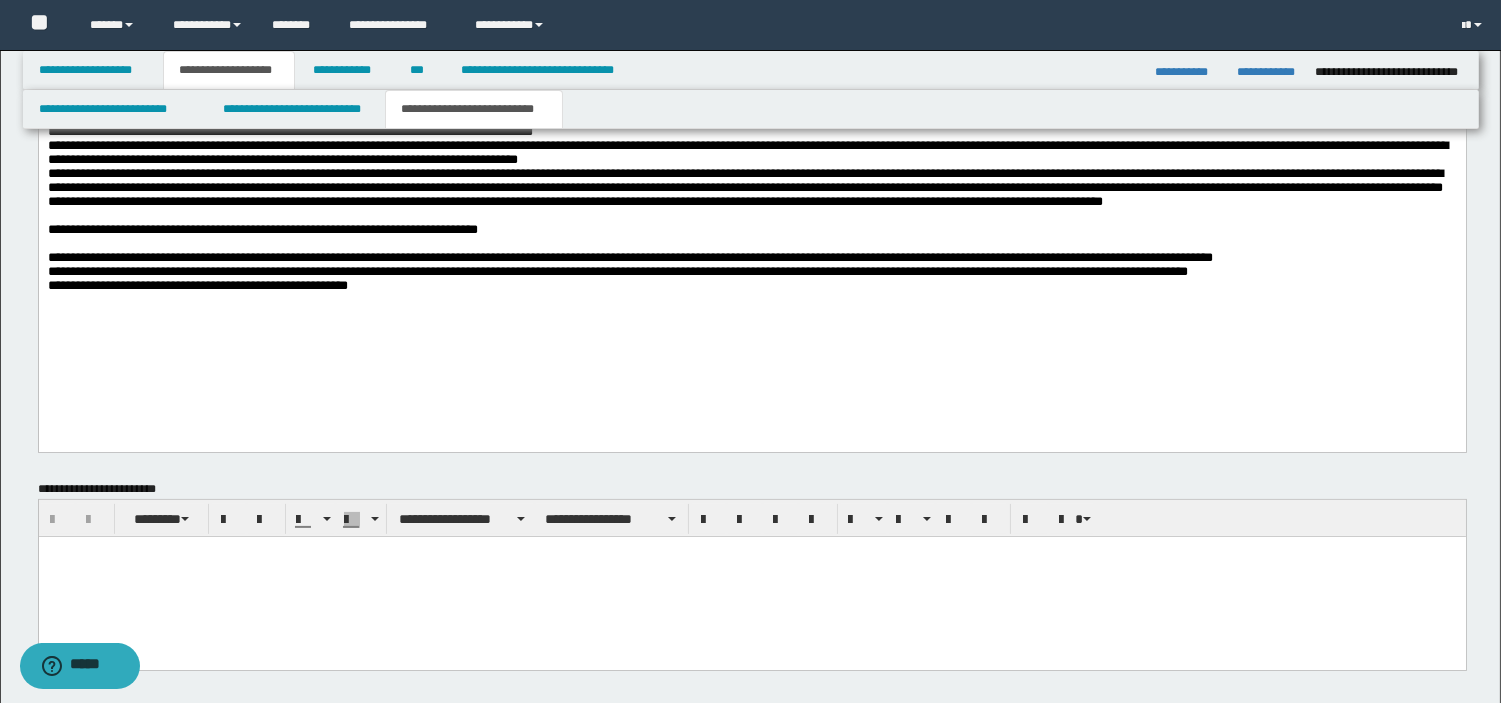 click on "**********" at bounding box center (629, 270) 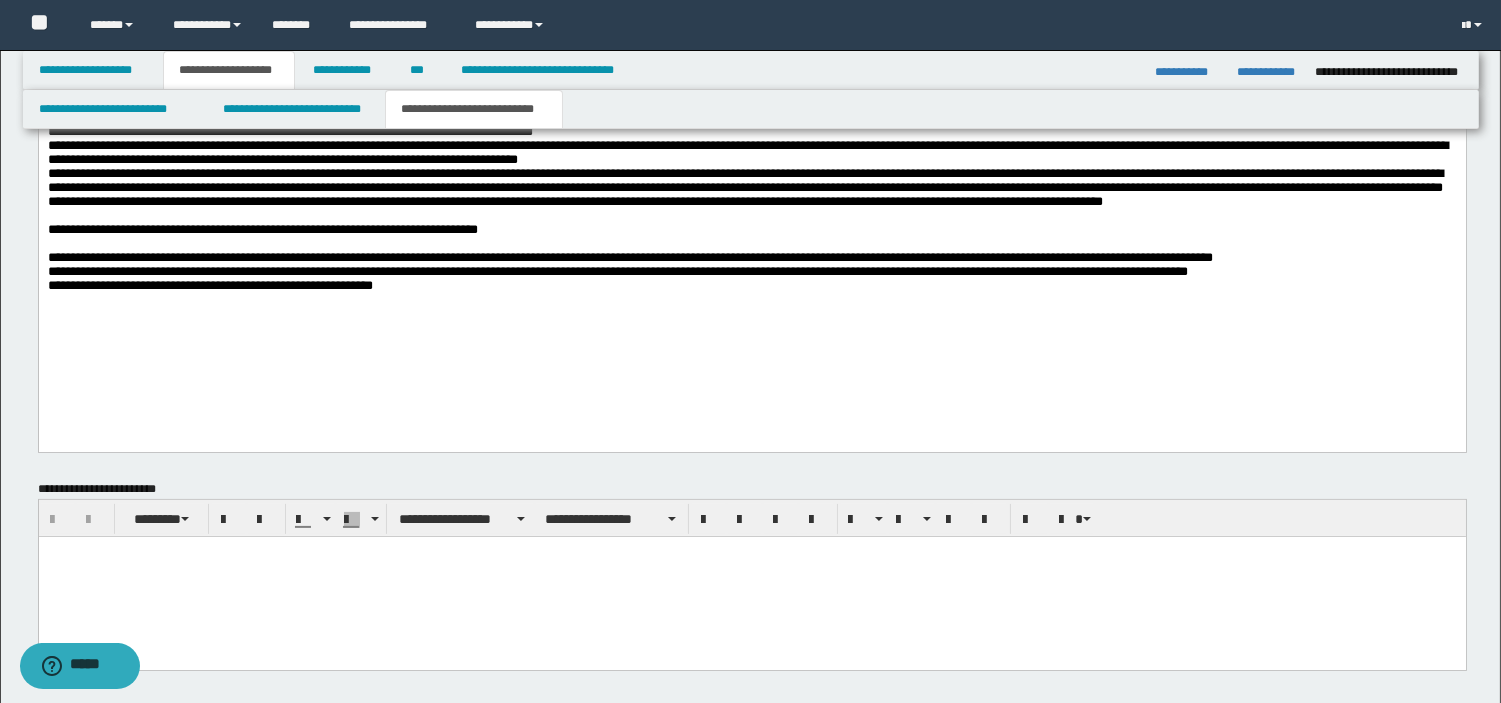 scroll, scrollTop: 290, scrollLeft: 0, axis: vertical 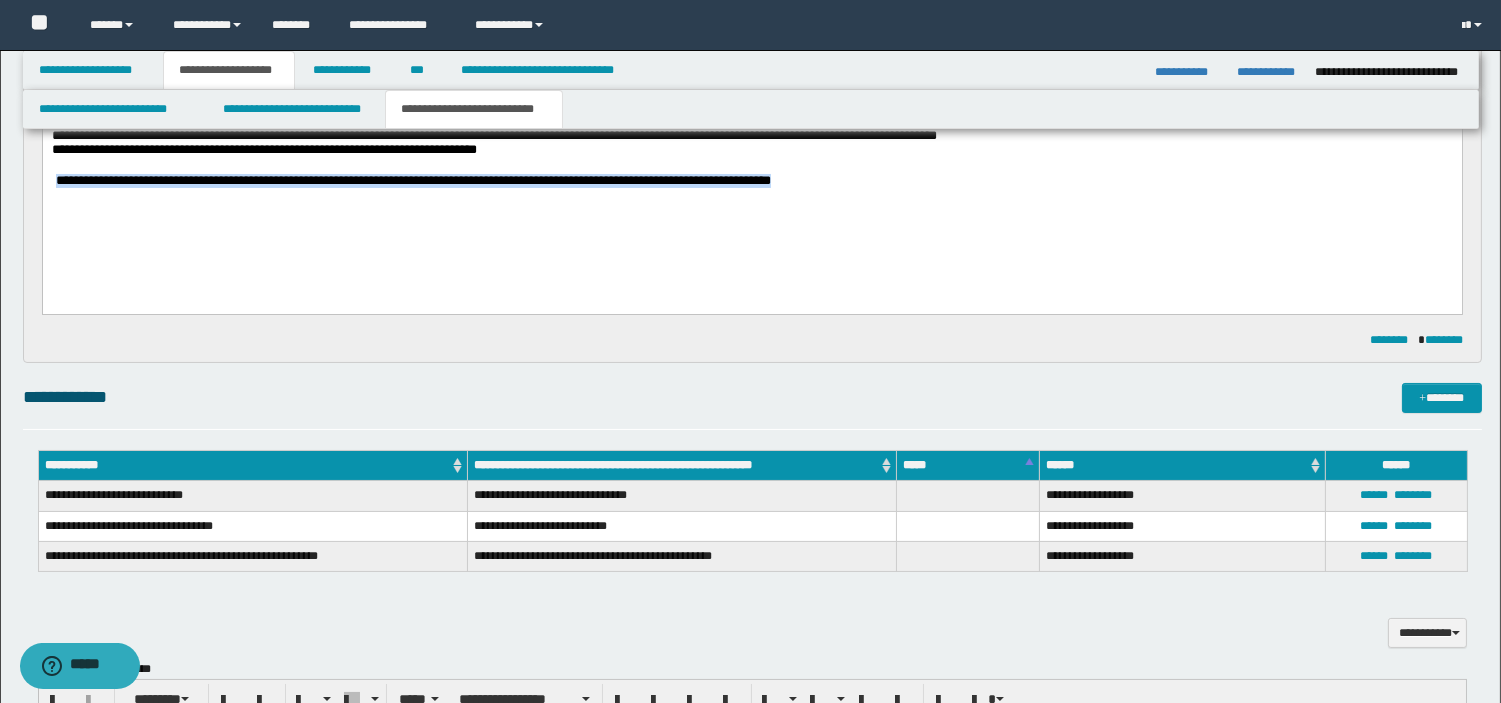 drag, startPoint x: 54, startPoint y: 194, endPoint x: 939, endPoint y: 195, distance: 885.00055 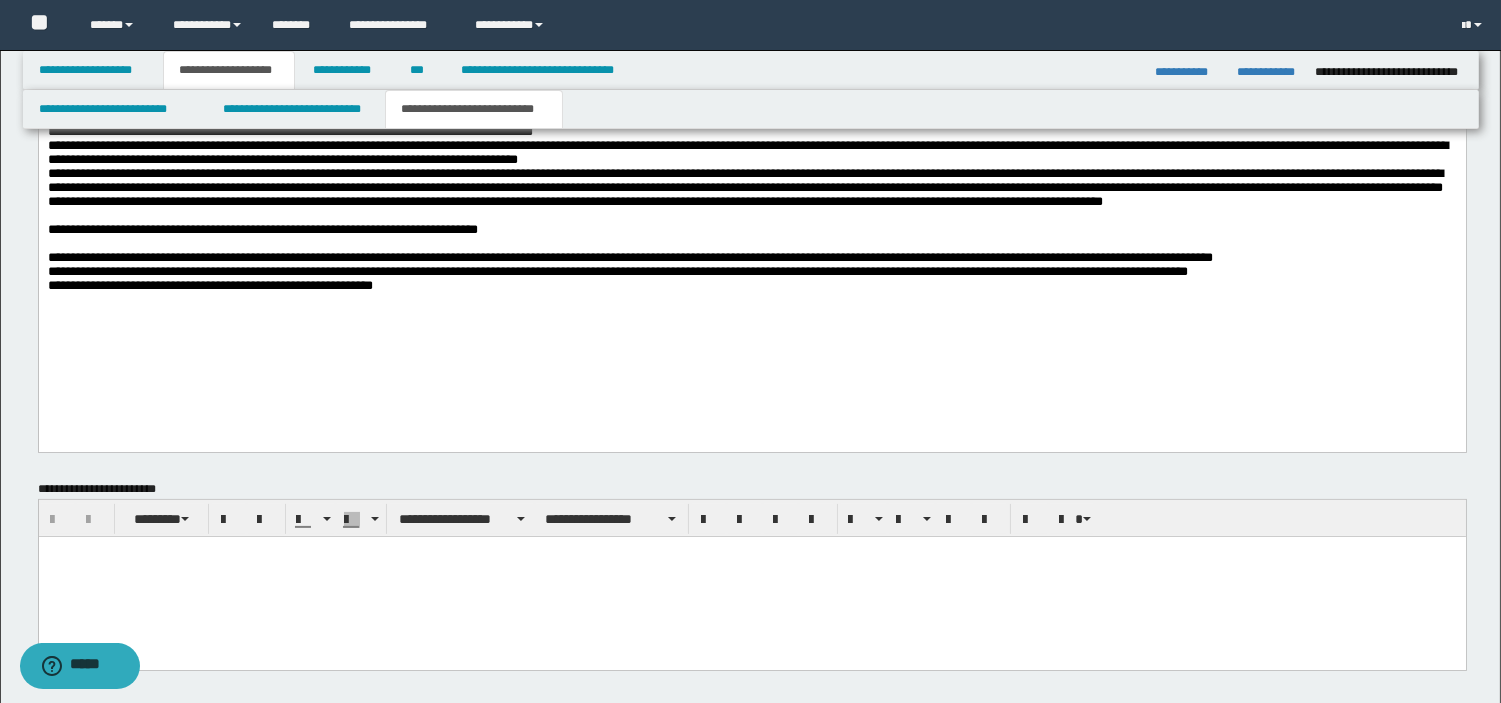 click on "**********" at bounding box center [629, 270] 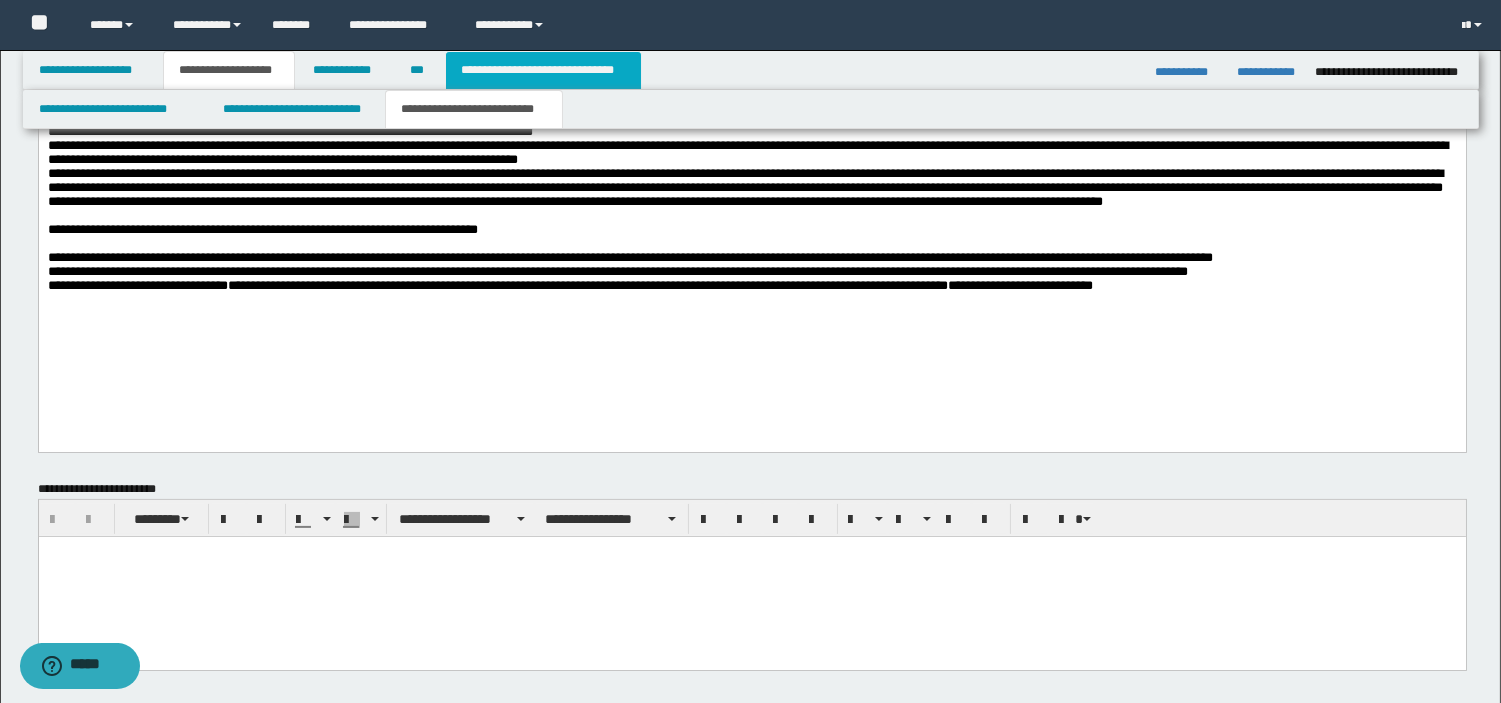 click on "**********" at bounding box center (543, 70) 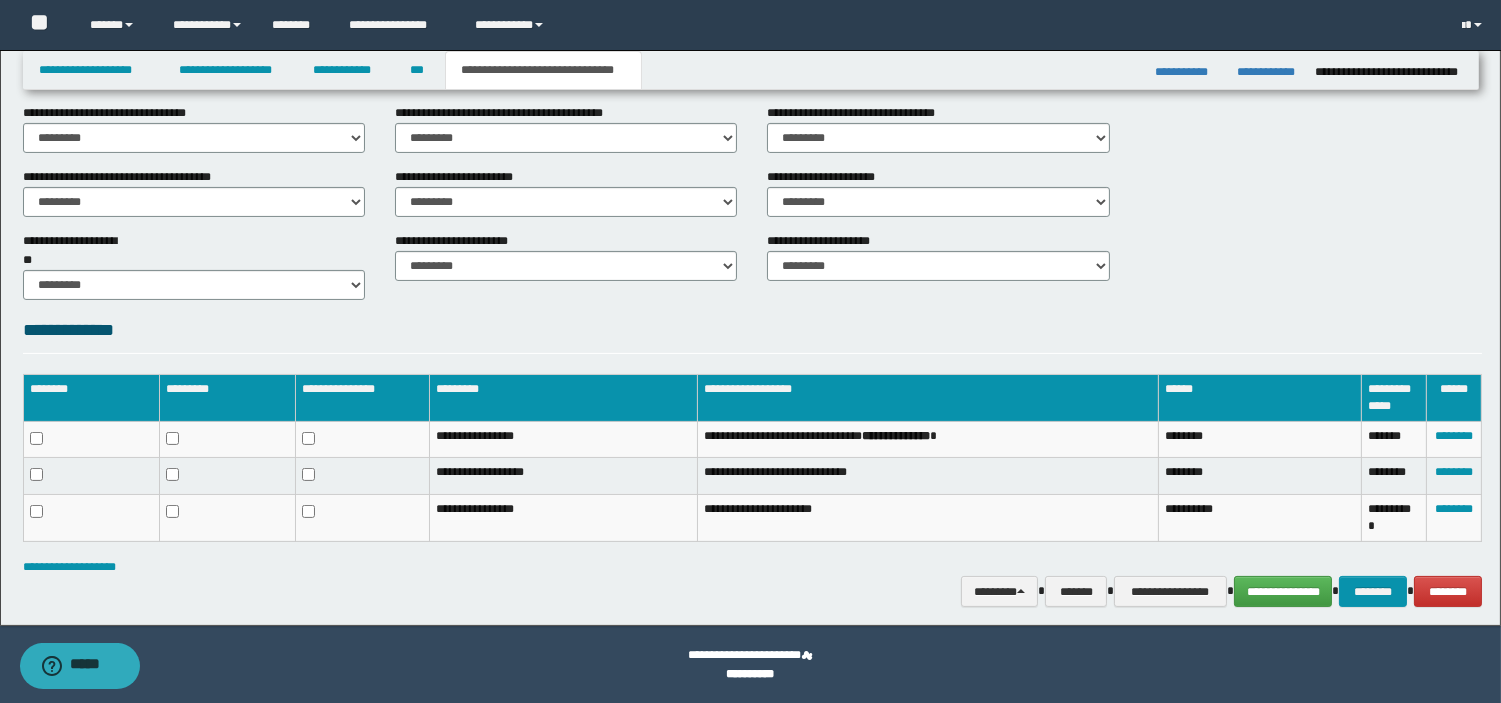 scroll, scrollTop: 131, scrollLeft: 0, axis: vertical 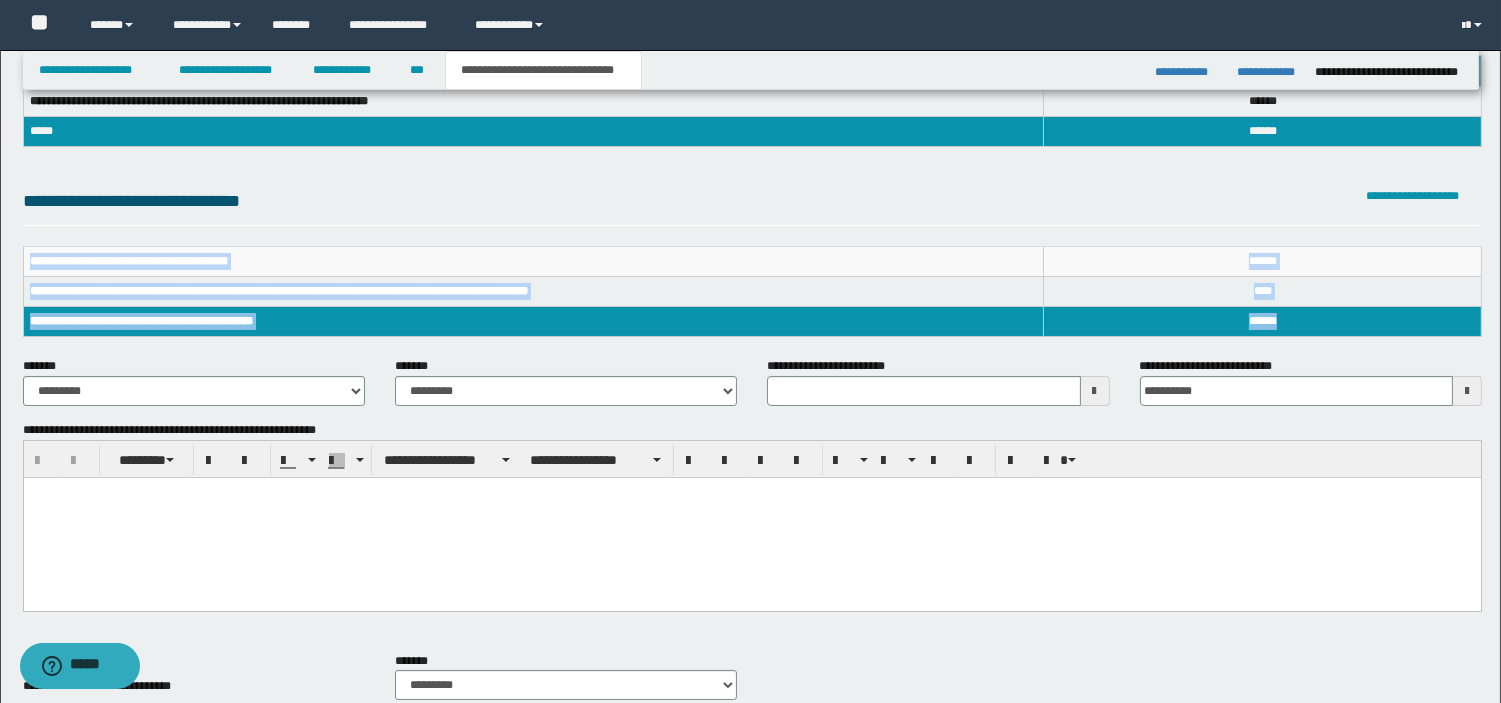 drag, startPoint x: 31, startPoint y: 260, endPoint x: 1295, endPoint y: 336, distance: 1266.2827 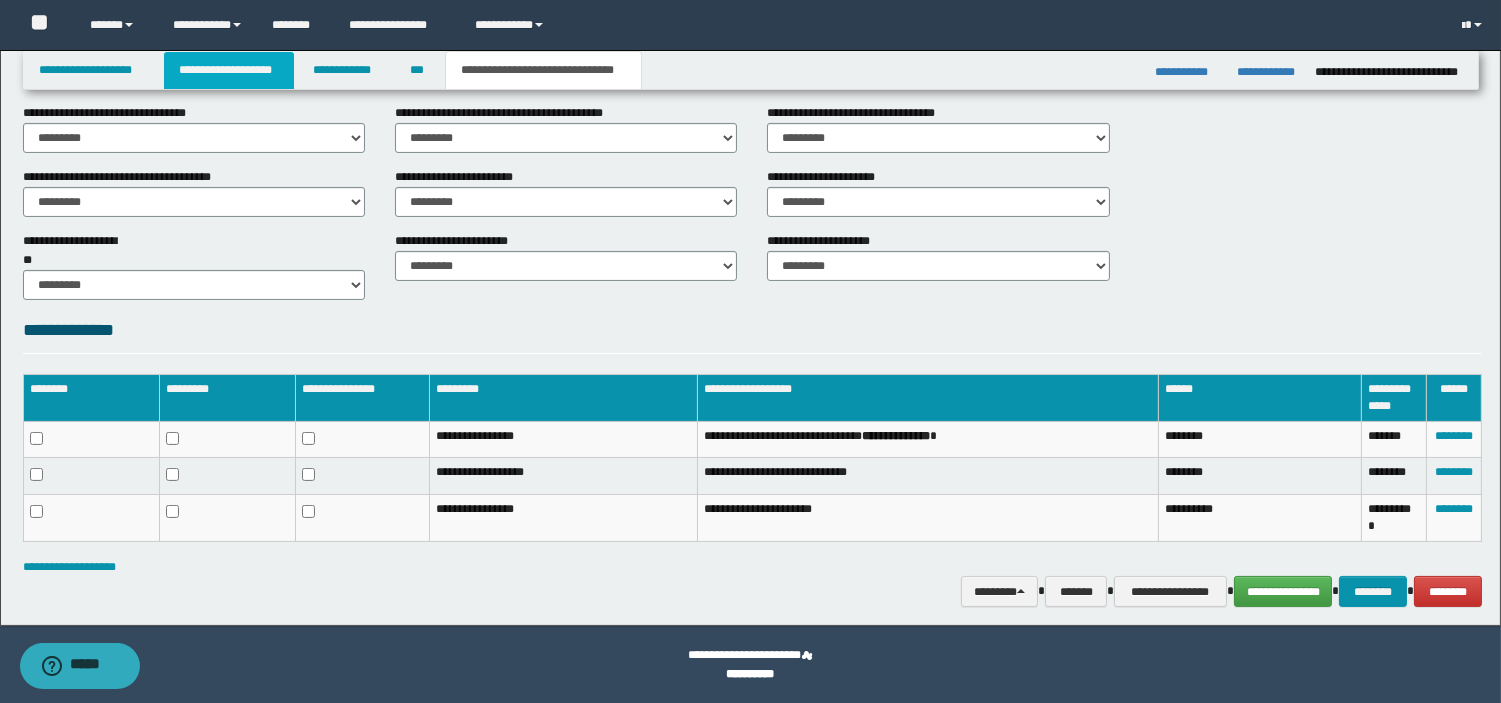click on "**********" at bounding box center (229, 70) 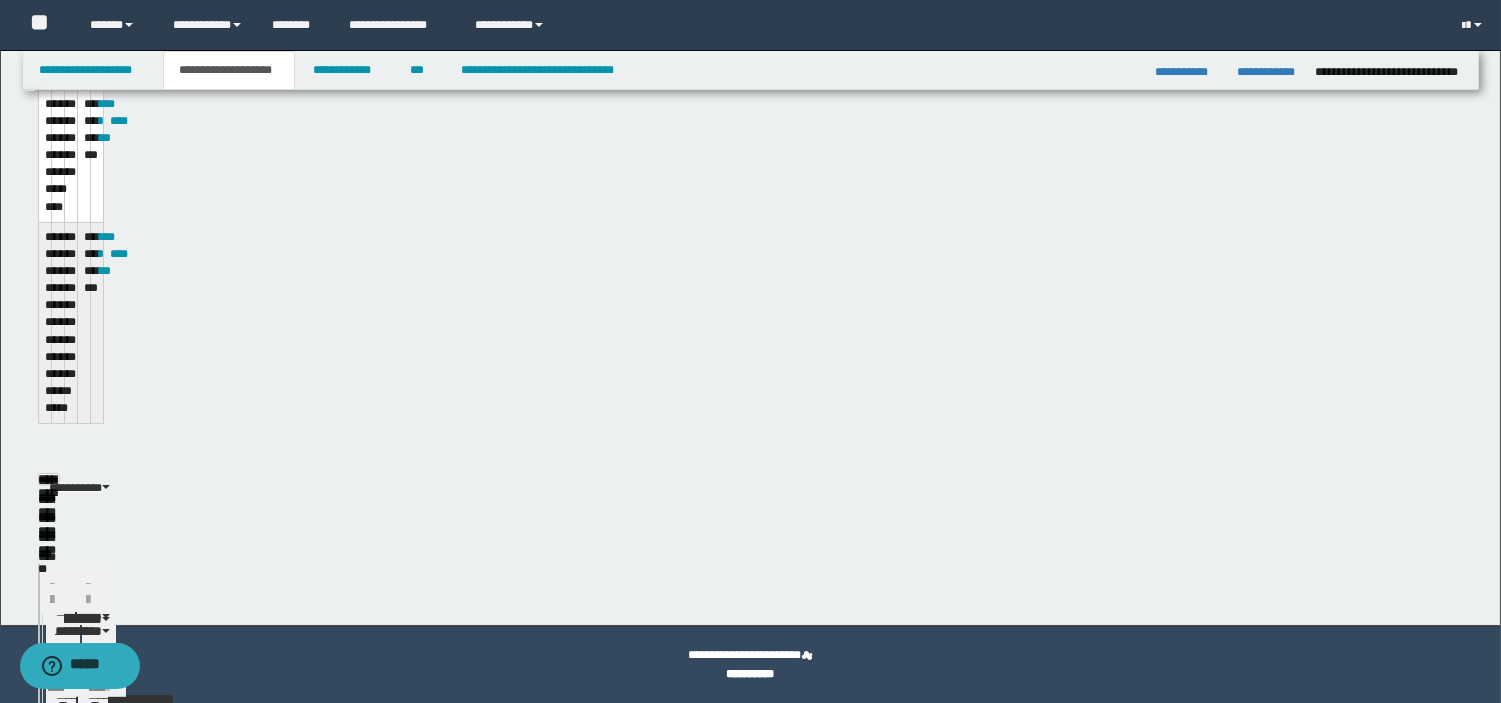 scroll, scrollTop: 776, scrollLeft: 0, axis: vertical 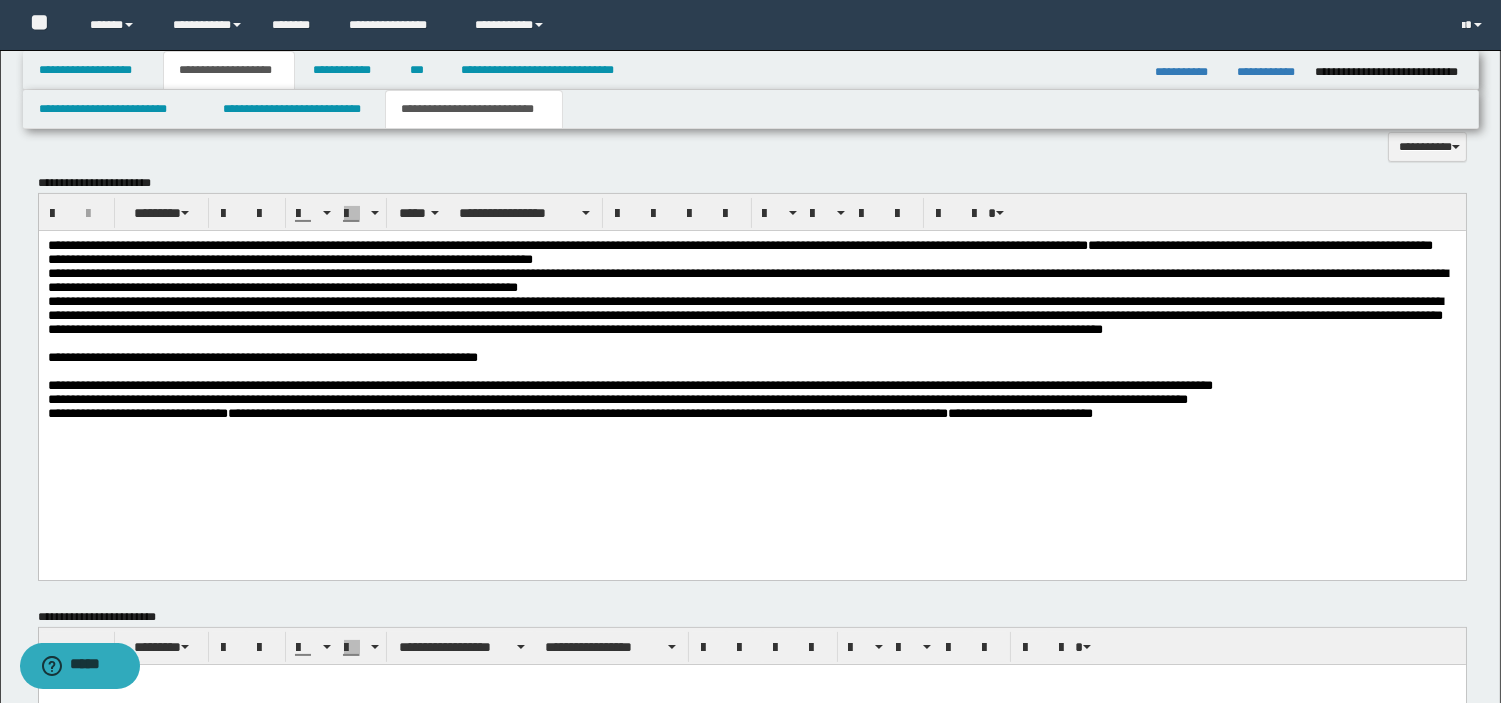 click on "**********" at bounding box center (751, 354) 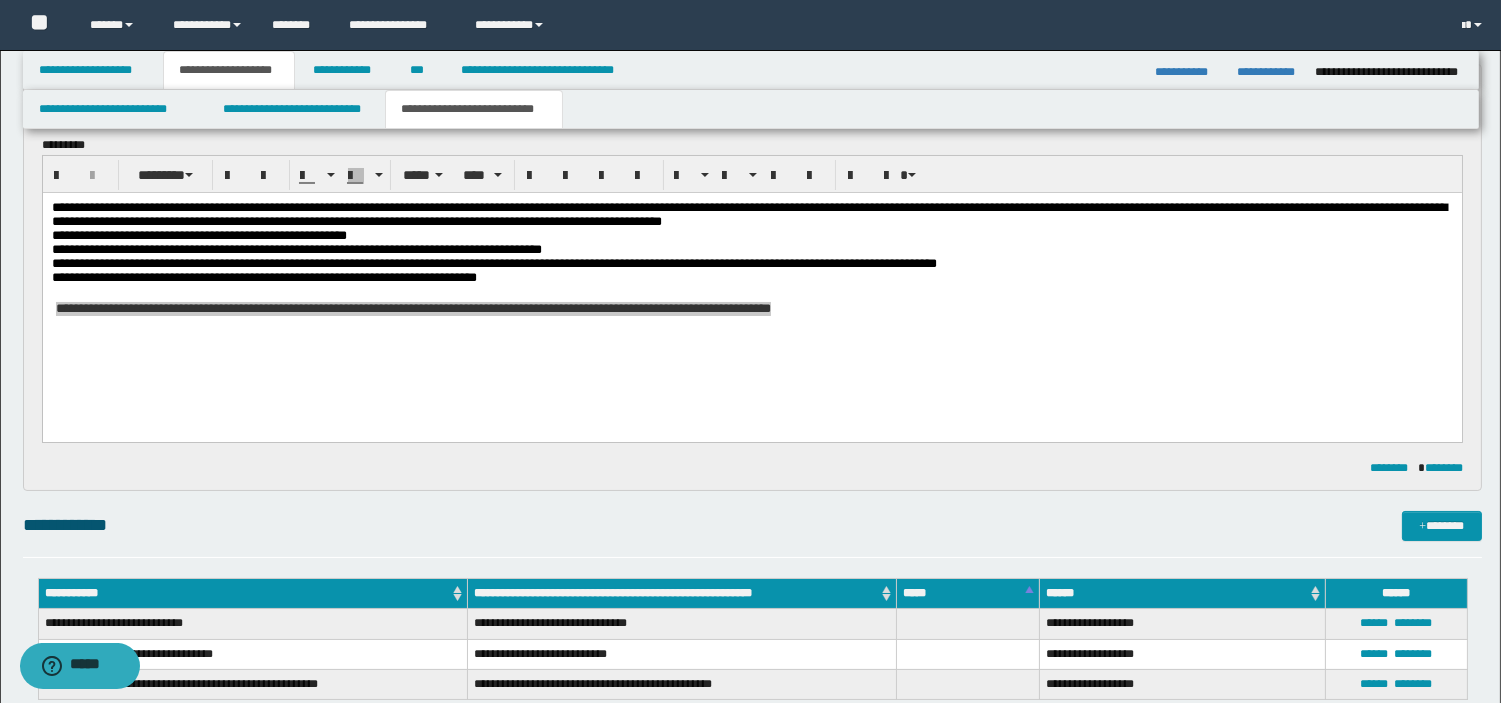 scroll, scrollTop: 154, scrollLeft: 0, axis: vertical 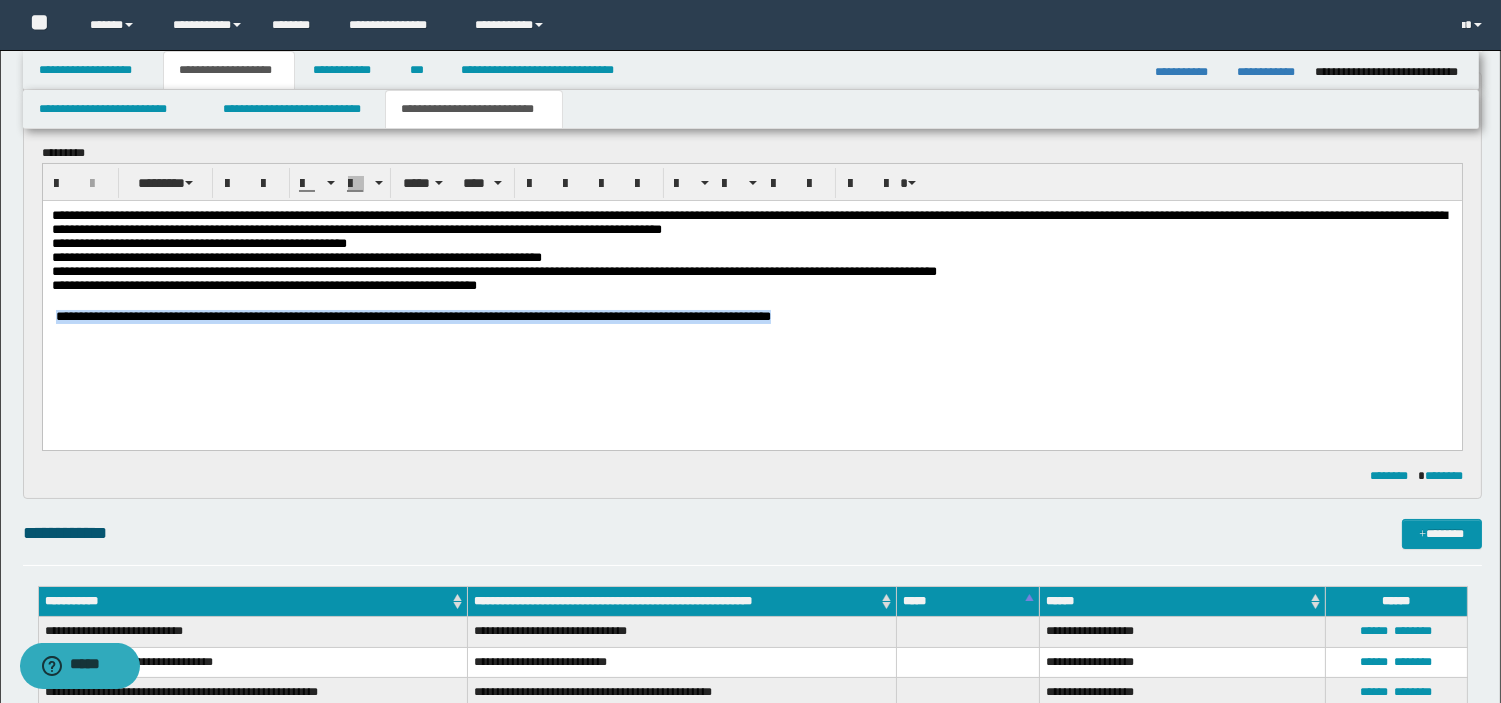 click on "**********" at bounding box center [751, 318] 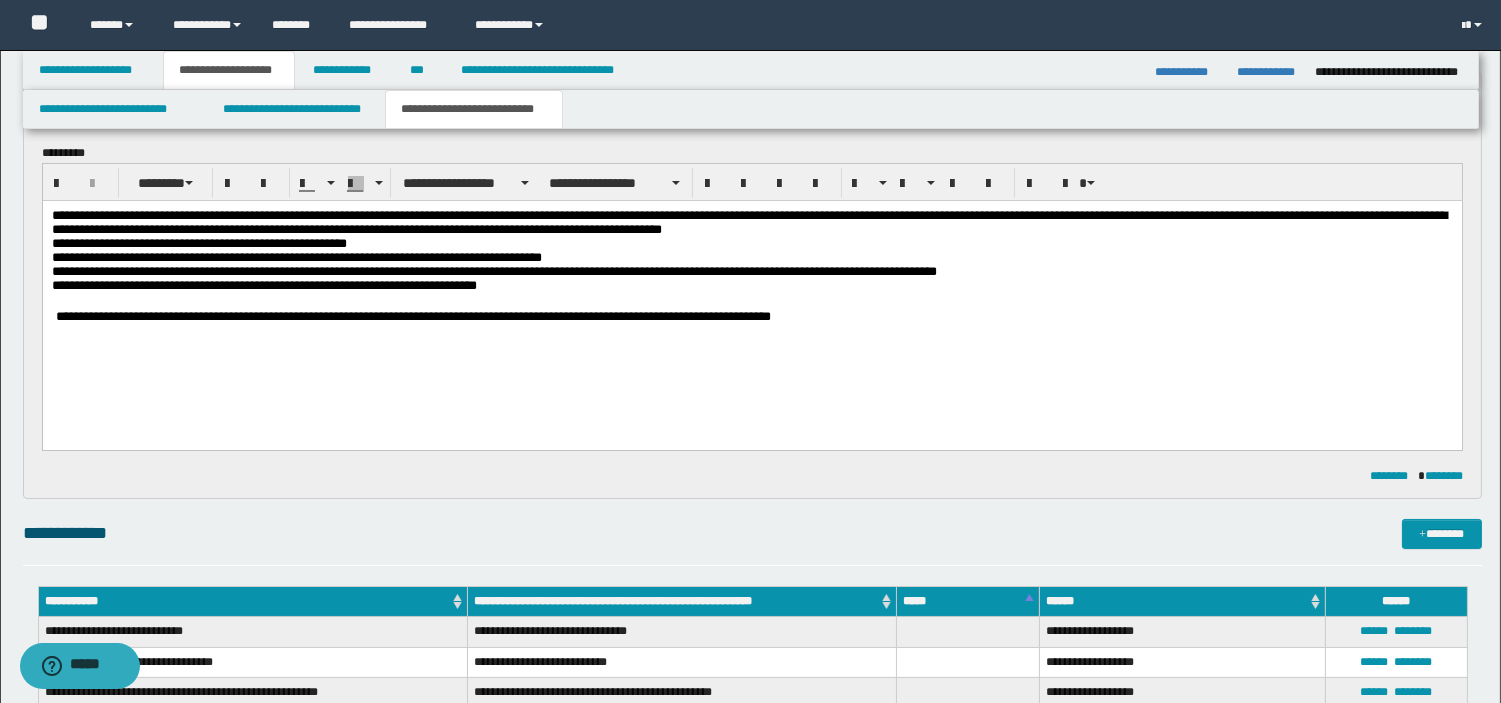 click at bounding box center [751, 301] 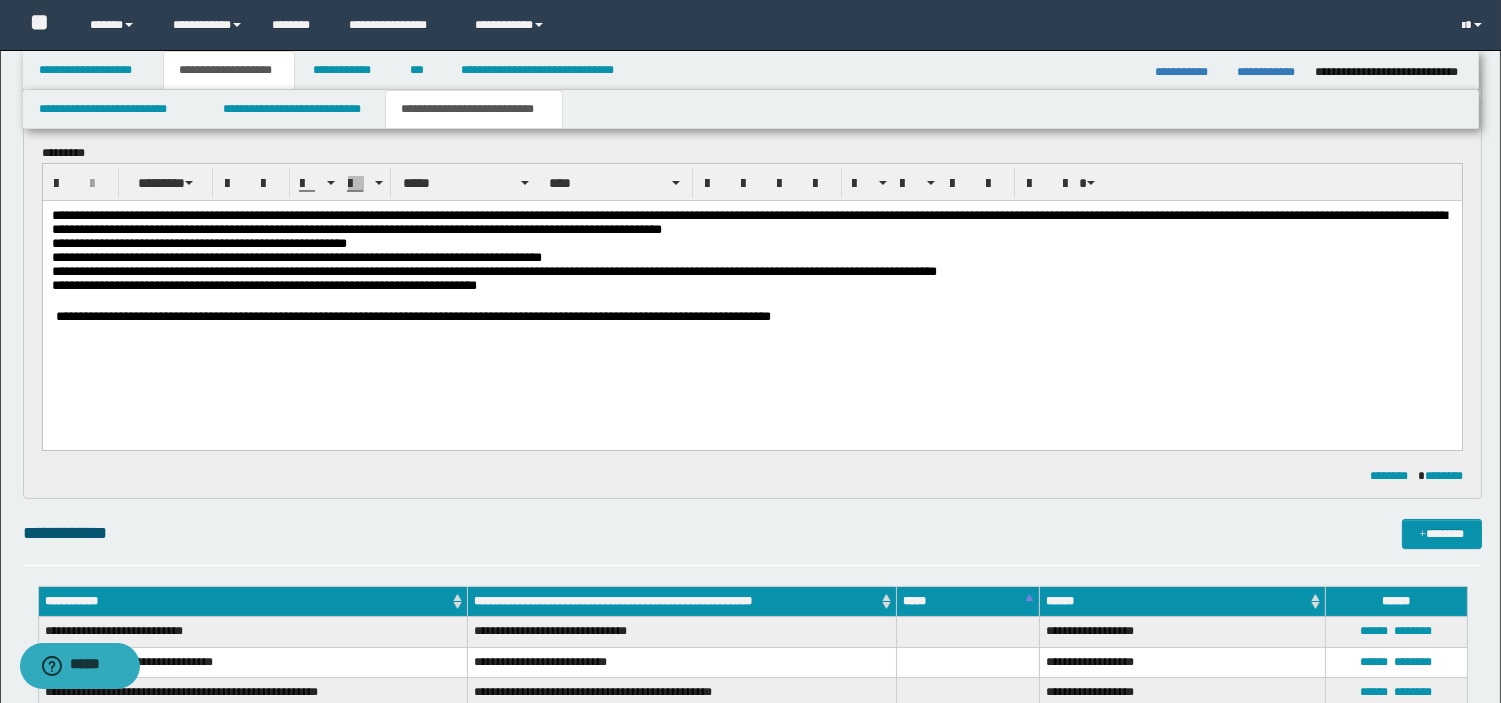 click on "**********" at bounding box center [410, 316] 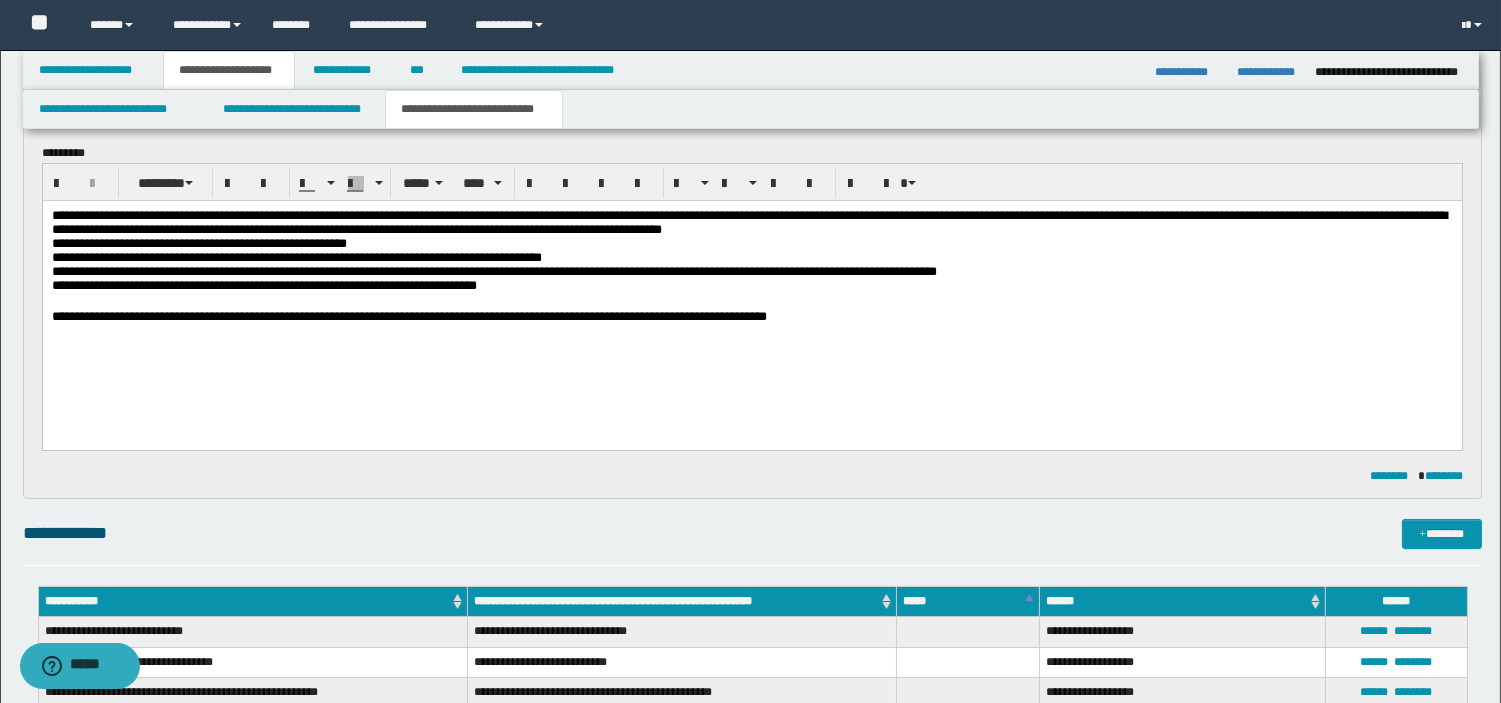 scroll, scrollTop: 768, scrollLeft: 0, axis: vertical 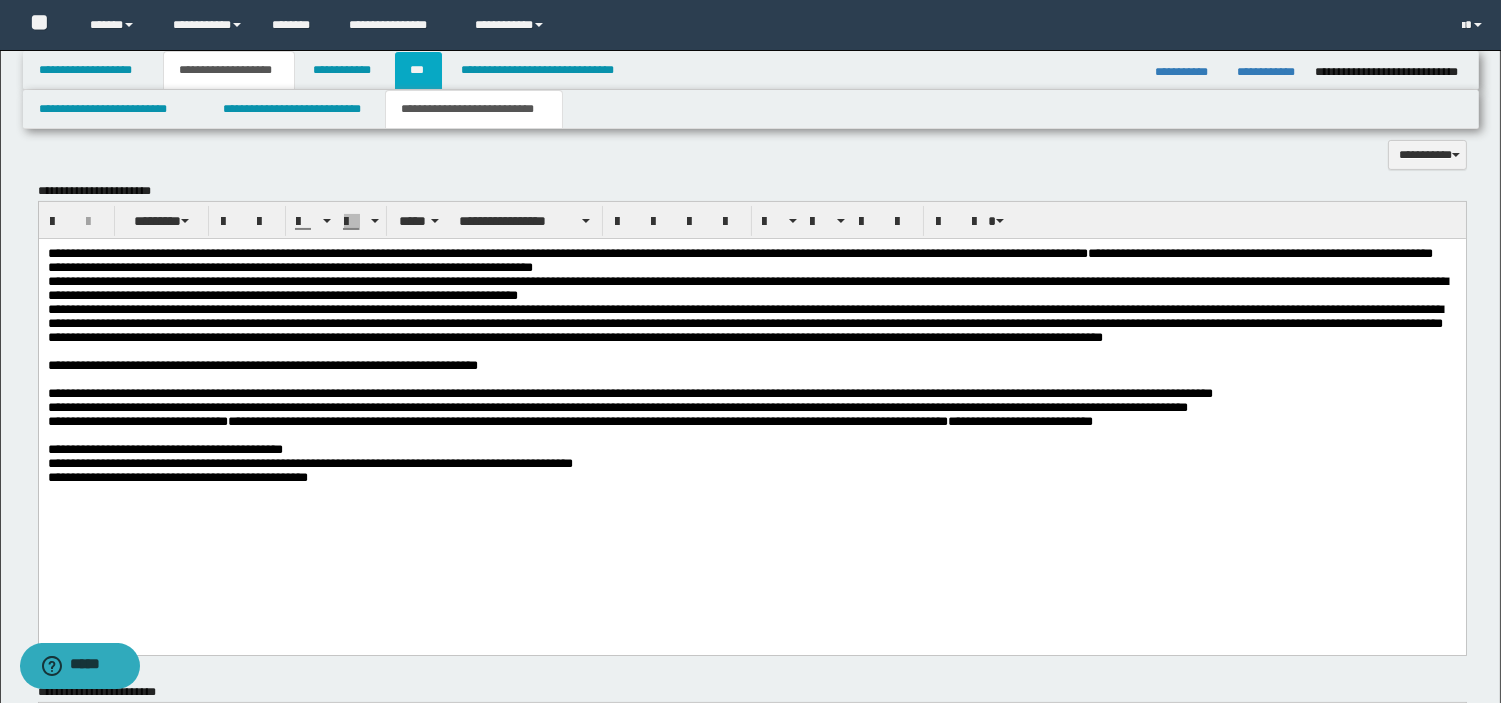 click on "***" at bounding box center (418, 70) 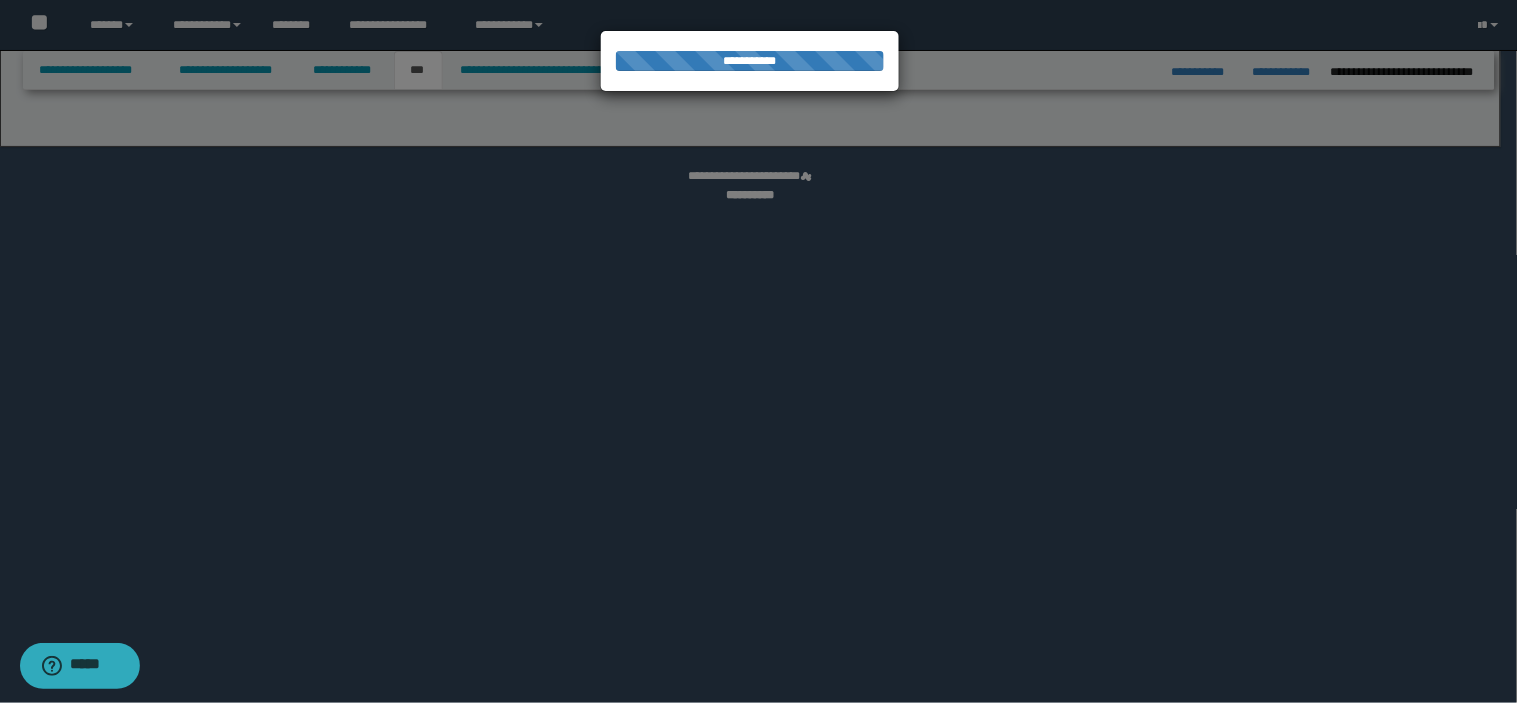 select on "*" 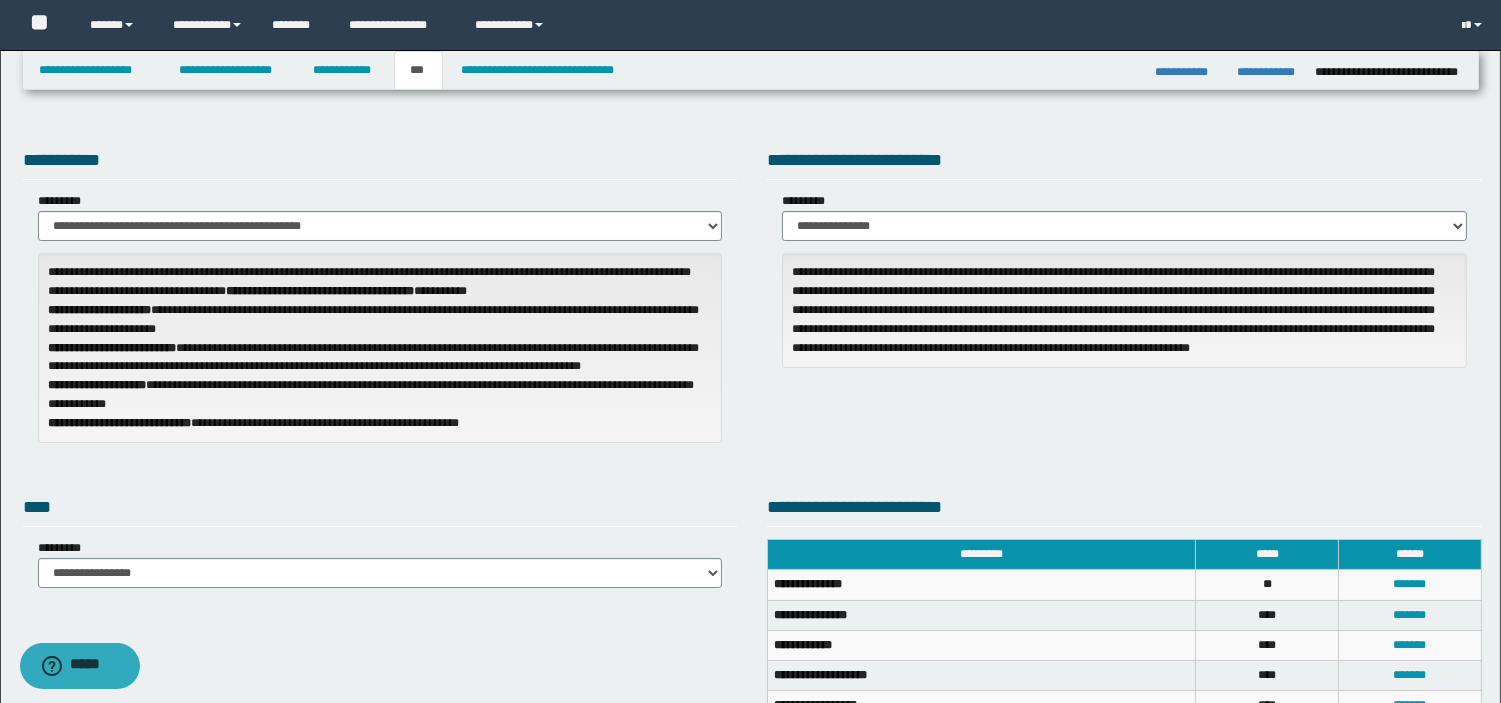 scroll, scrollTop: 548, scrollLeft: 0, axis: vertical 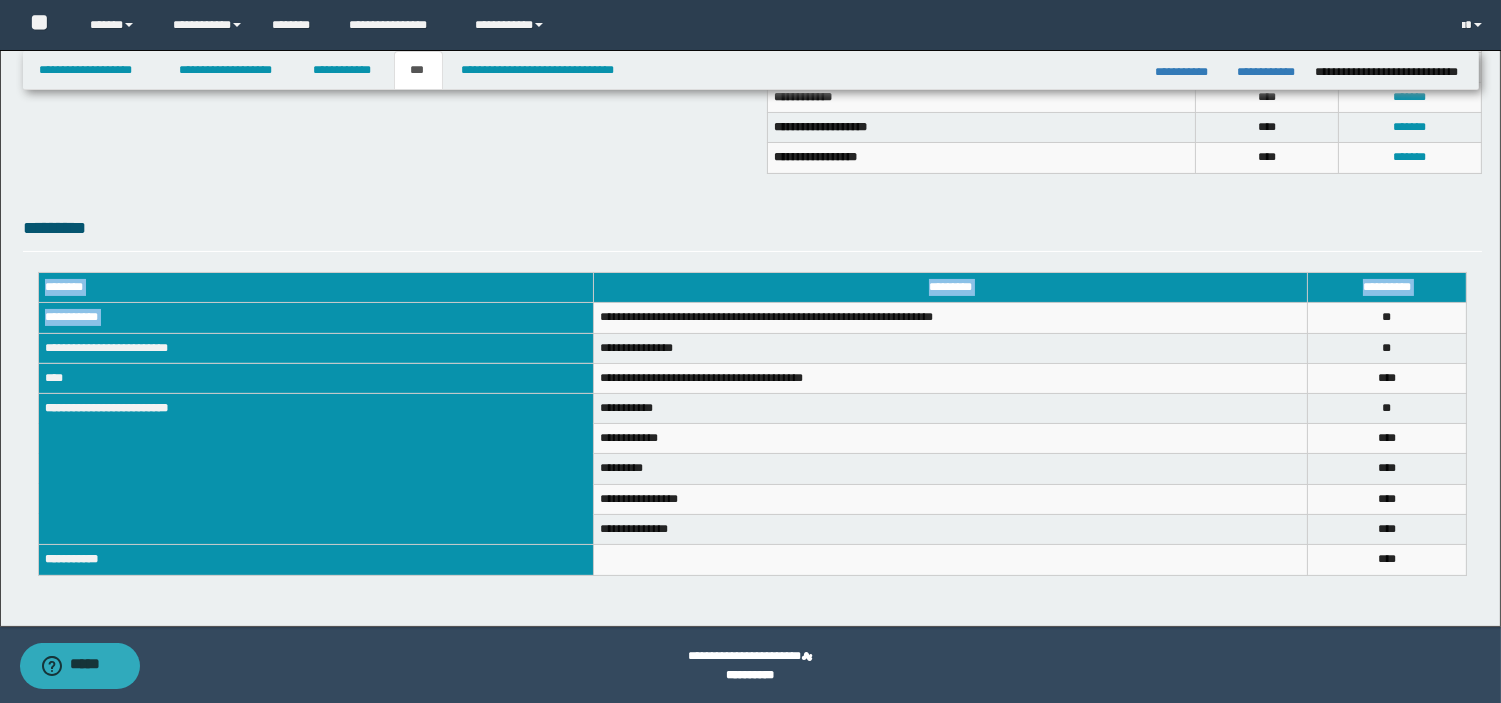 drag, startPoint x: 600, startPoint y: 320, endPoint x: 1405, endPoint y: 575, distance: 844.42285 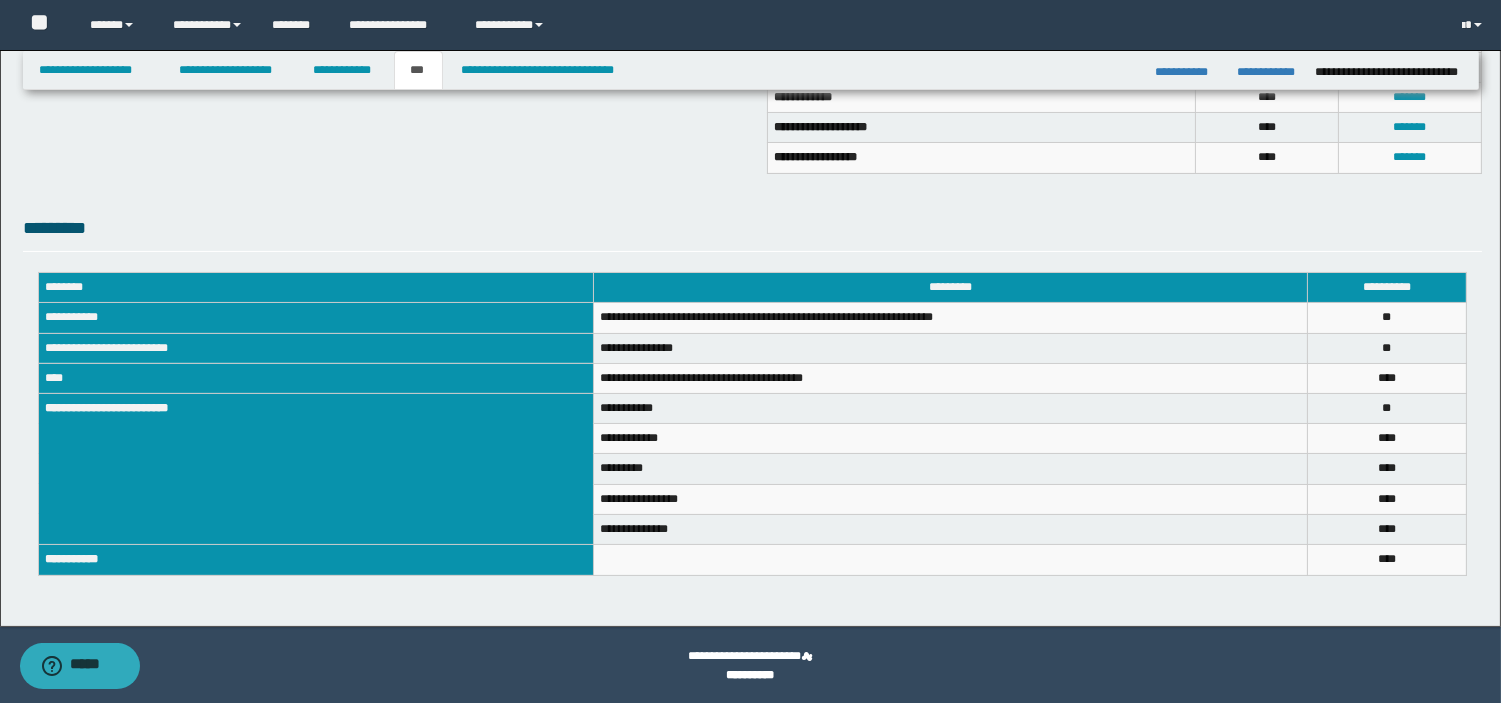 click on "**********" at bounding box center (752, 60) 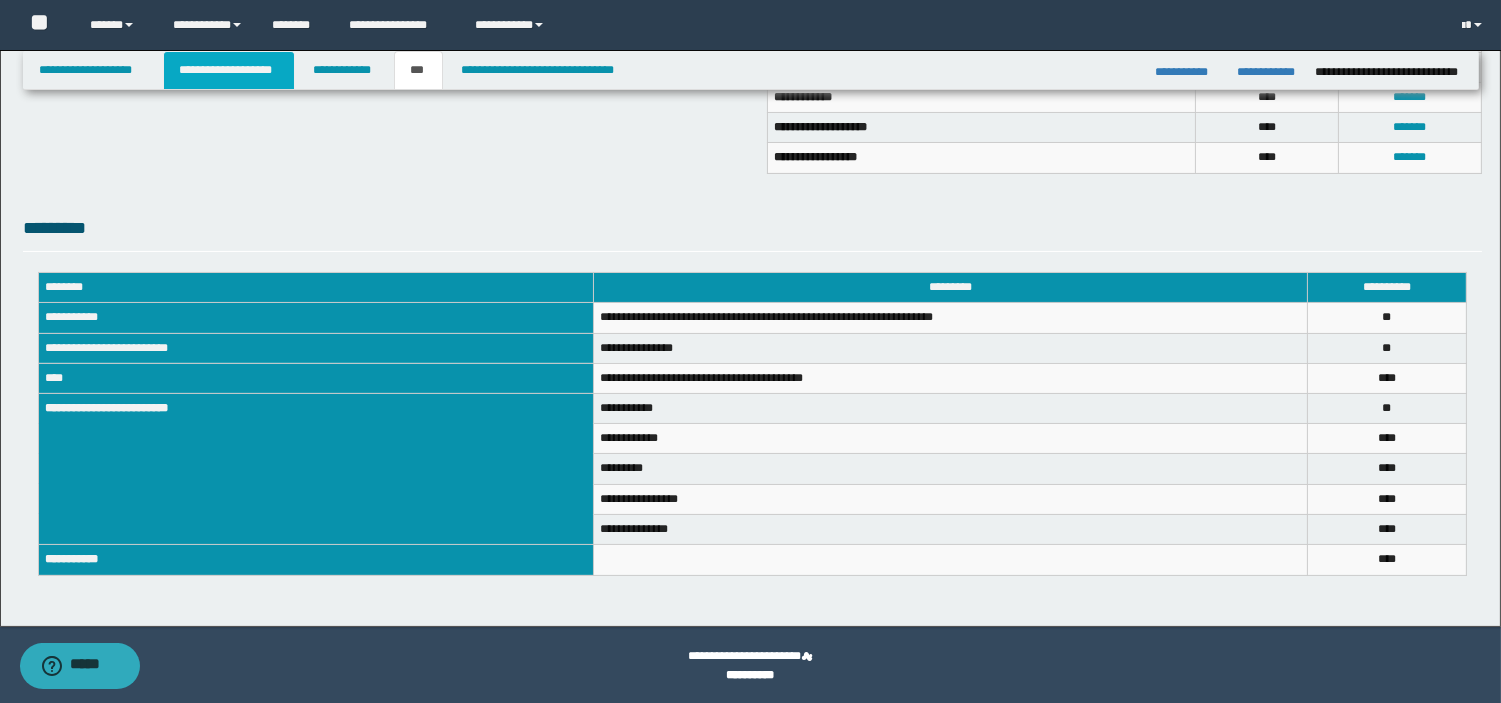 click on "**********" at bounding box center [229, 70] 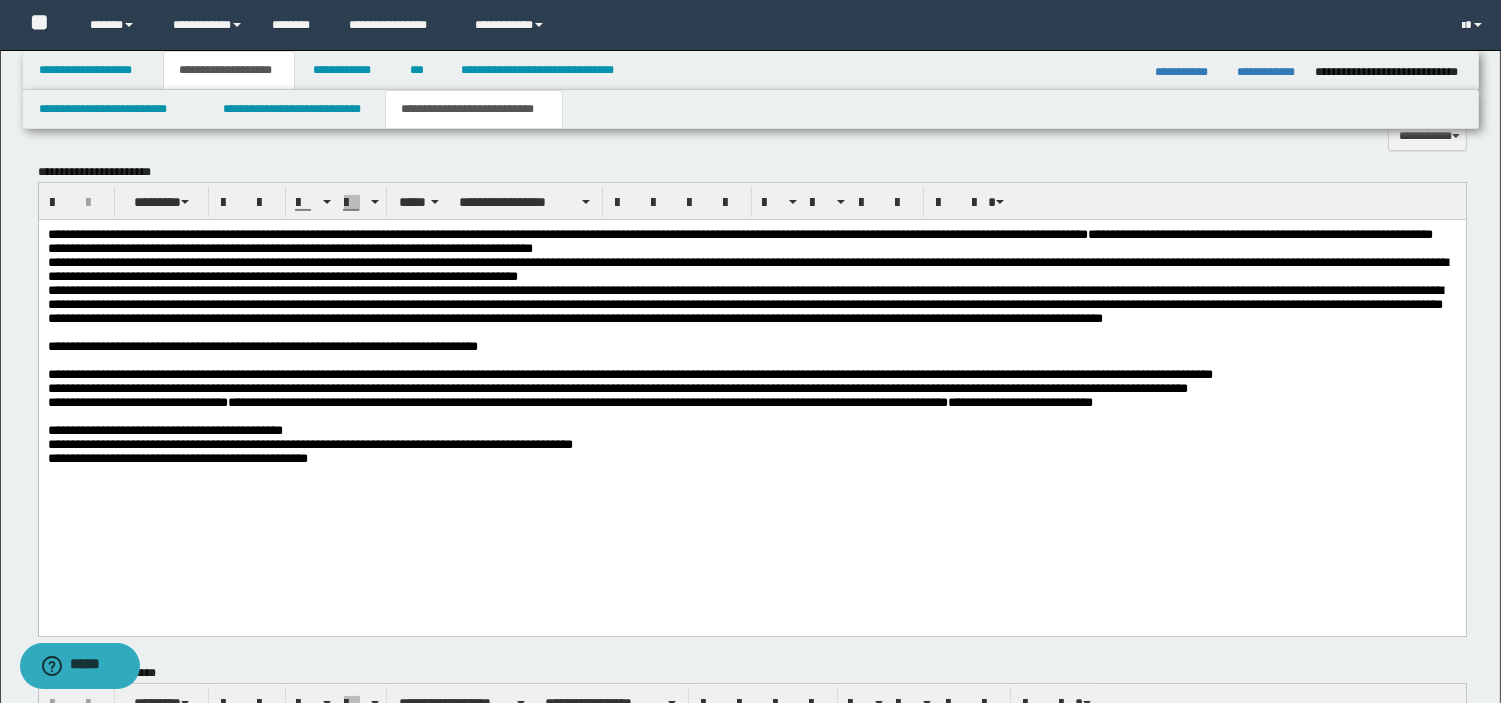 scroll, scrollTop: 802, scrollLeft: 0, axis: vertical 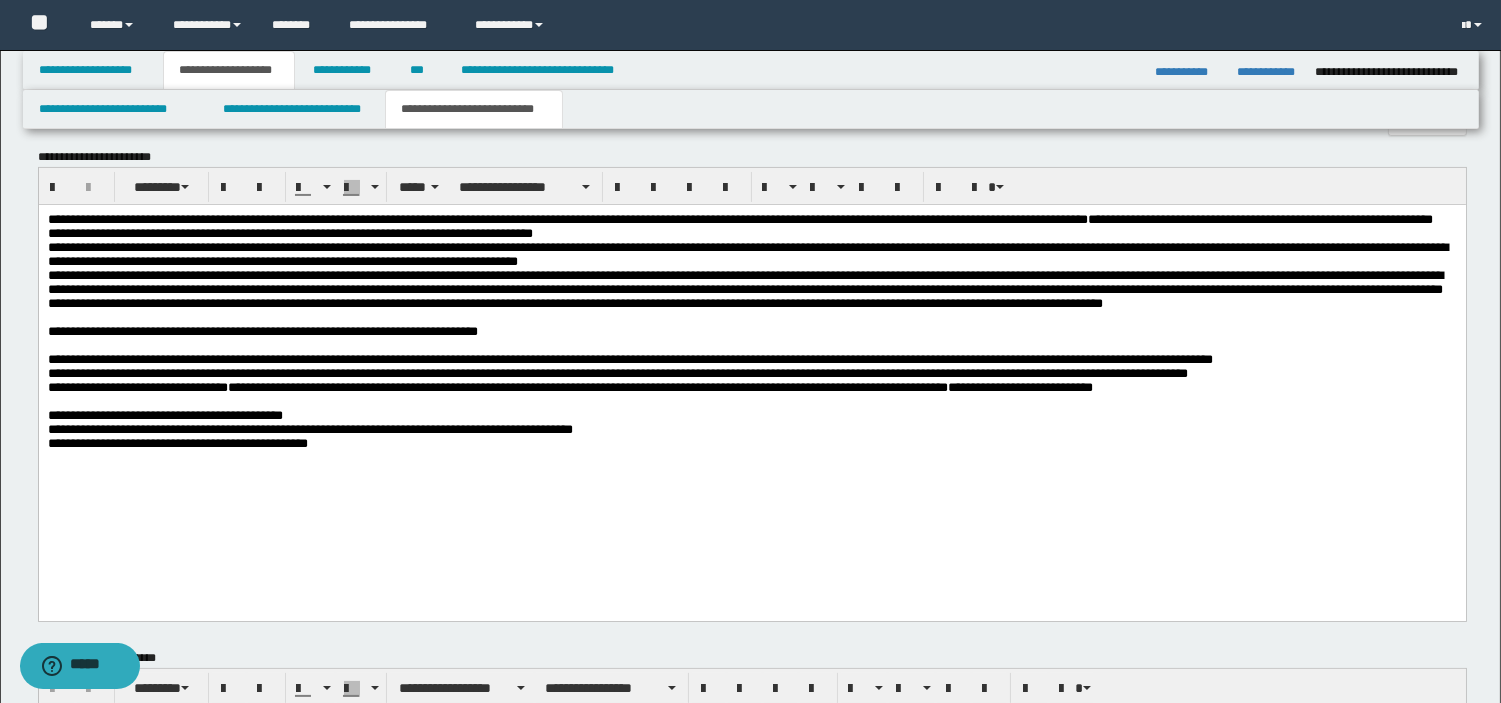 click on "**********" at bounding box center (309, 428) 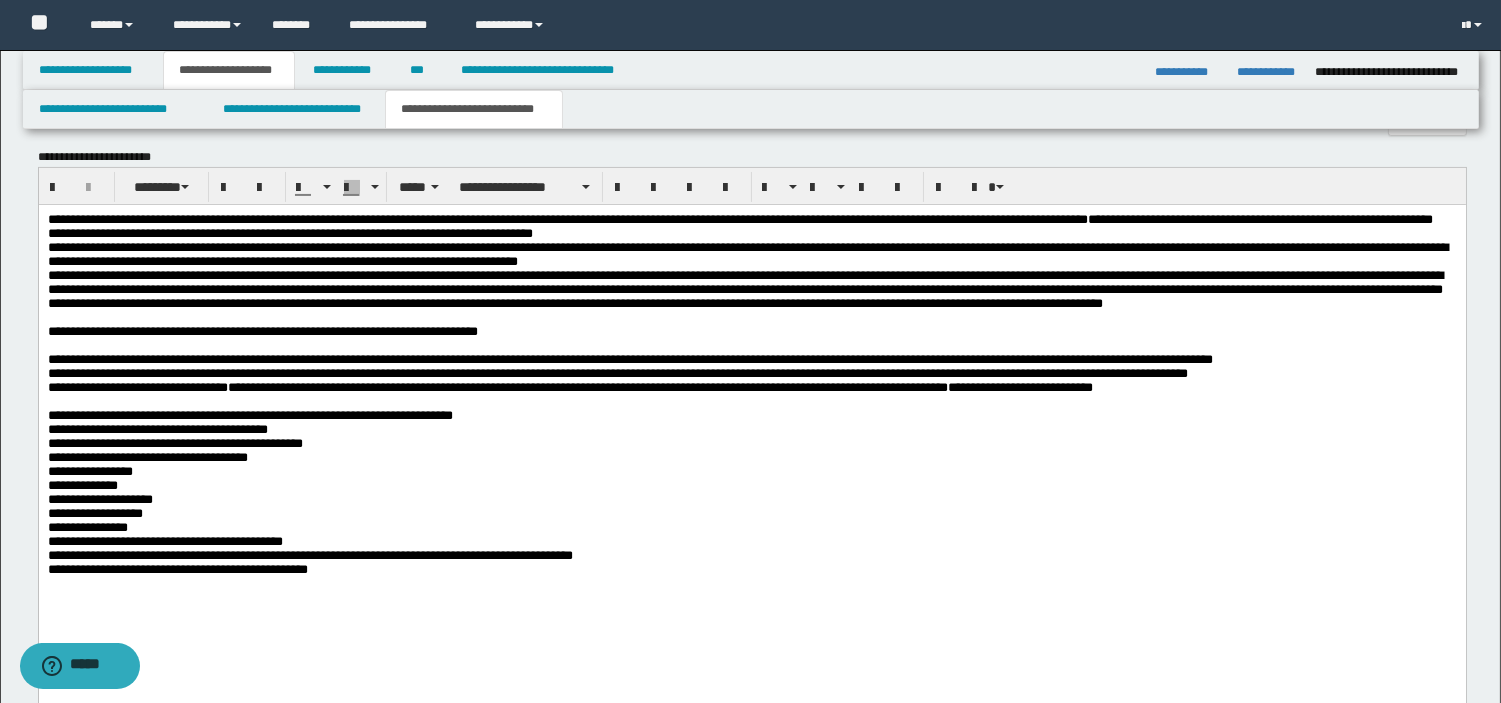 click on "**********" at bounding box center (751, 471) 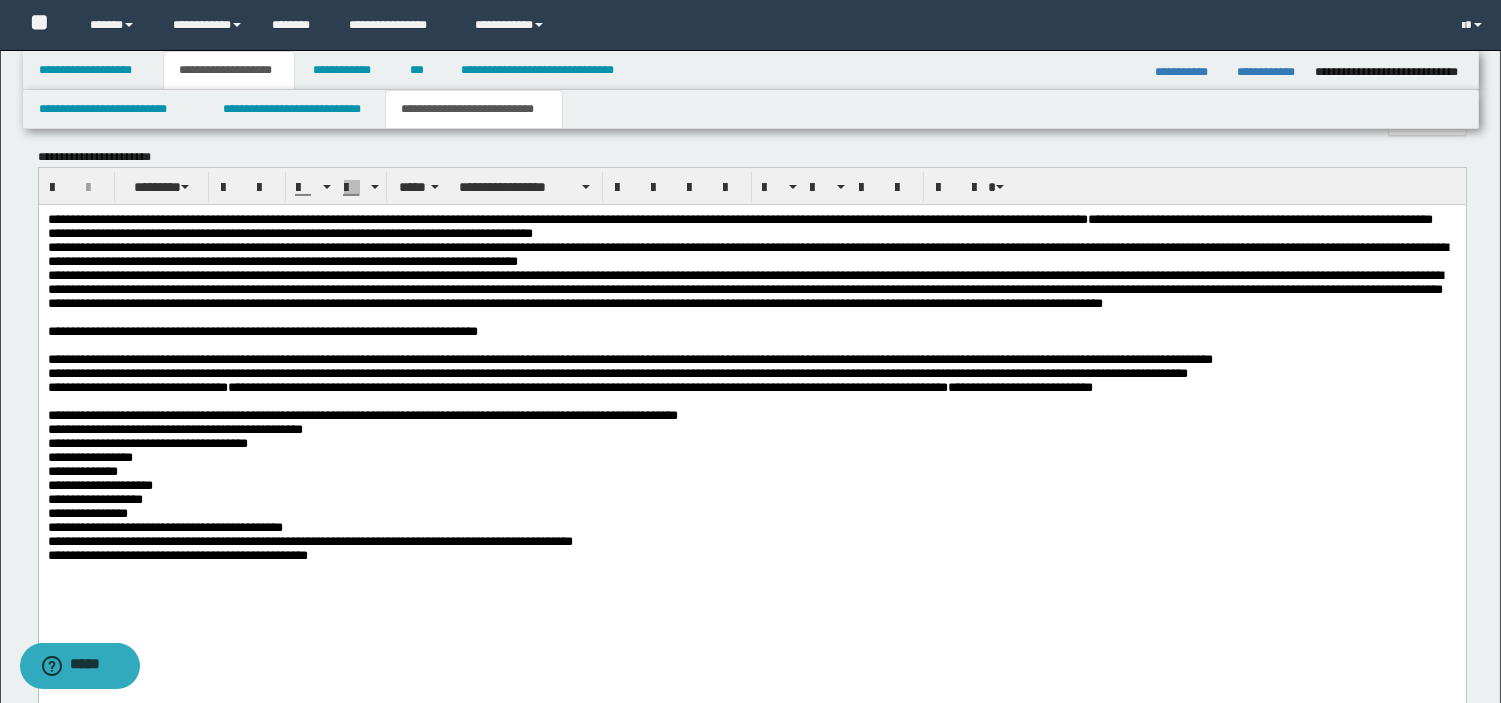 click on "**********" at bounding box center (751, 464) 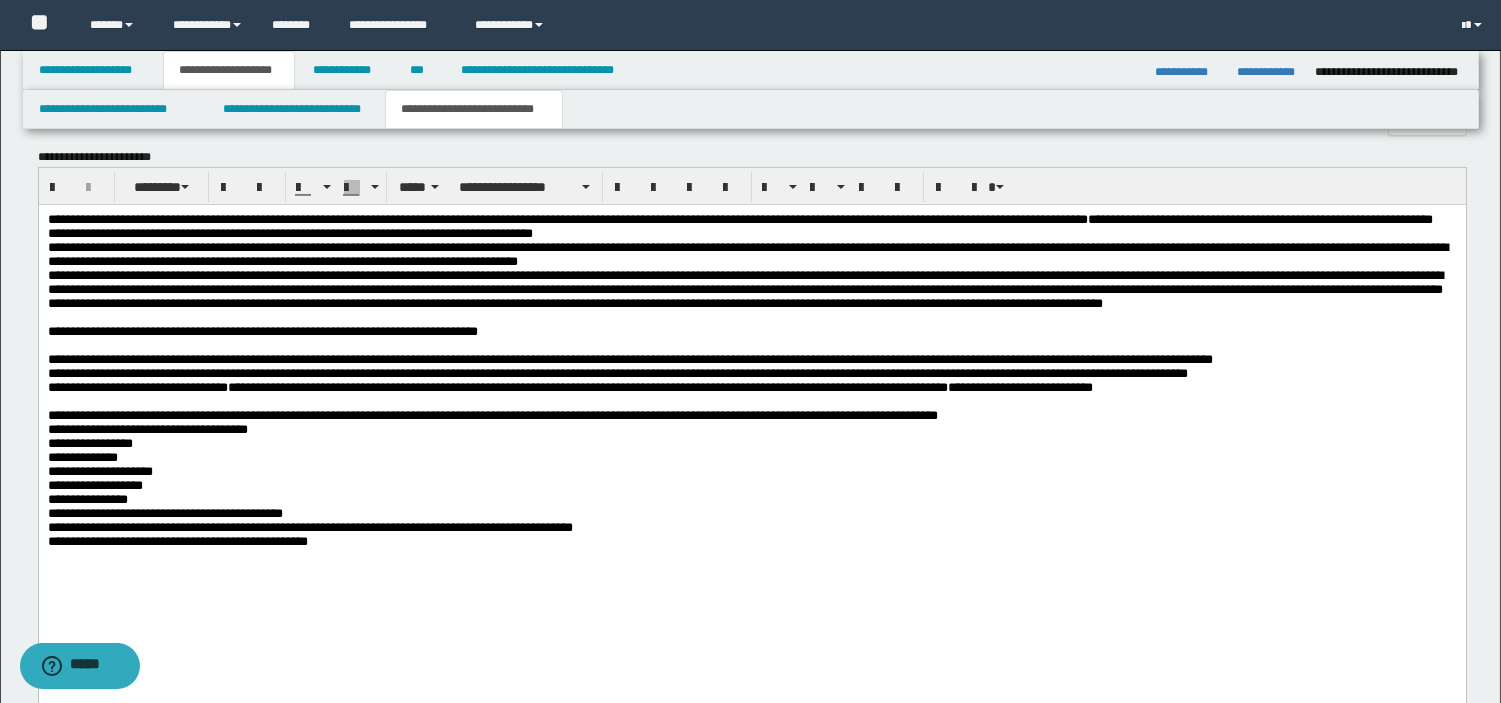 click on "**********" at bounding box center [751, 457] 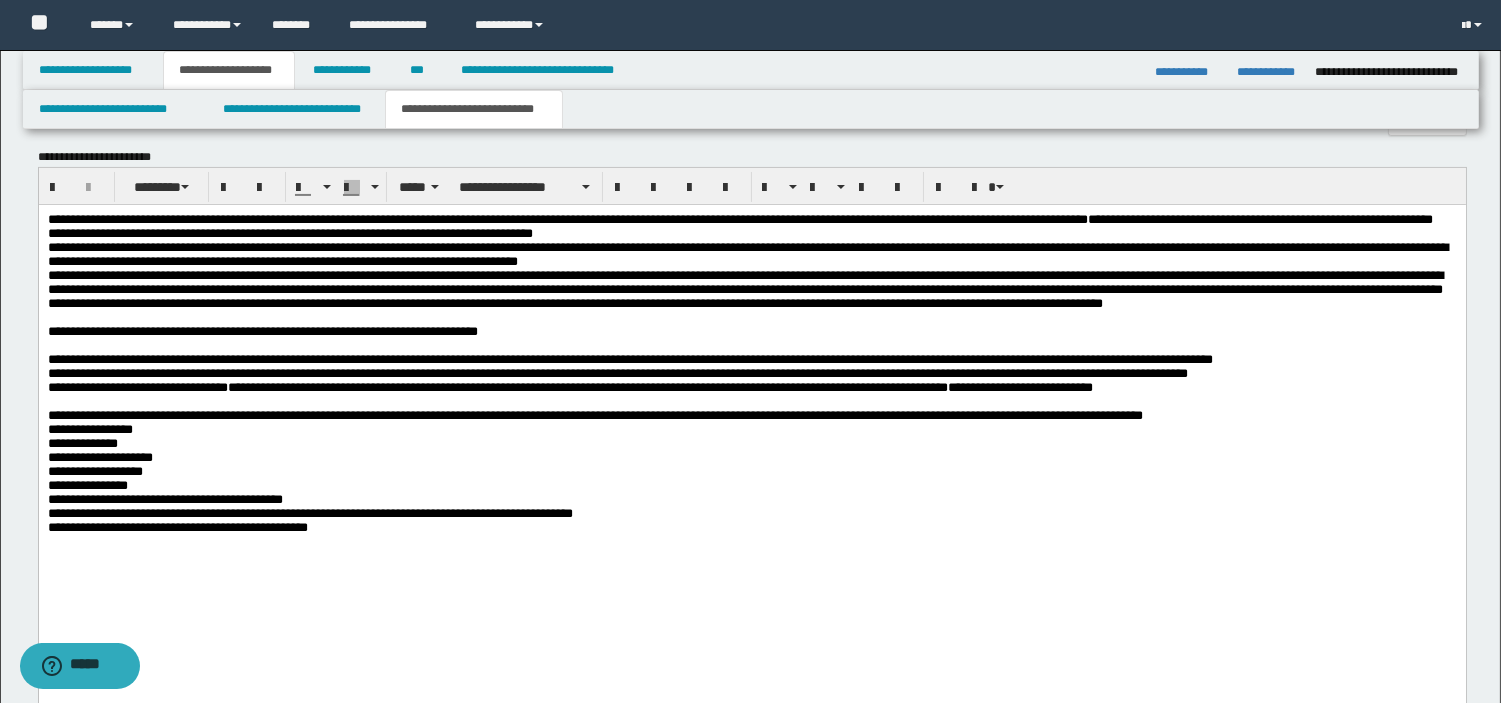 click on "**********" at bounding box center [751, 450] 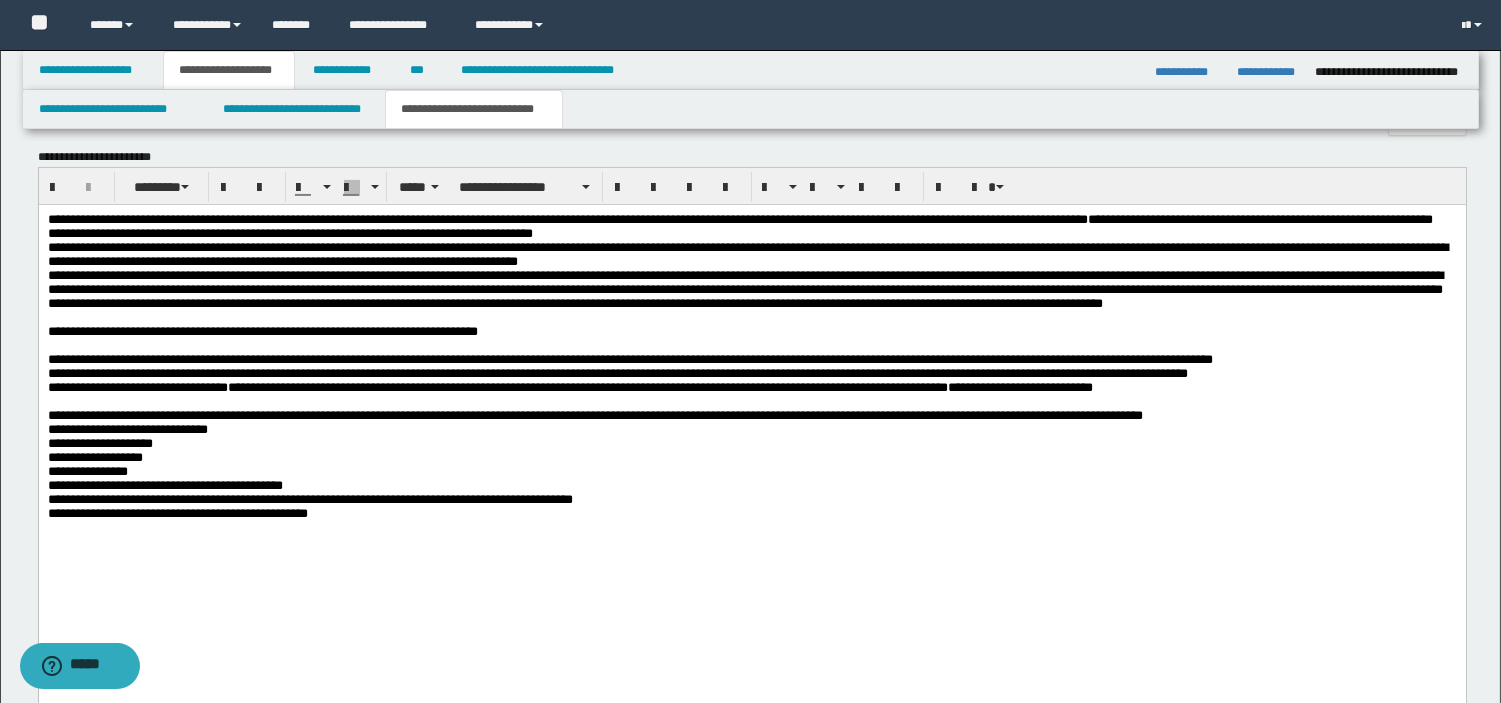 click on "**********" at bounding box center (751, 443) 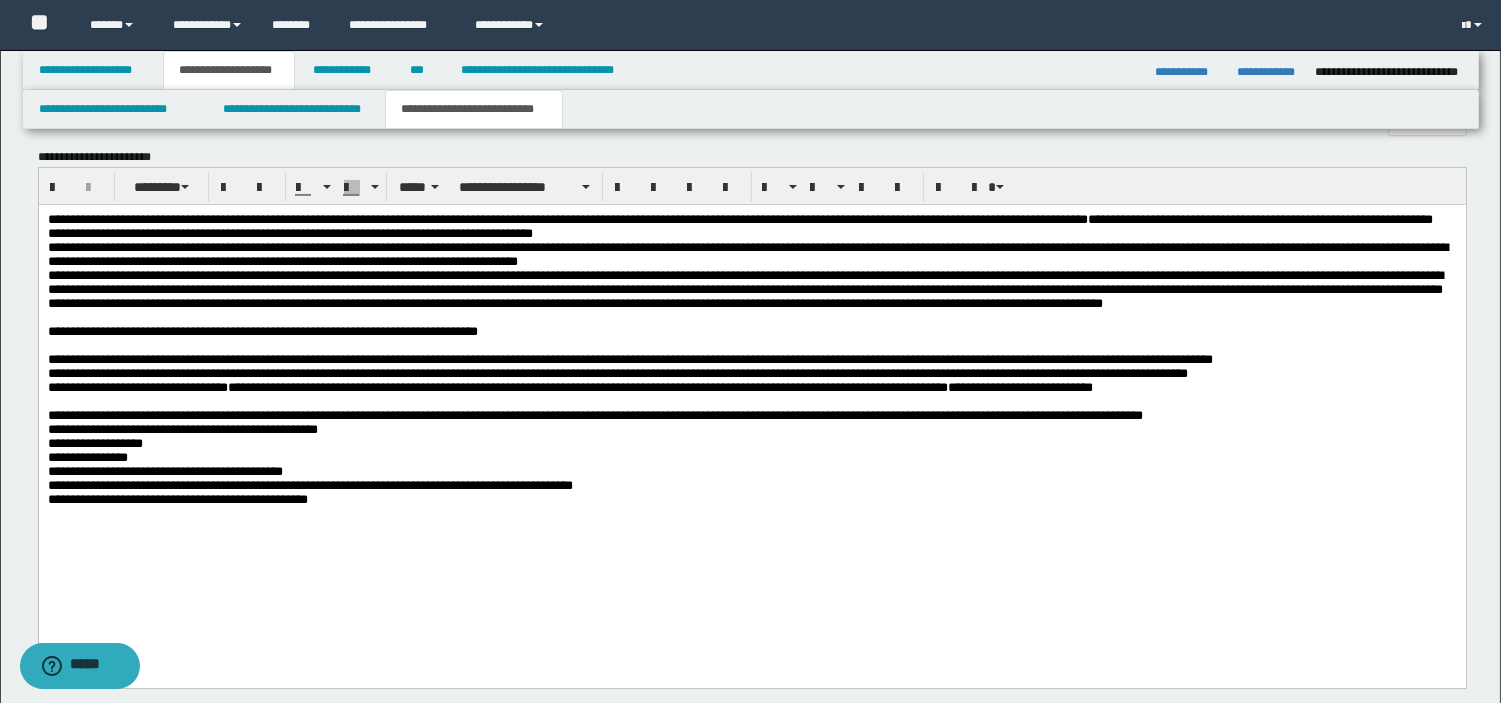 click on "**********" at bounding box center [751, 436] 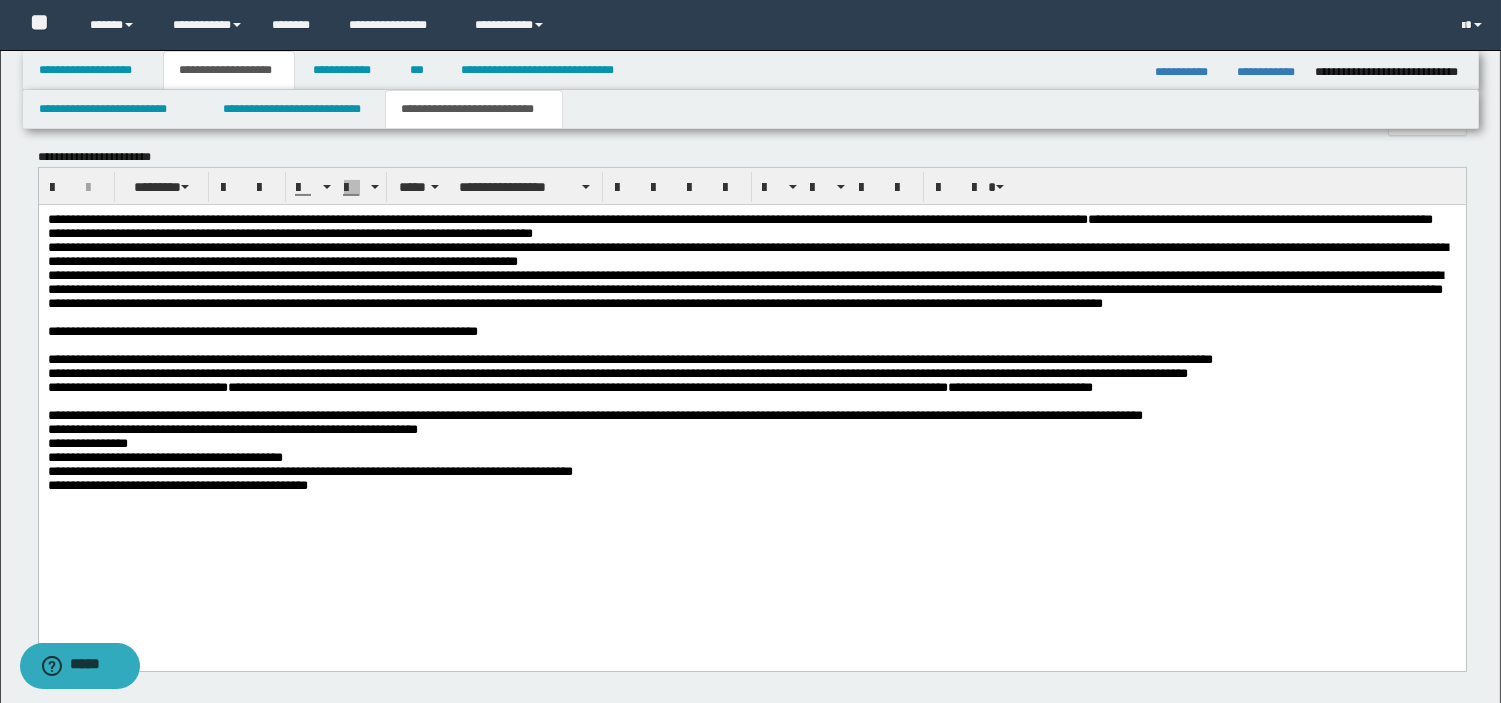 click on "**********" at bounding box center (751, 429) 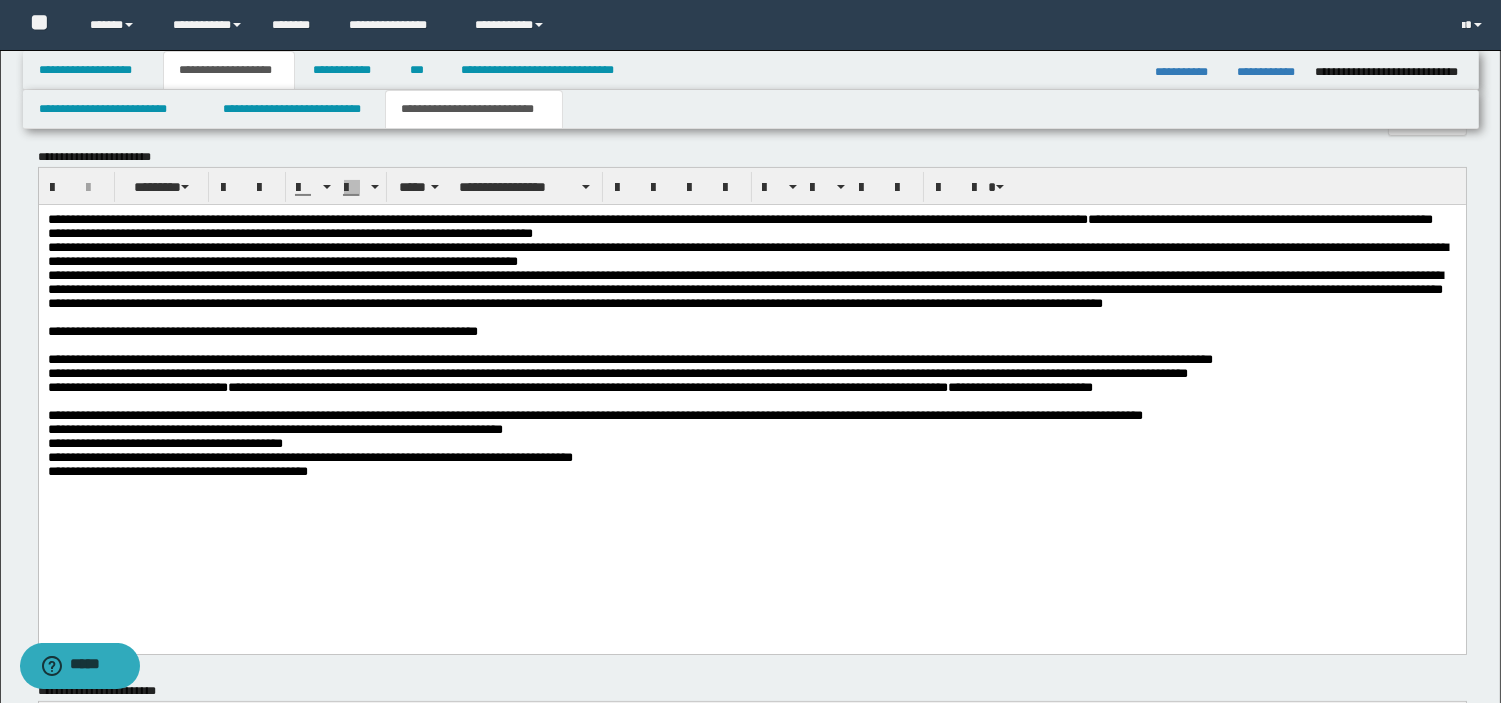 click on "**********" at bounding box center [751, 422] 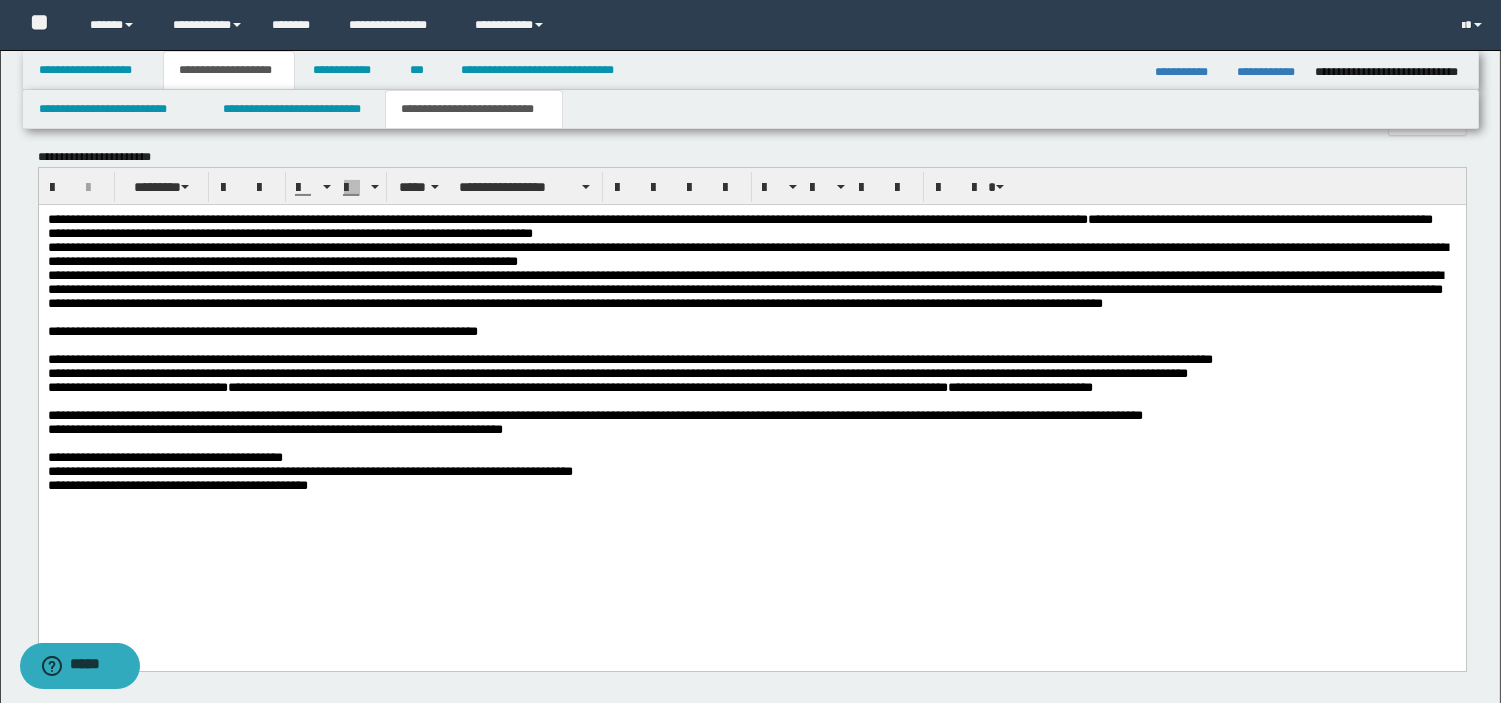 scroll, scrollTop: 187, scrollLeft: 0, axis: vertical 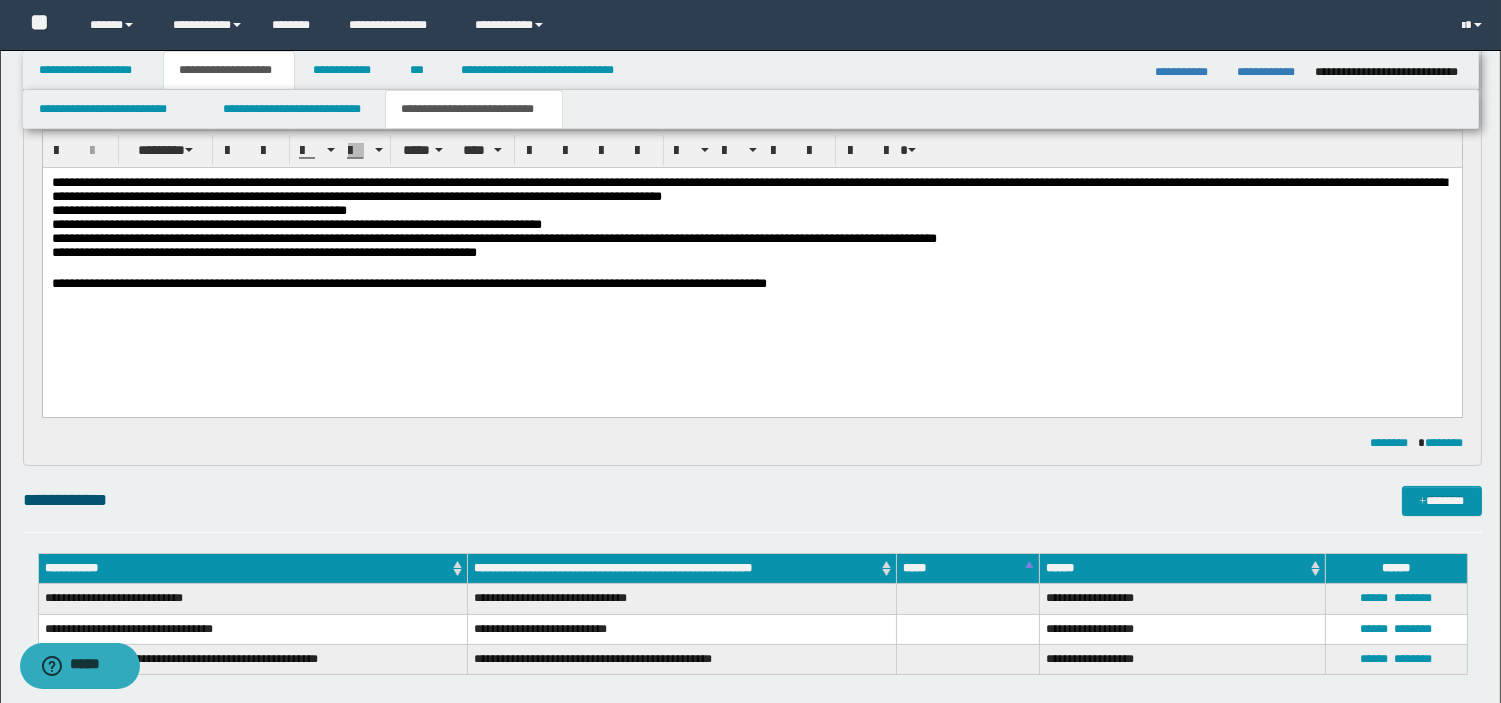 click on "**********" at bounding box center [408, 283] 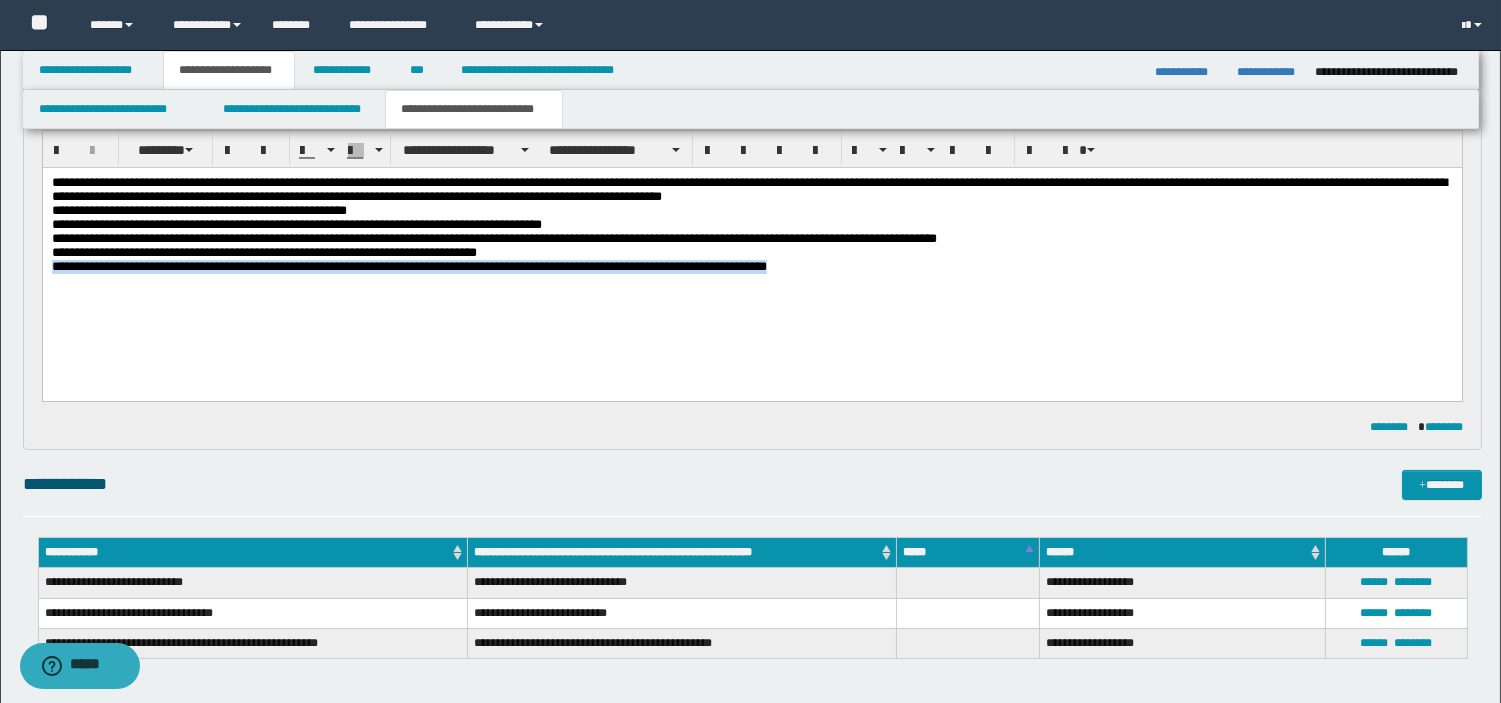 drag, startPoint x: 50, startPoint y: 284, endPoint x: 879, endPoint y: 299, distance: 829.1357 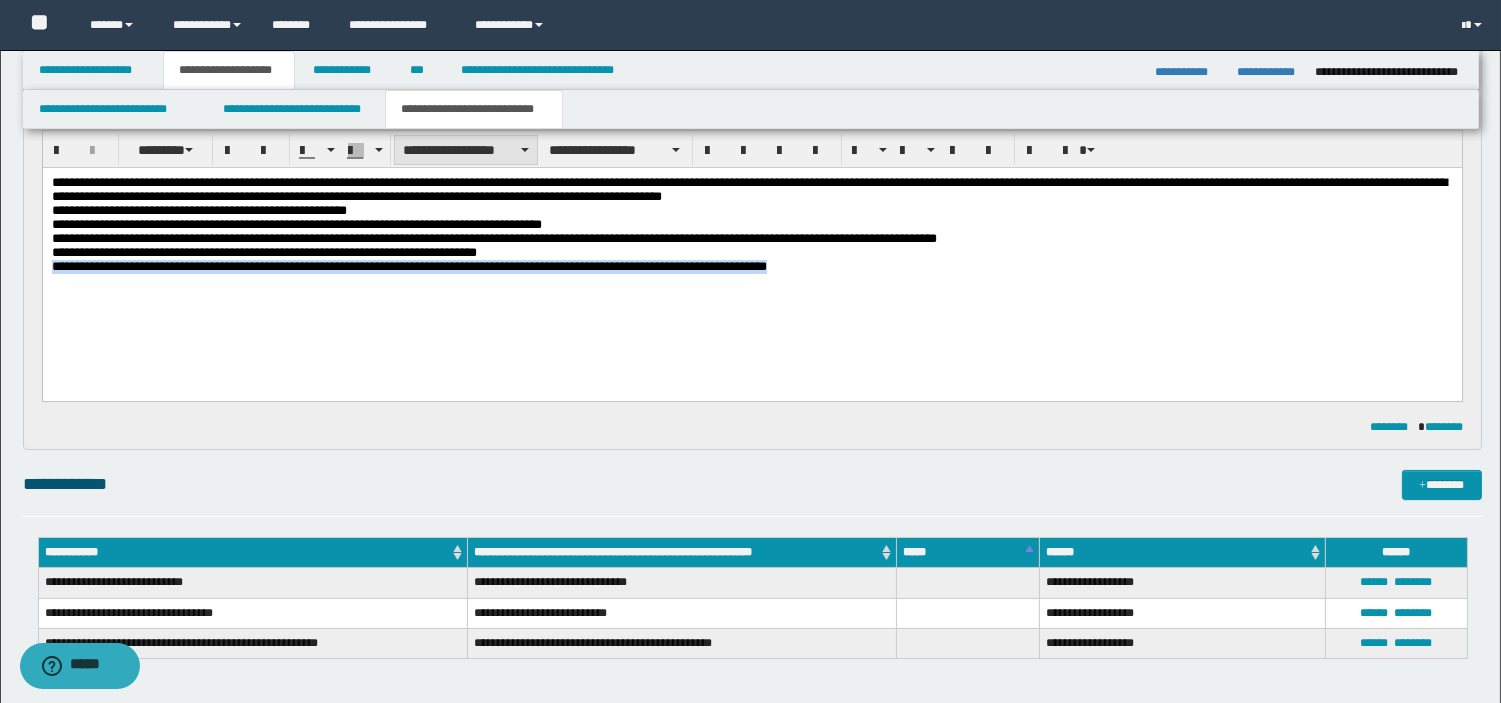 click on "**********" at bounding box center [466, 150] 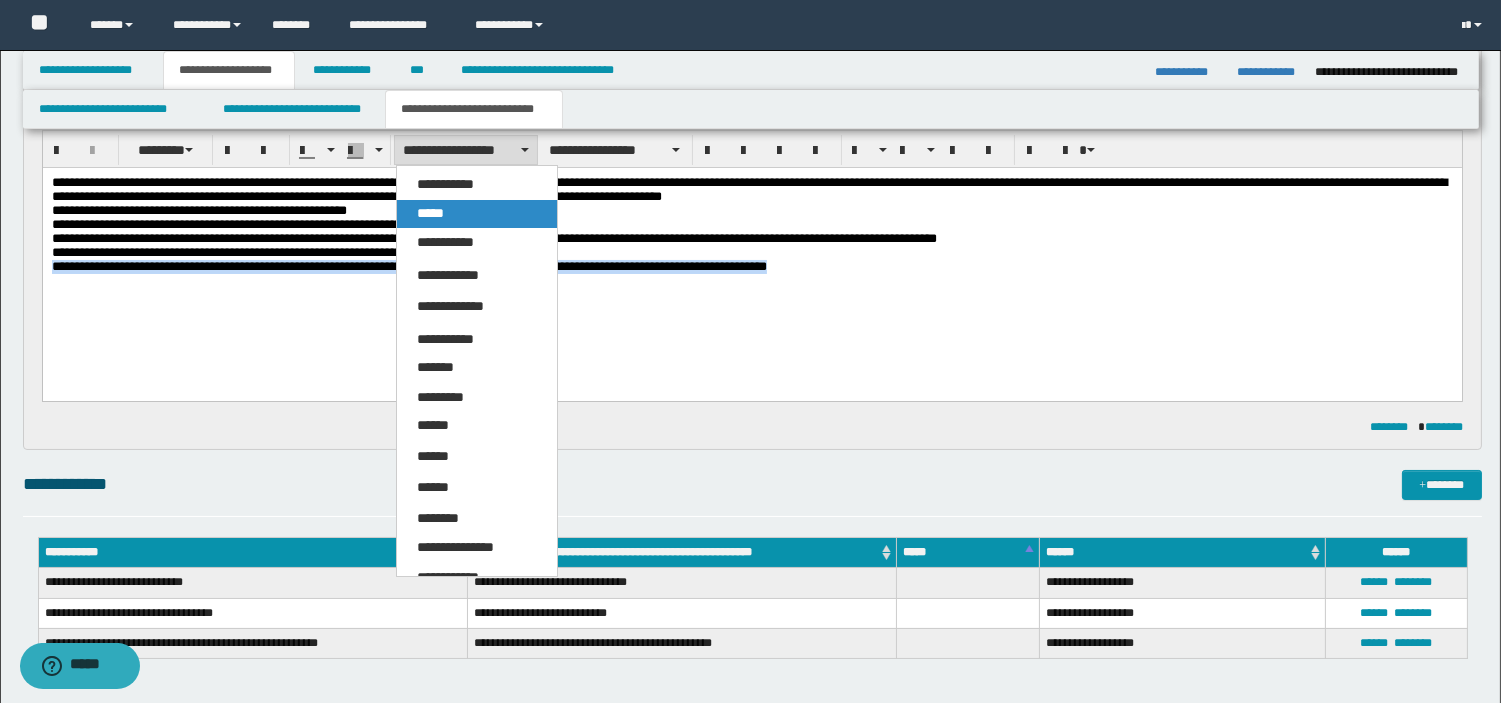 click on "*****" at bounding box center [430, 213] 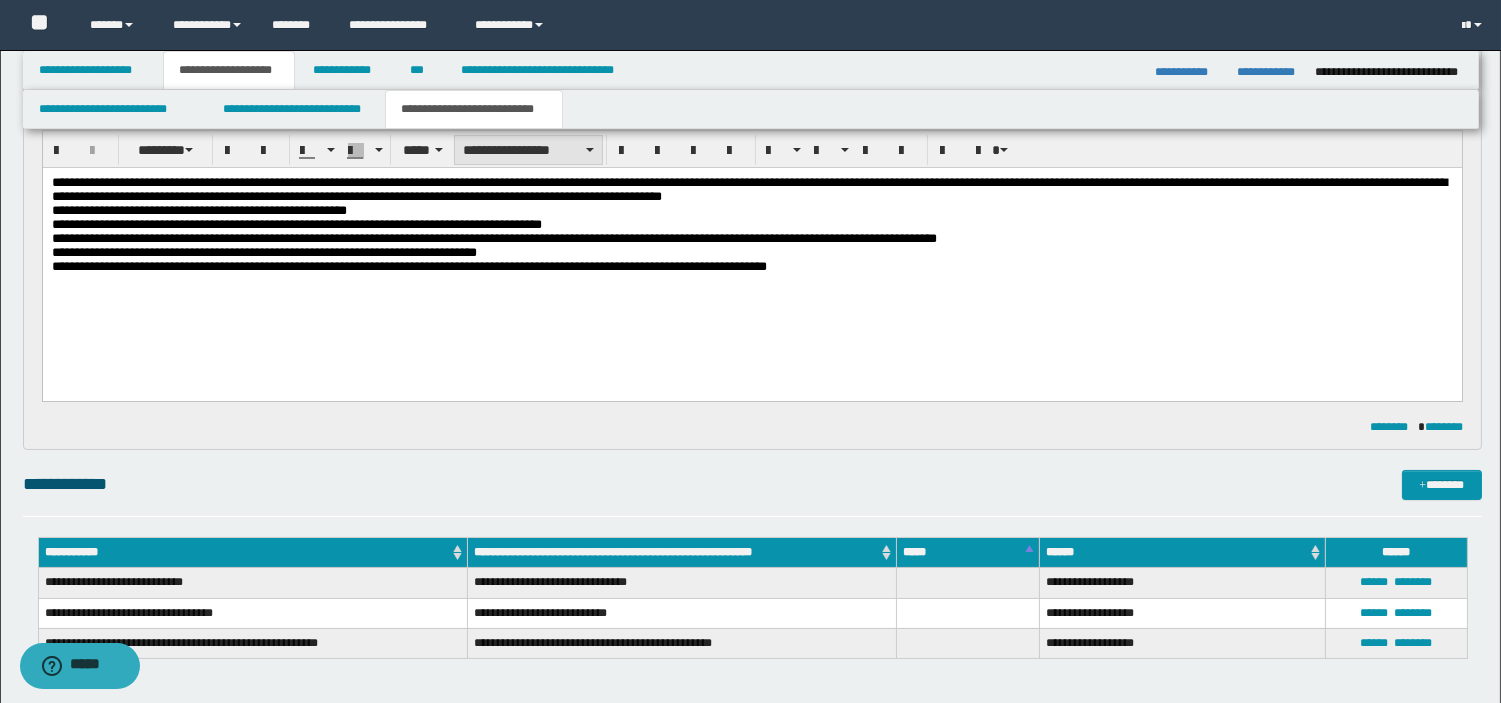 click on "**********" at bounding box center [528, 150] 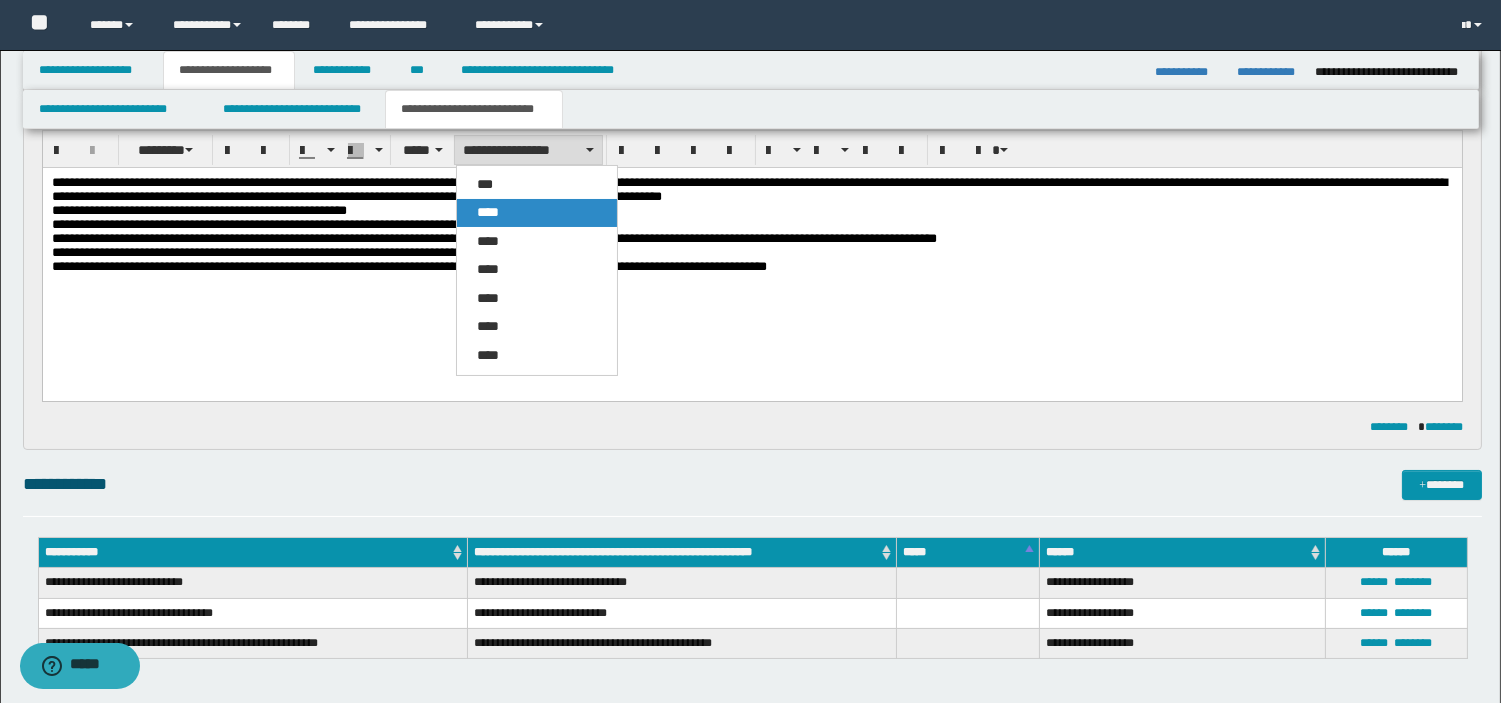click on "****" at bounding box center (537, 213) 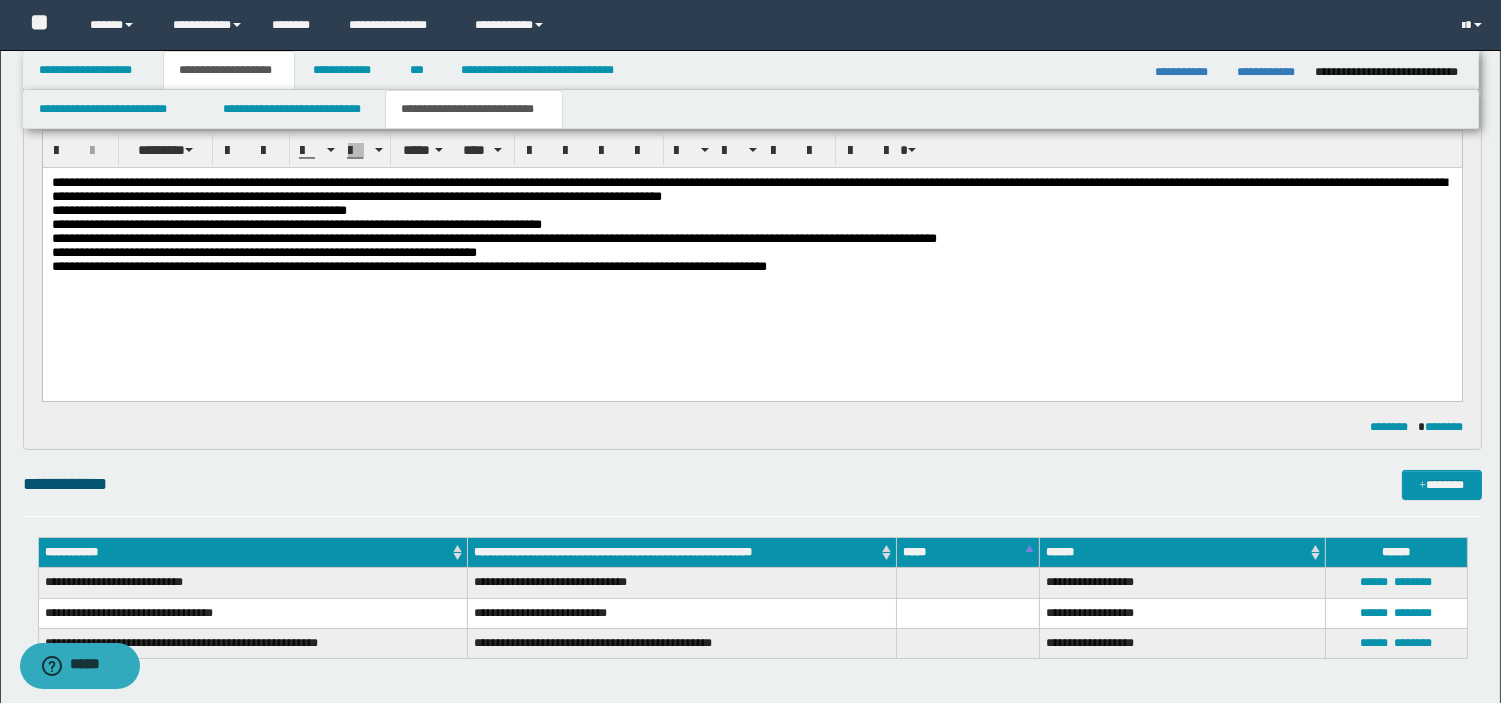 click on "**********" at bounding box center [751, 251] 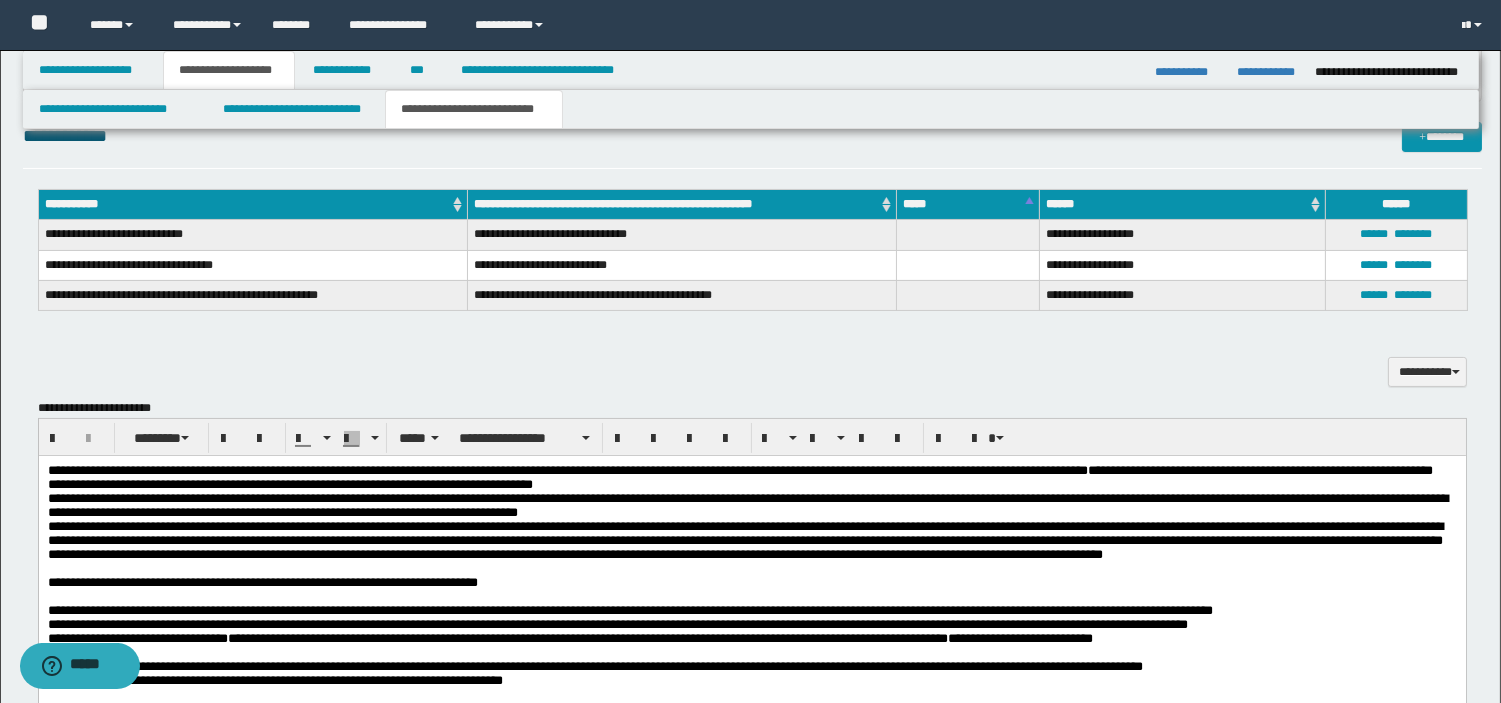 scroll, scrollTop: 491, scrollLeft: 0, axis: vertical 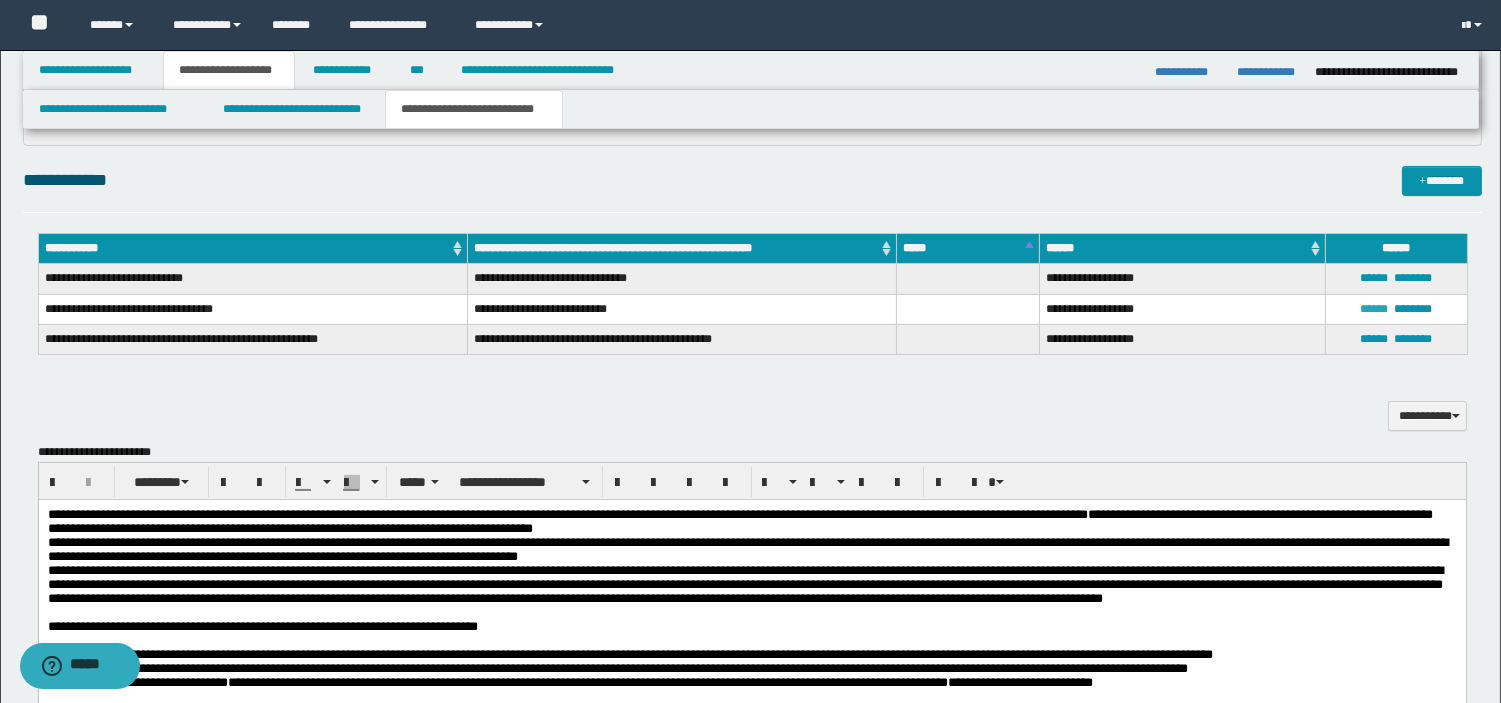 click on "******" at bounding box center [1374, 309] 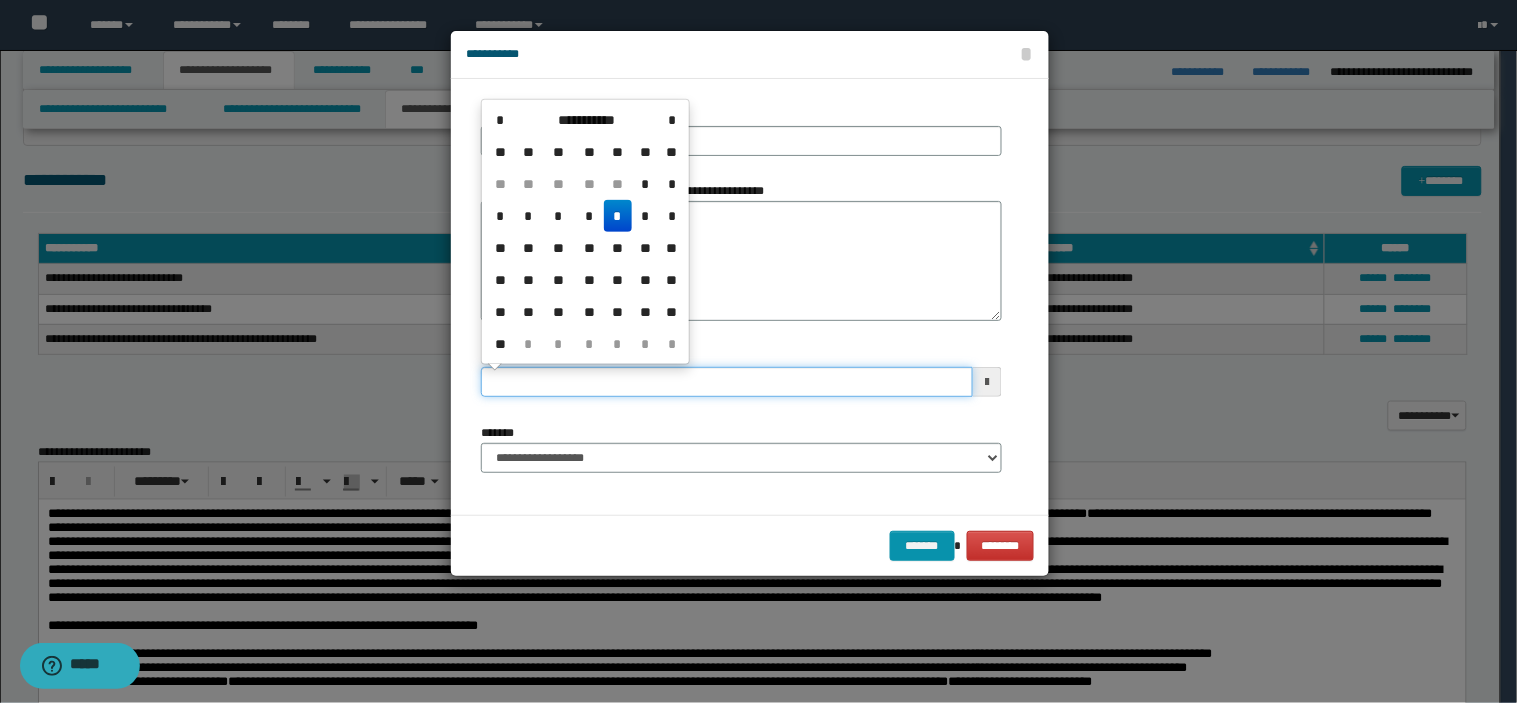 click on "**********" at bounding box center (727, 382) 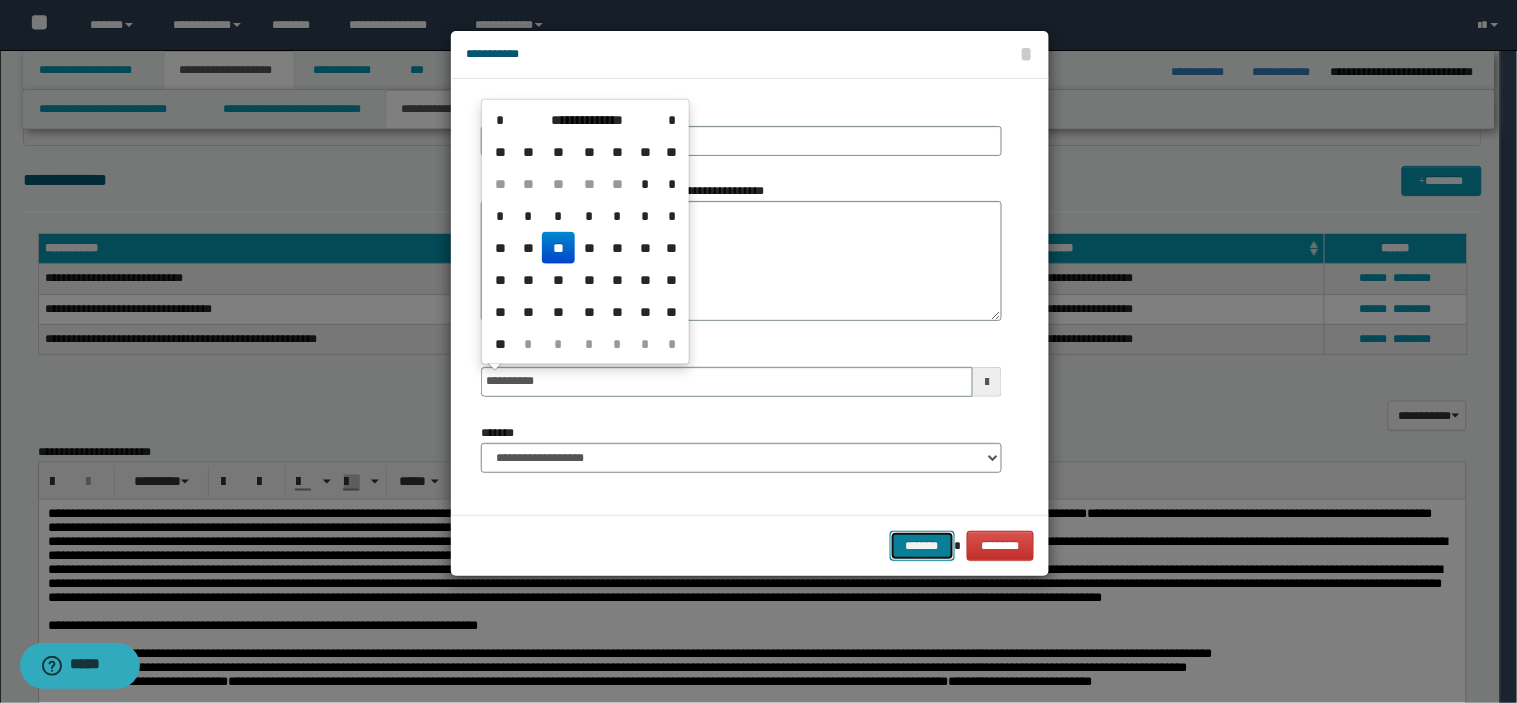 type on "**********" 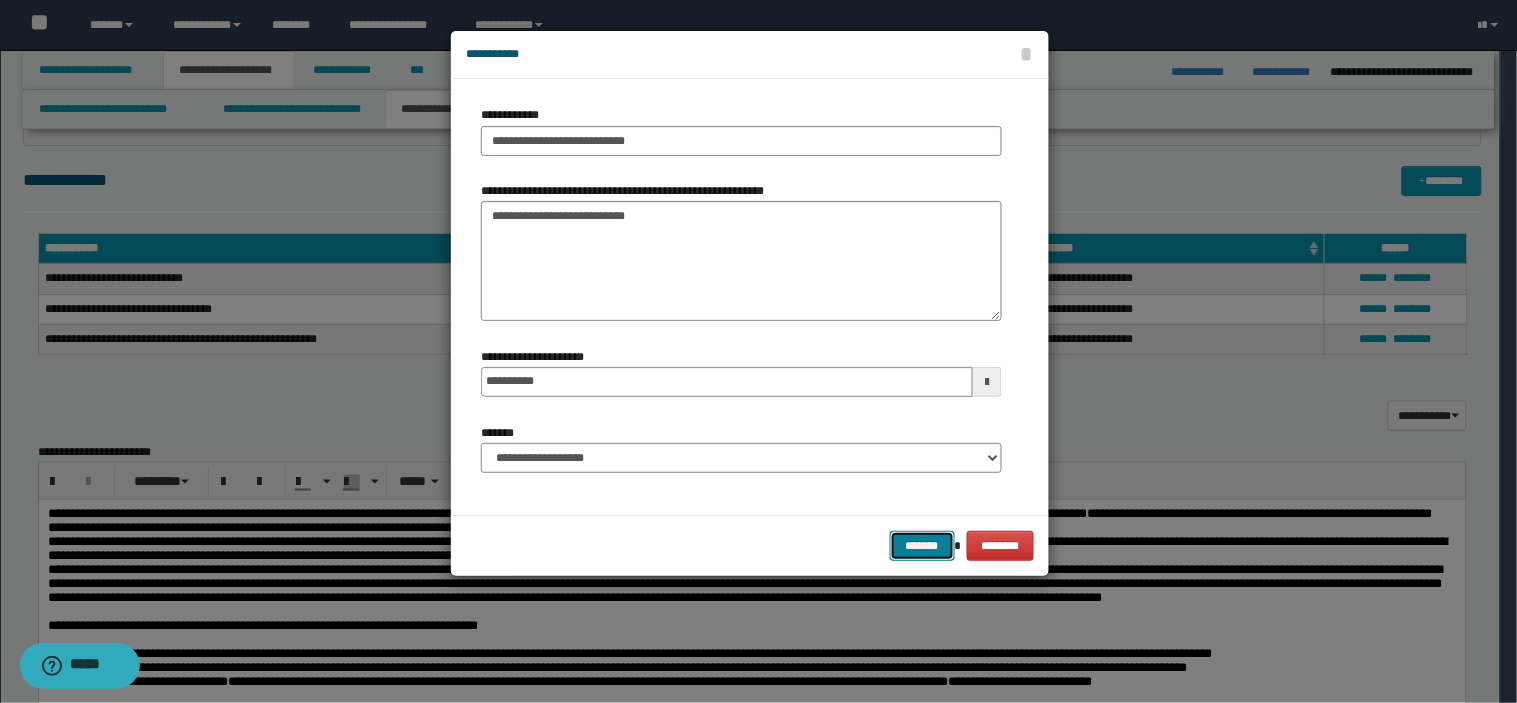 click on "*******" at bounding box center (922, 546) 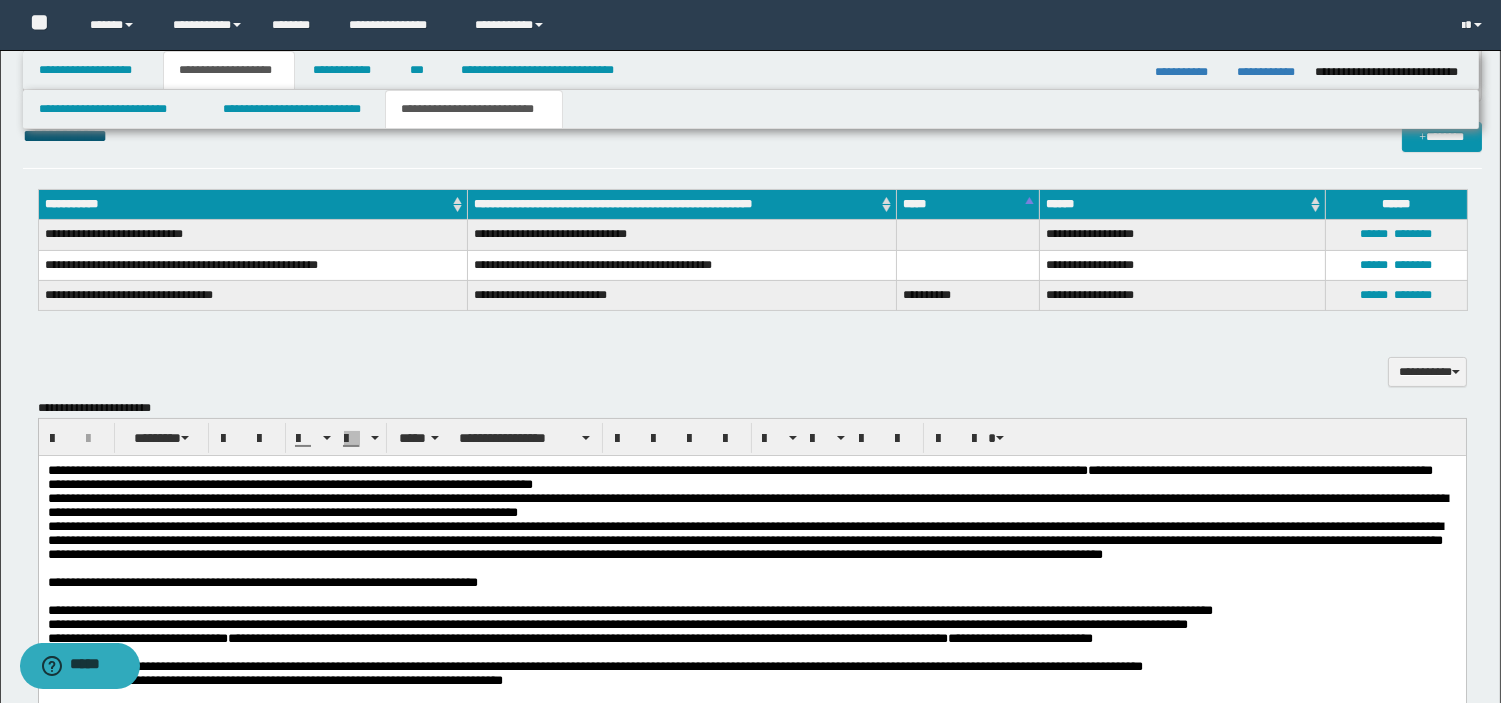 scroll, scrollTop: 580, scrollLeft: 0, axis: vertical 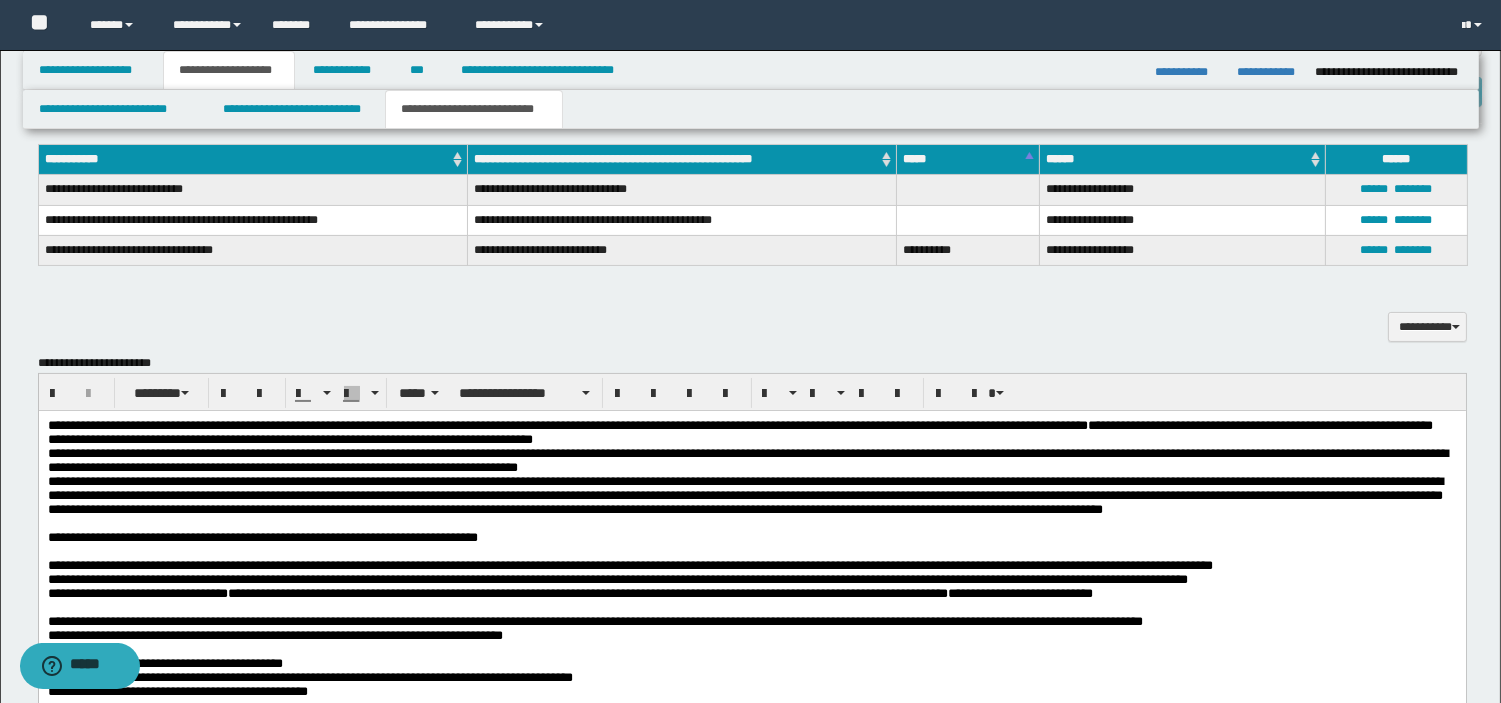 click on "**********" at bounding box center [751, 579] 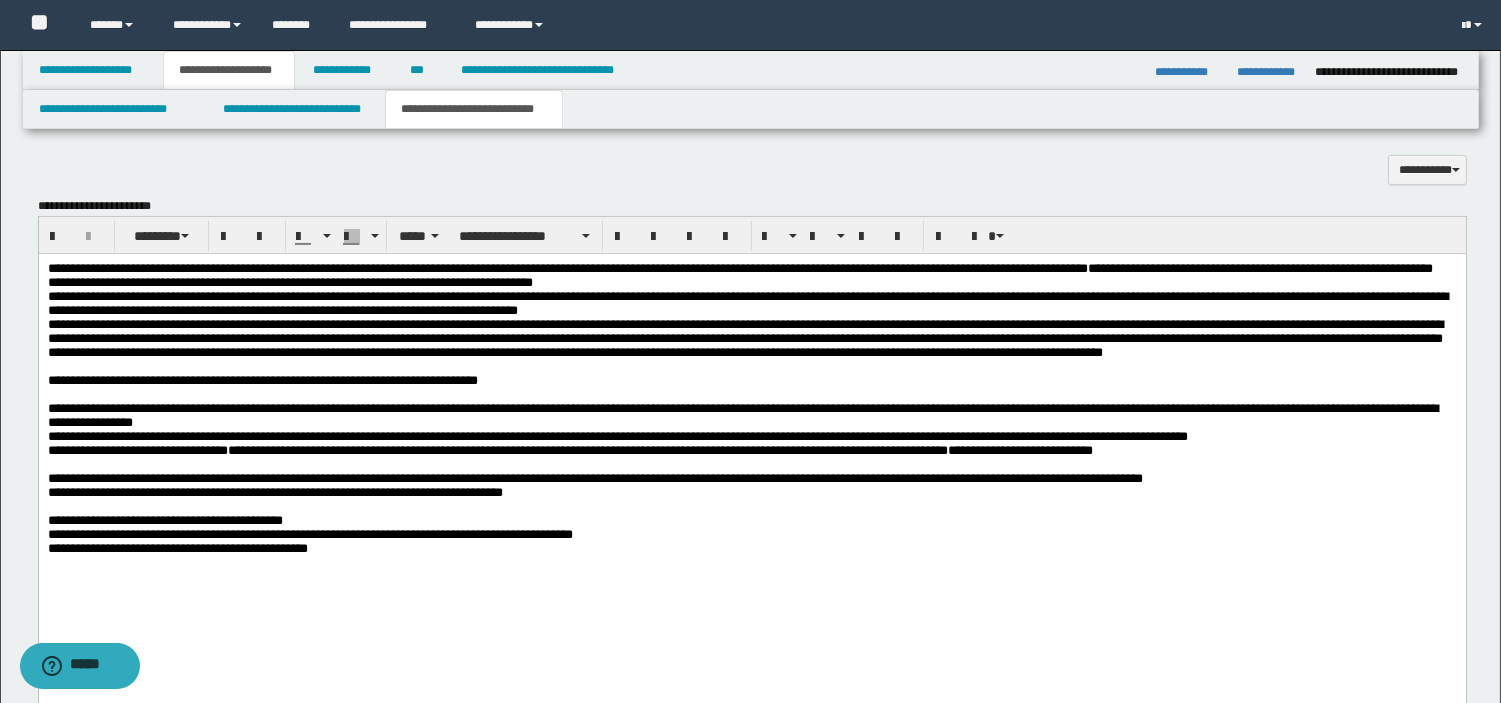 scroll, scrollTop: 757, scrollLeft: 0, axis: vertical 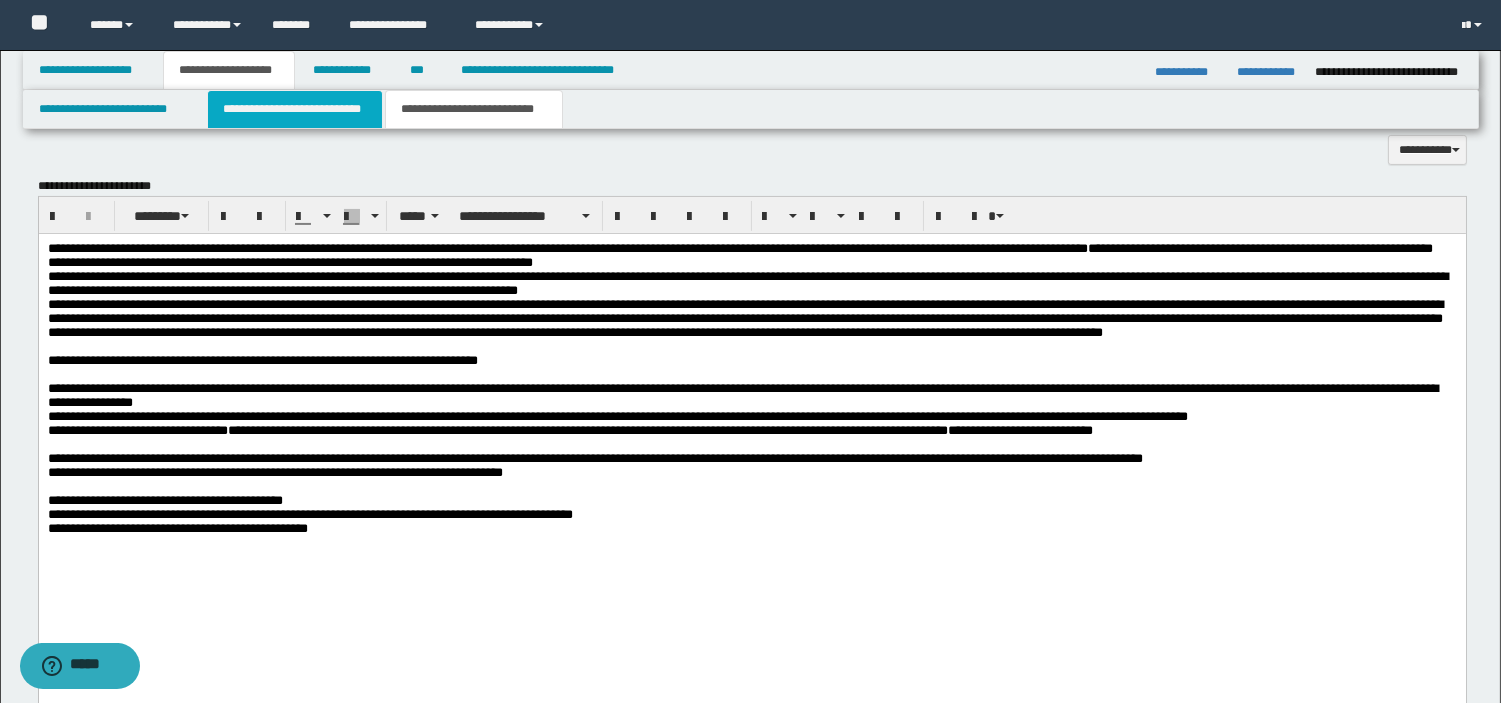 click on "**********" at bounding box center [295, 109] 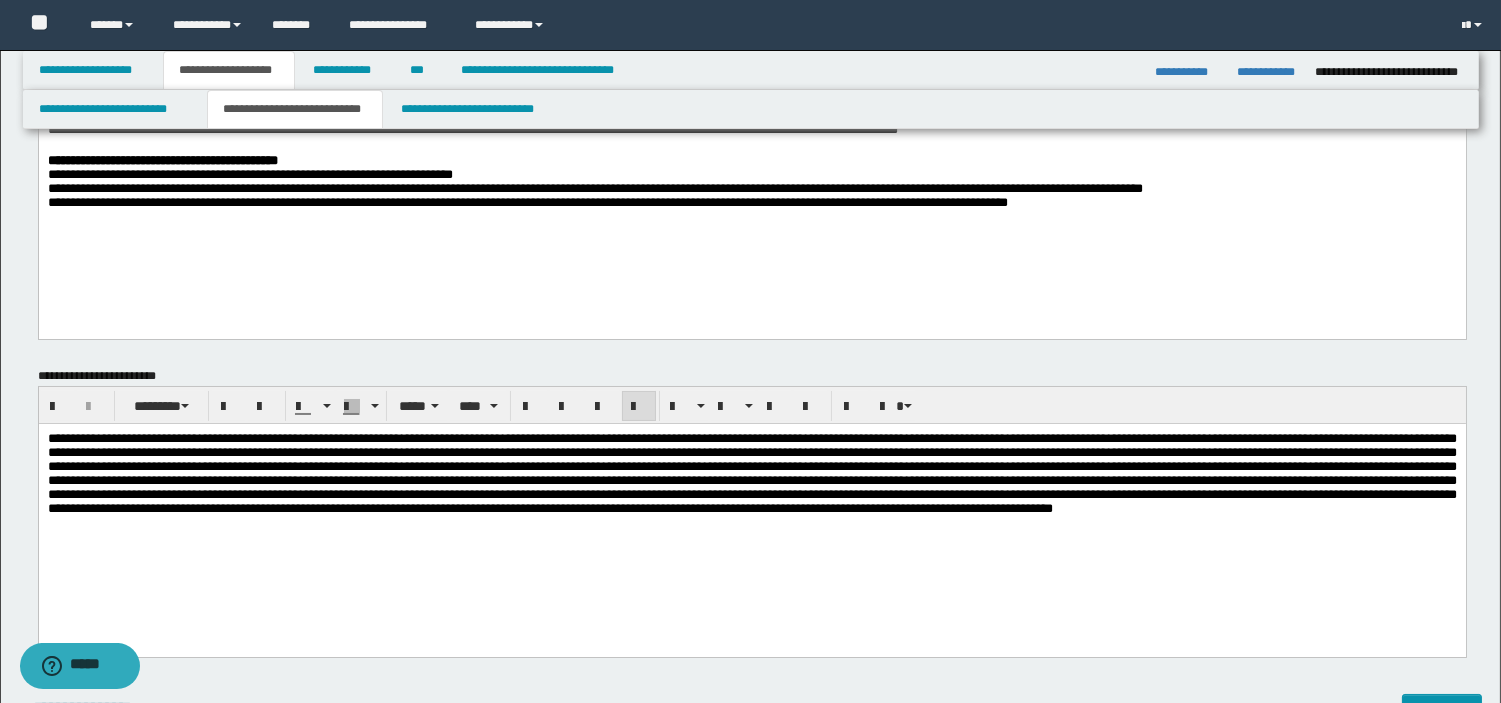 scroll, scrollTop: 42, scrollLeft: 0, axis: vertical 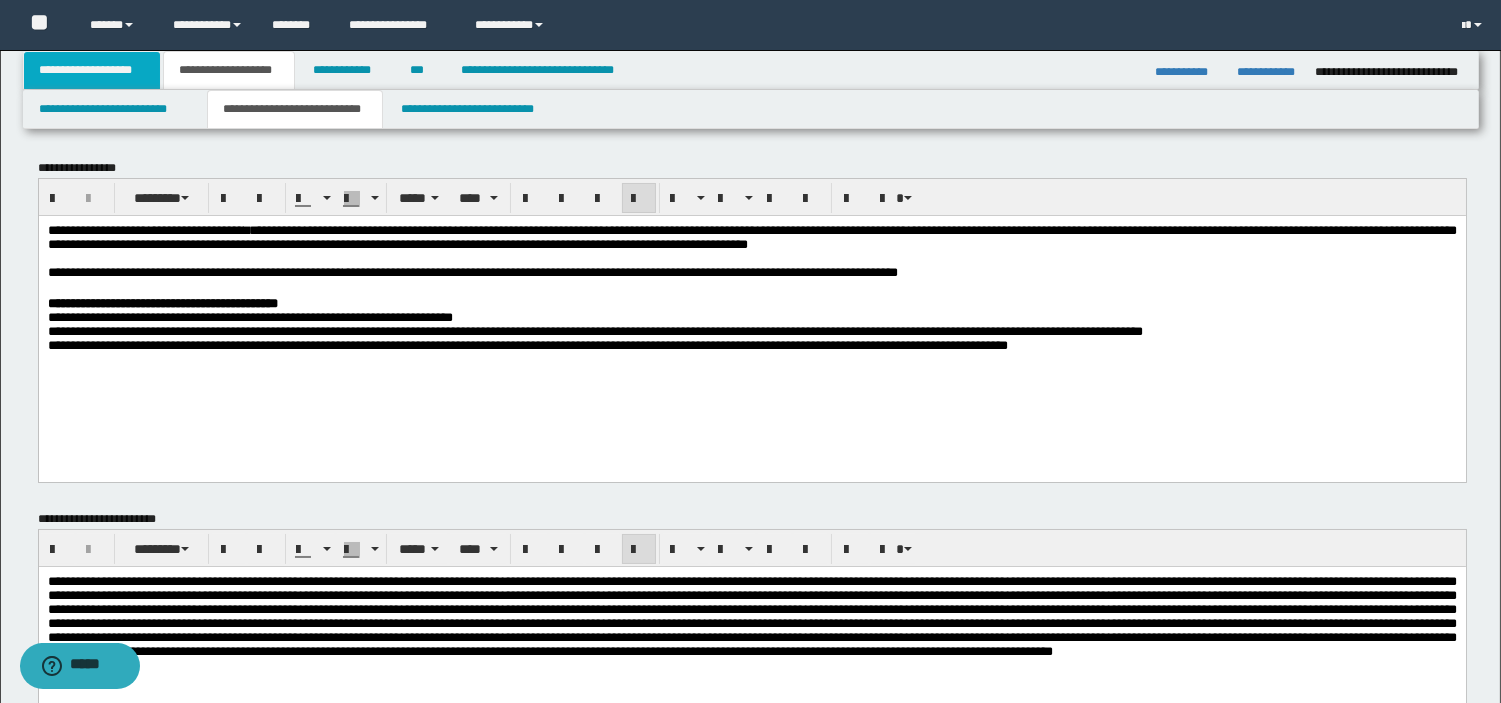 click on "**********" at bounding box center [92, 70] 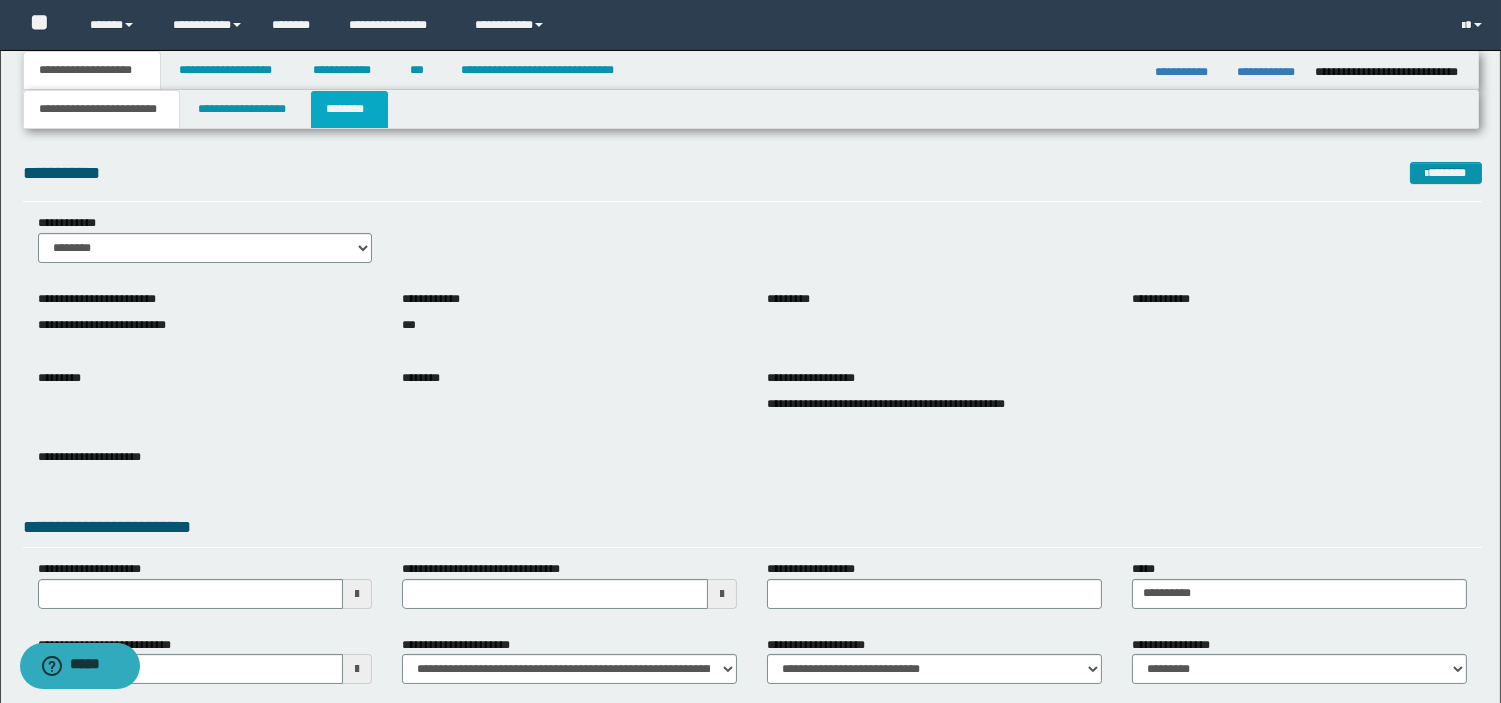 click on "********" at bounding box center (349, 109) 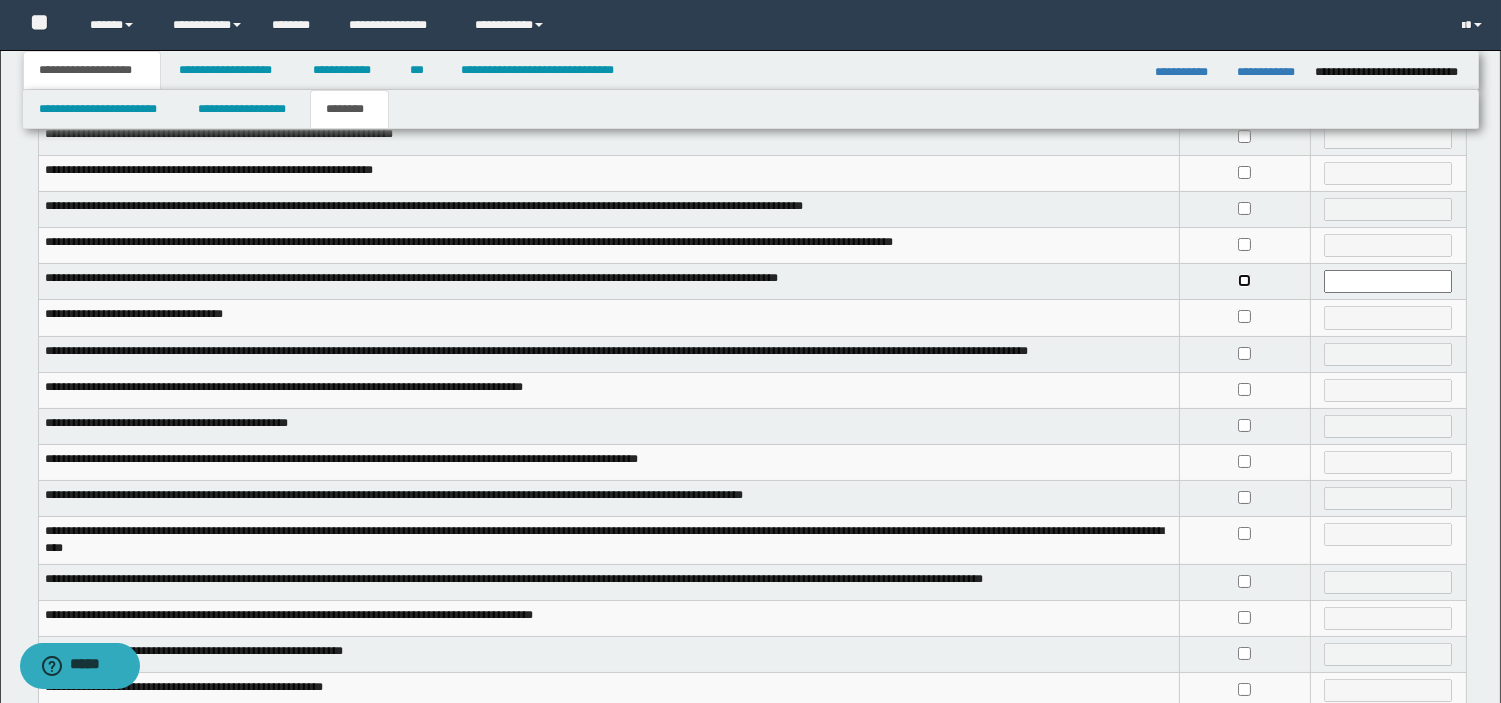 scroll, scrollTop: 222, scrollLeft: 0, axis: vertical 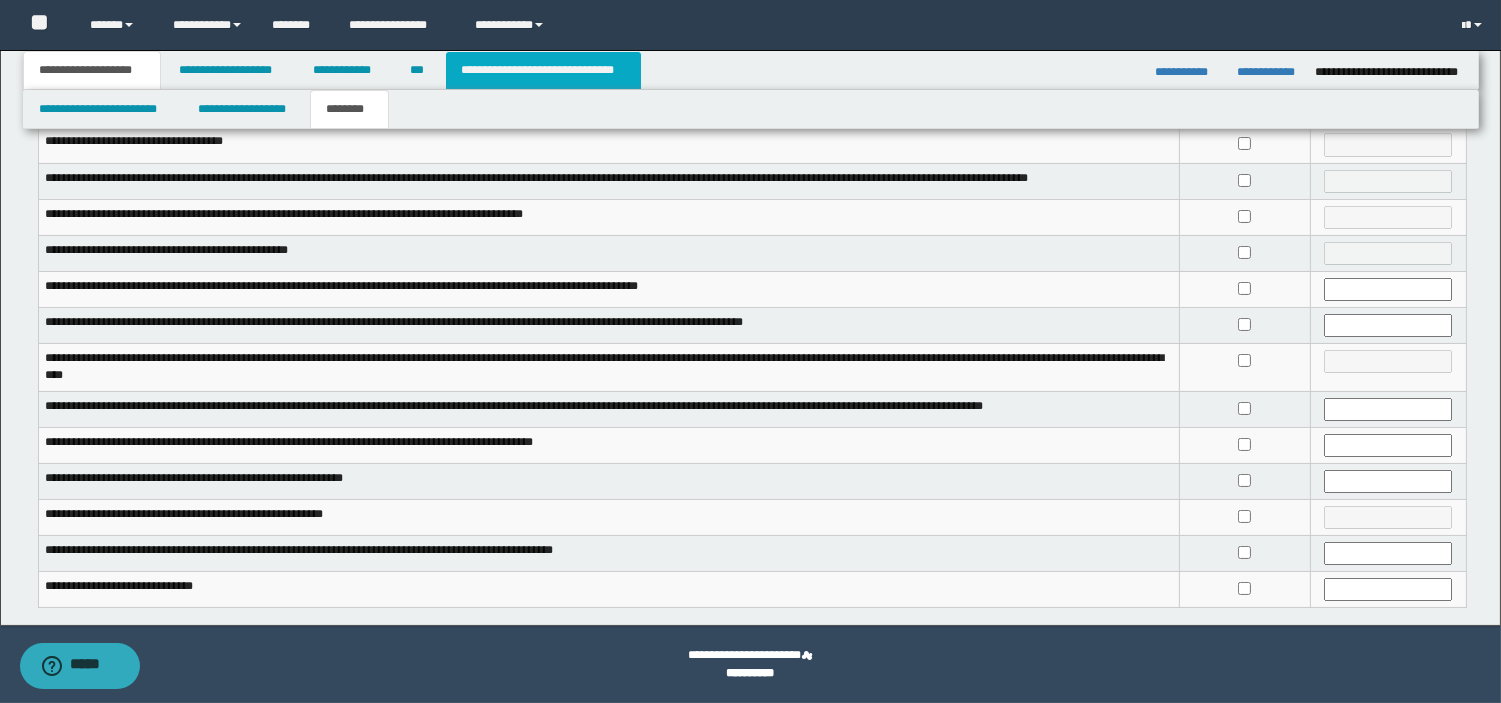 click on "**********" at bounding box center (543, 70) 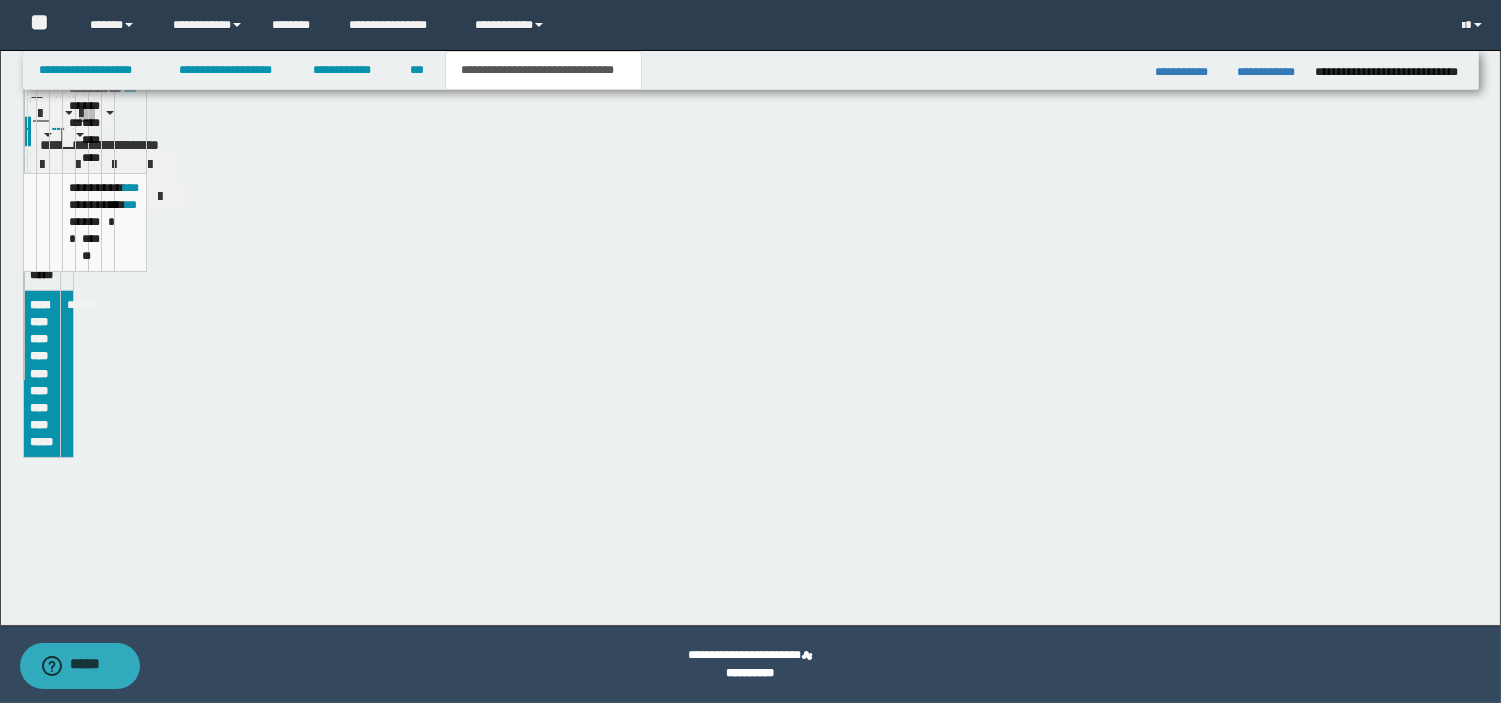 scroll, scrollTop: 363, scrollLeft: 0, axis: vertical 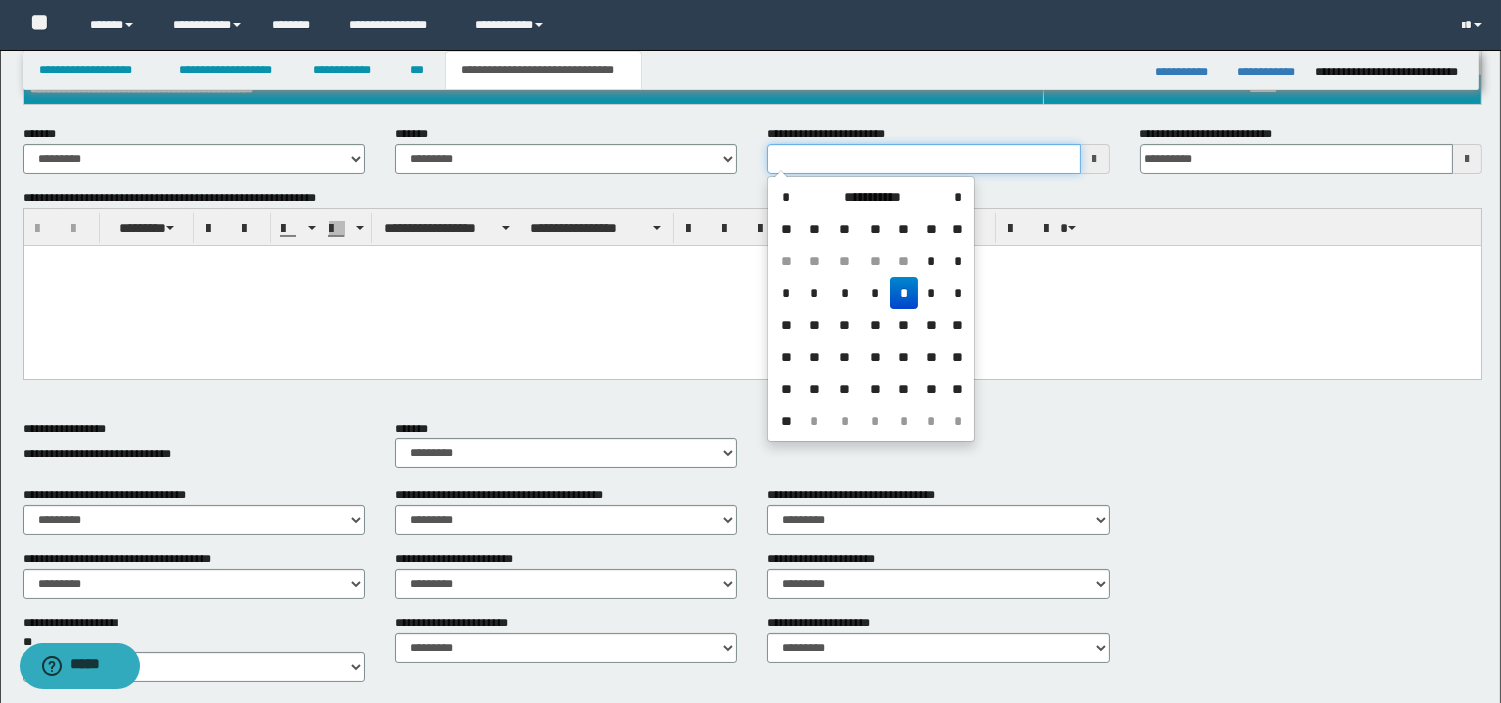 click on "**********" at bounding box center (923, 159) 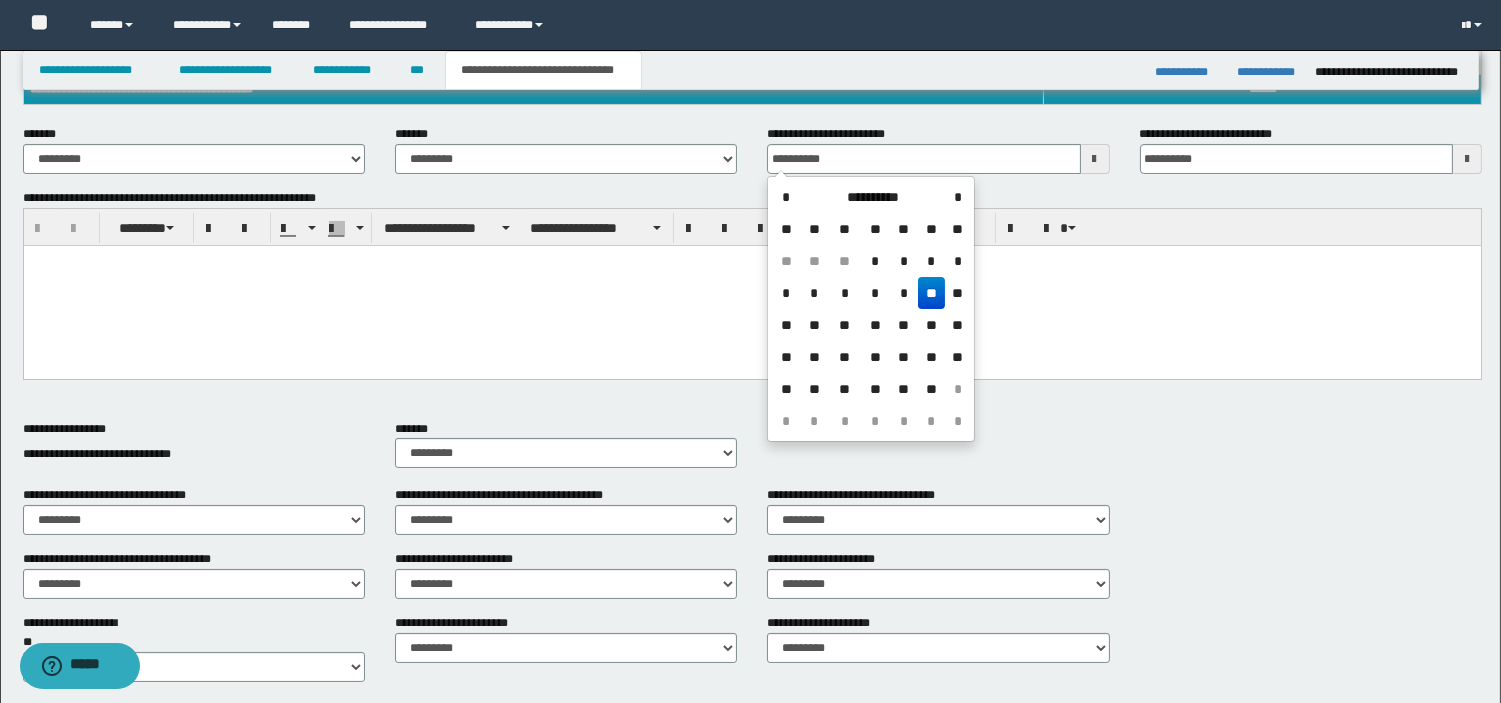 click on "**" at bounding box center [932, 293] 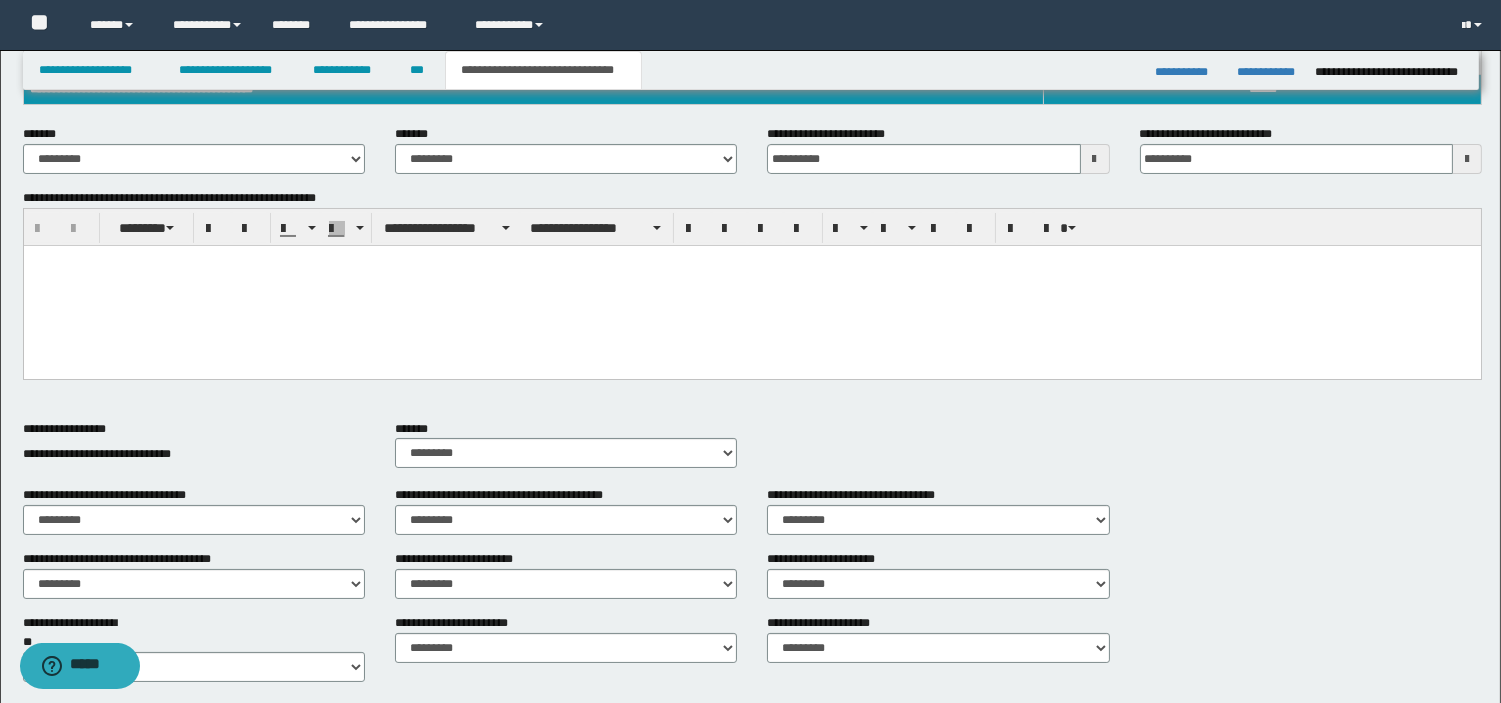 click at bounding box center [751, 286] 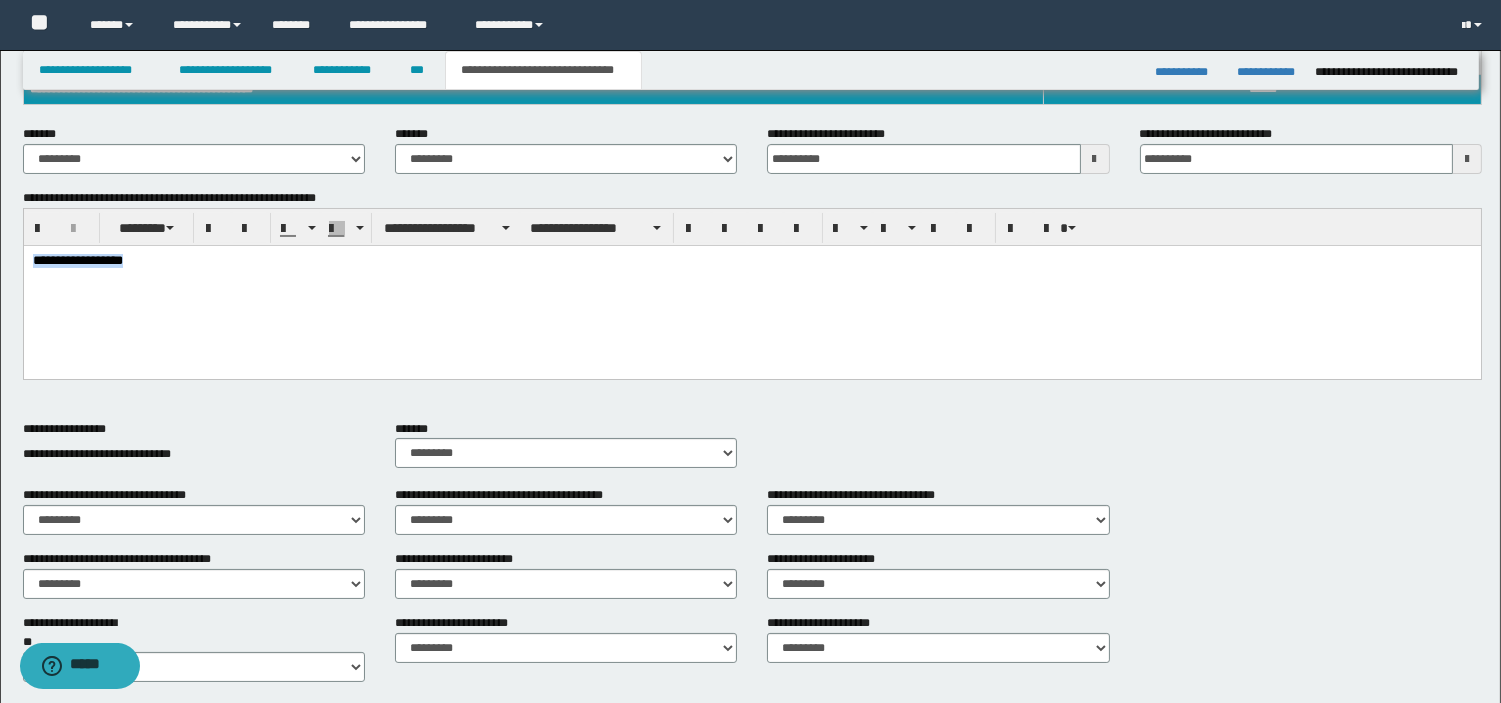 drag, startPoint x: 31, startPoint y: 260, endPoint x: 195, endPoint y: 265, distance: 164.0762 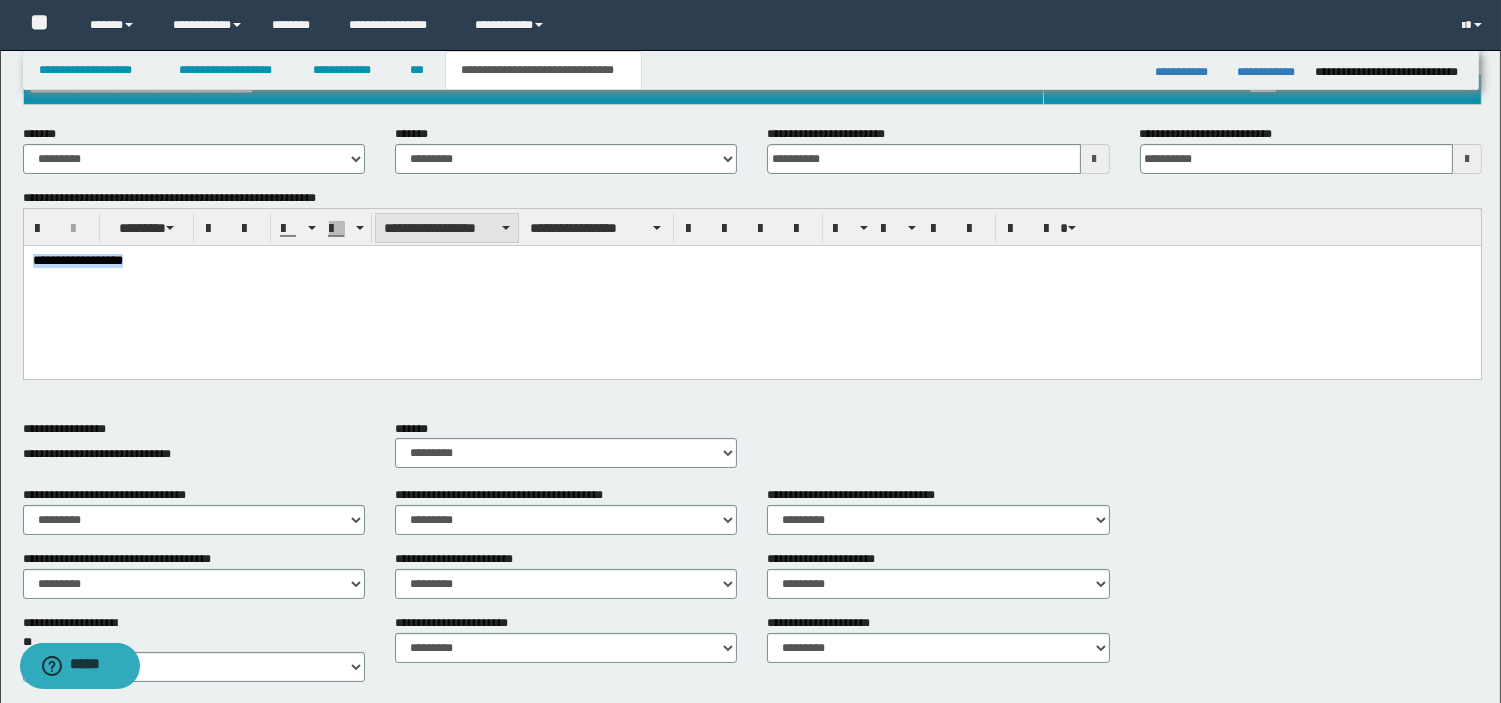 click on "**********" at bounding box center [447, 228] 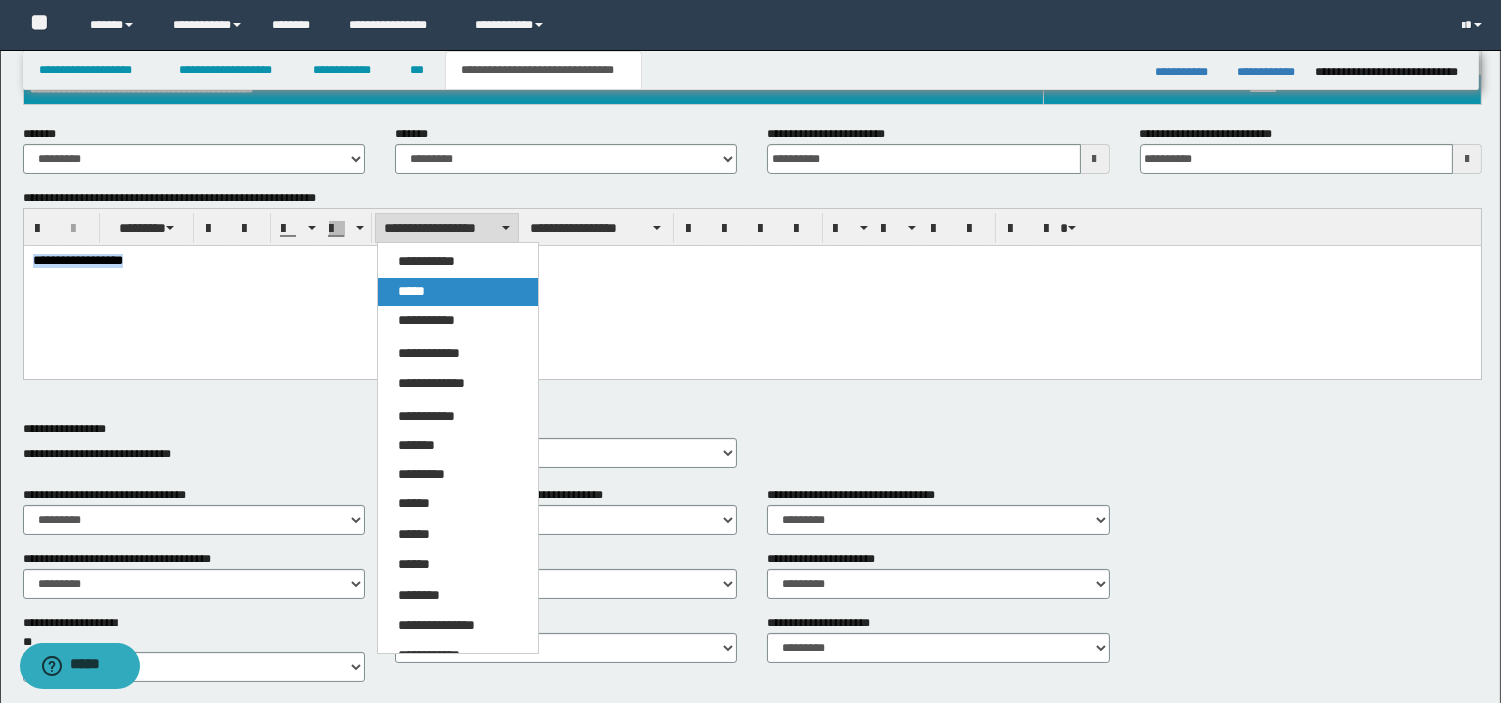click on "*****" at bounding box center [458, 292] 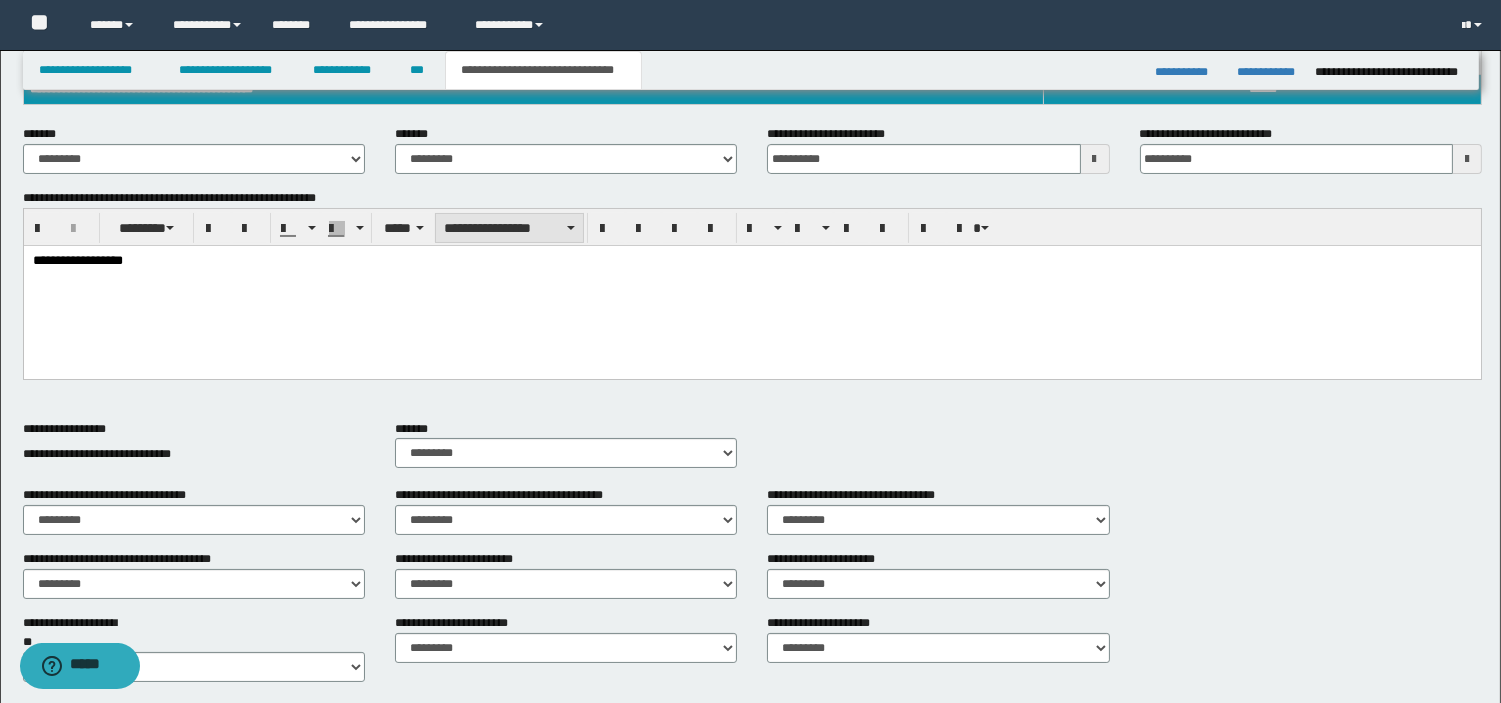 click on "**********" at bounding box center (509, 228) 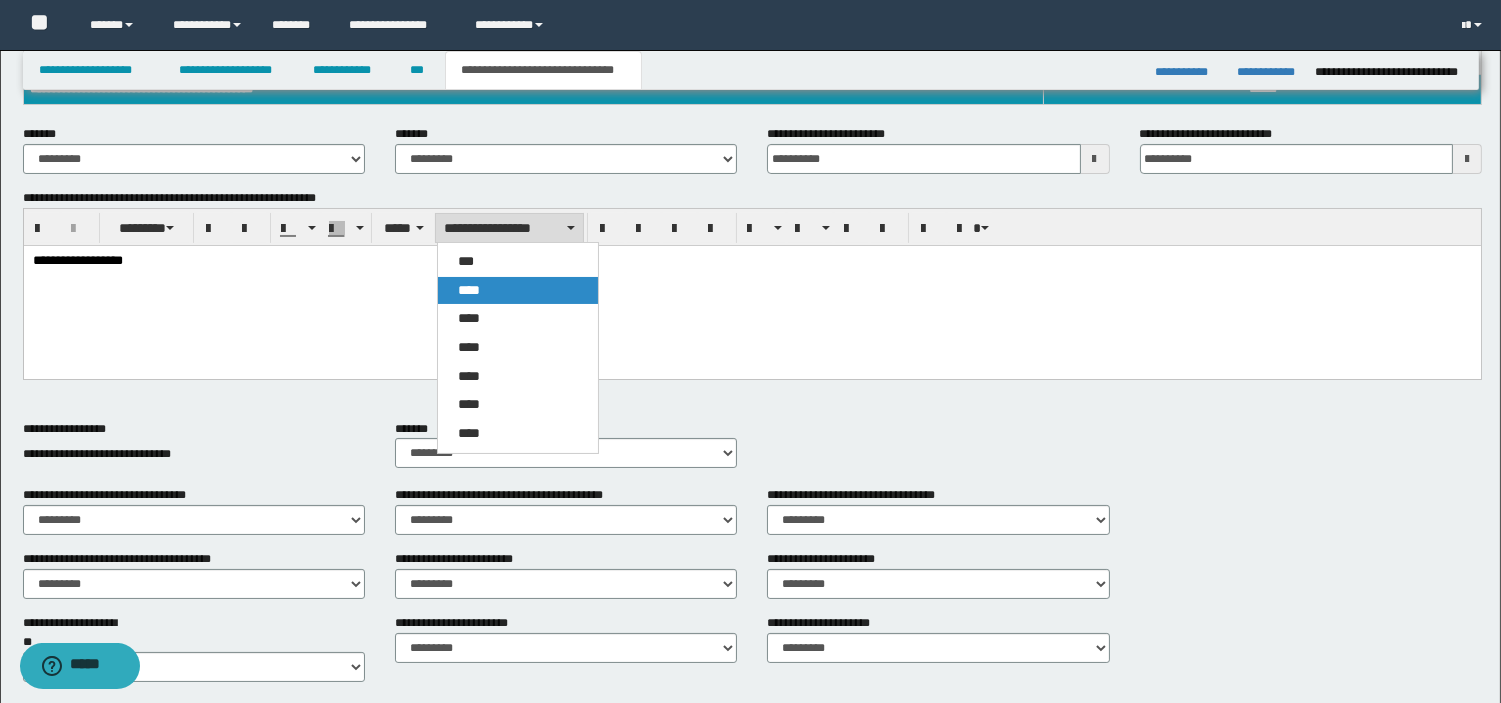 click on "****" at bounding box center [518, 291] 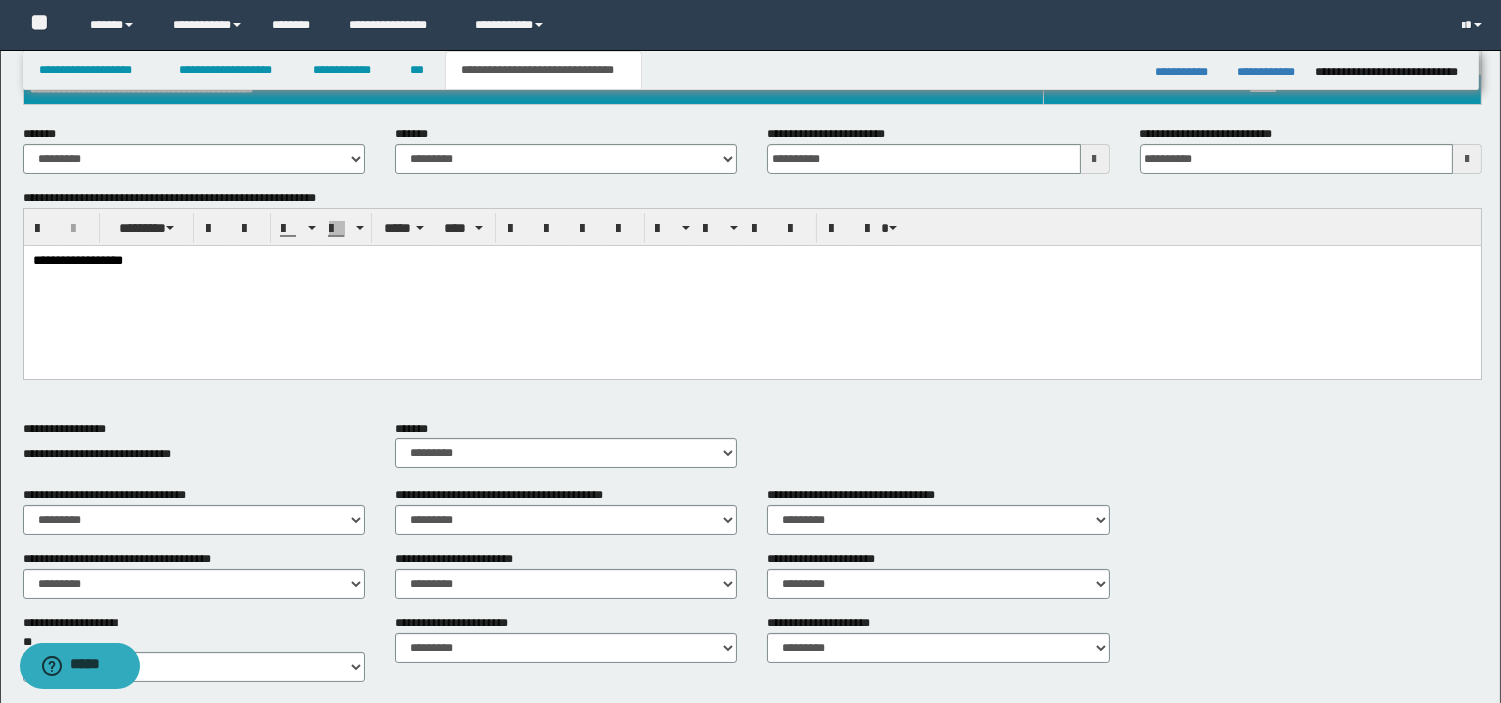 click on "**********" at bounding box center [751, 262] 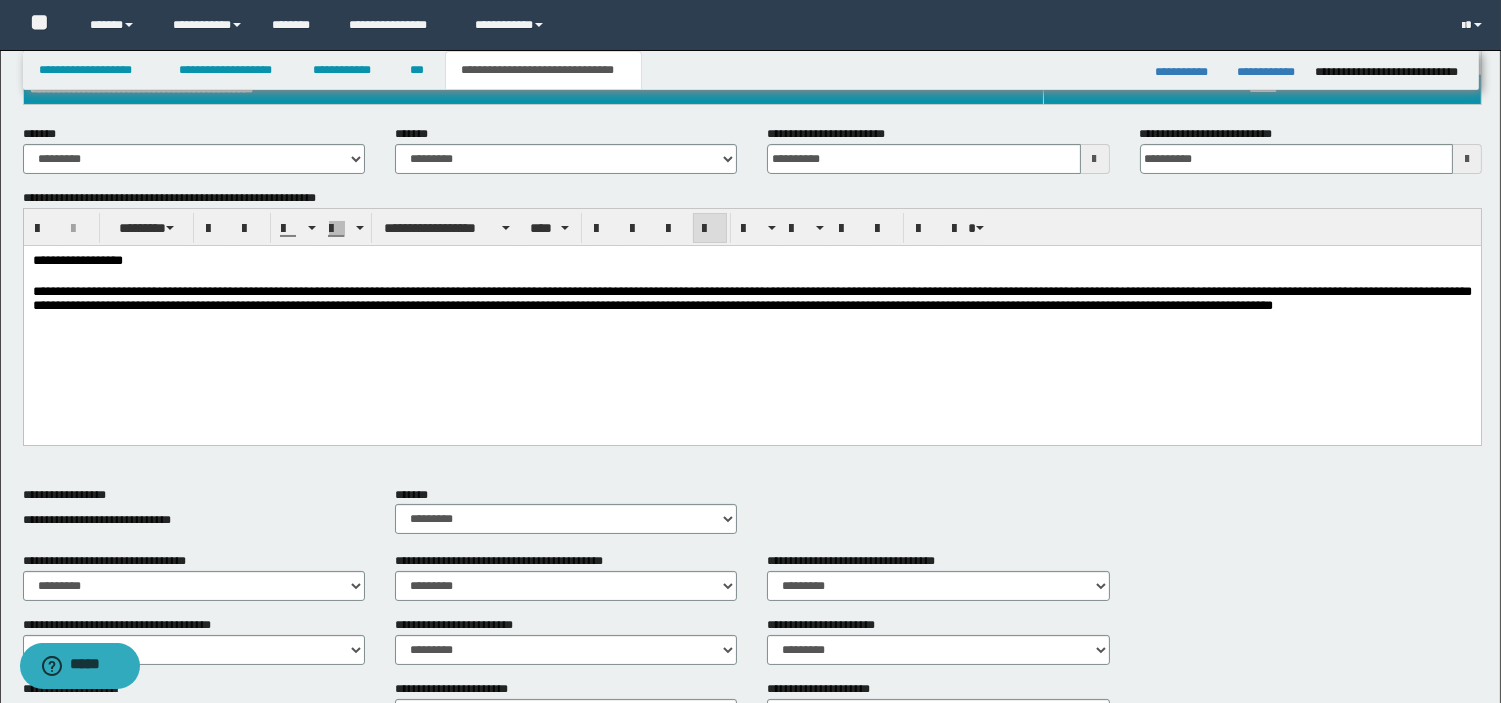 click on "**********" at bounding box center (751, 298) 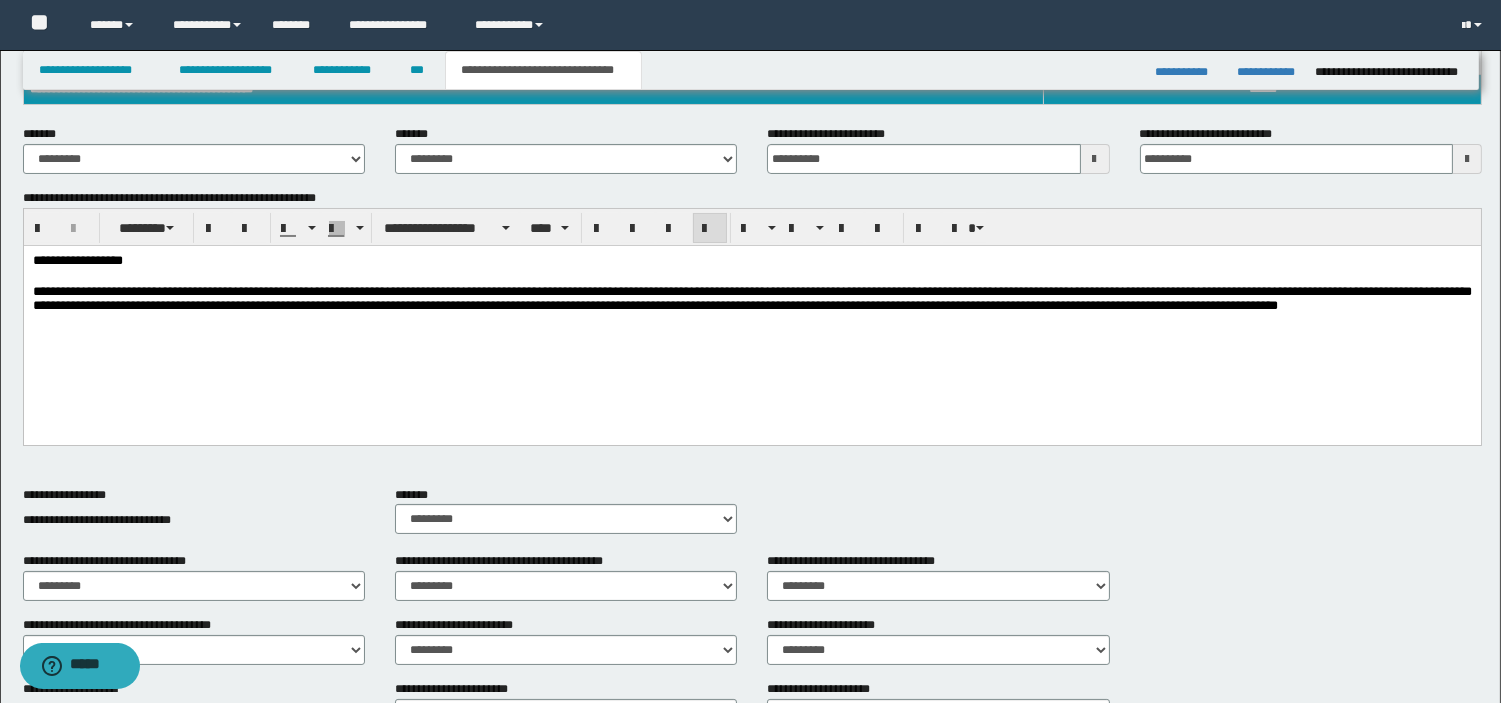 scroll, scrollTop: 811, scrollLeft: 0, axis: vertical 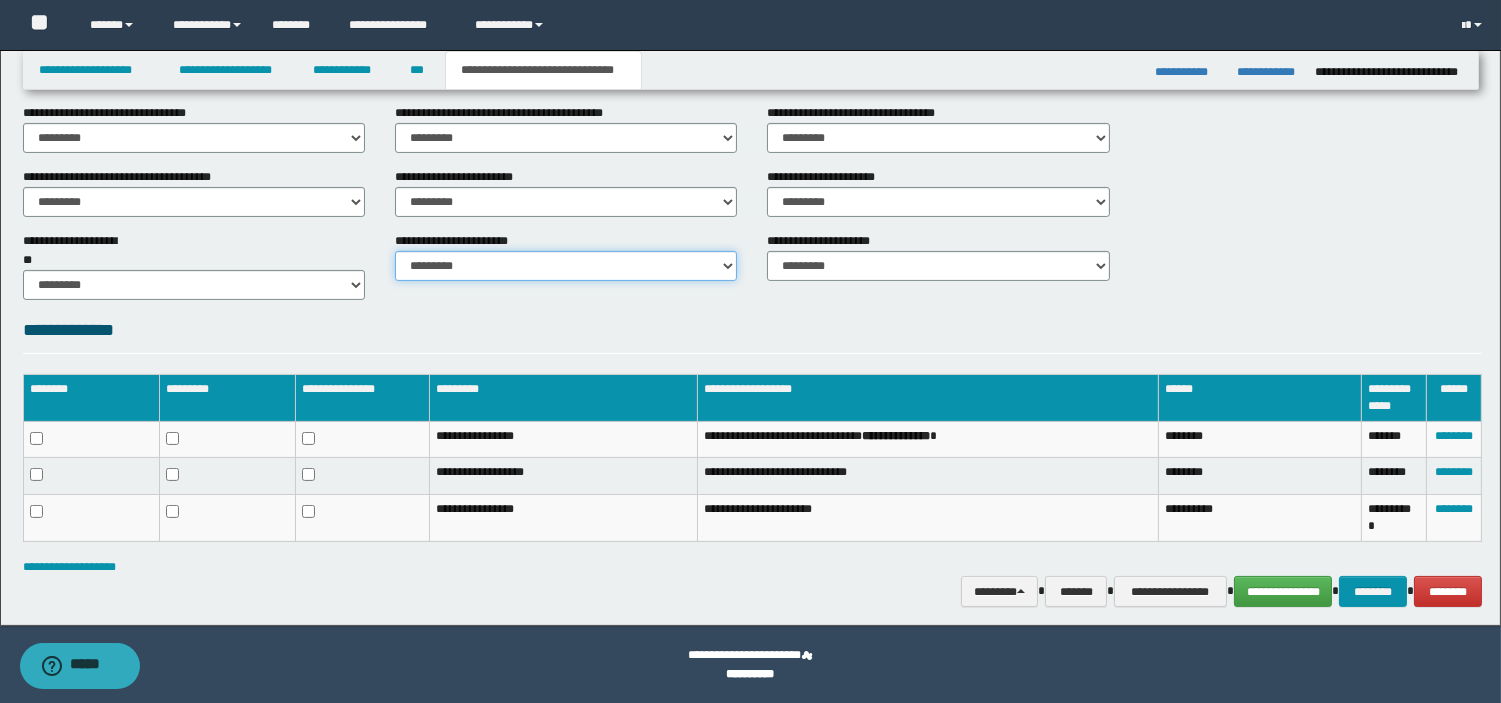 click on "*********
*********
*********" at bounding box center [566, 266] 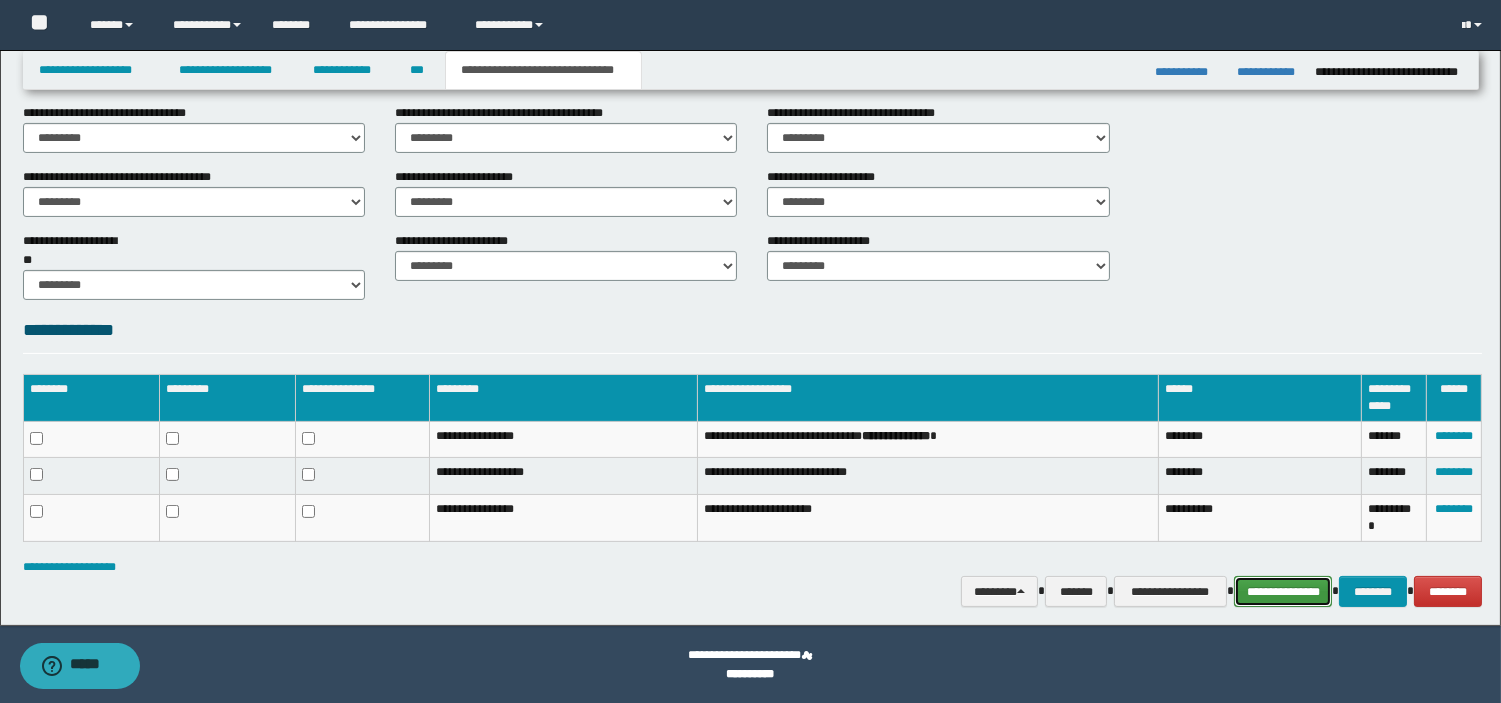 click on "**********" at bounding box center (1283, 591) 